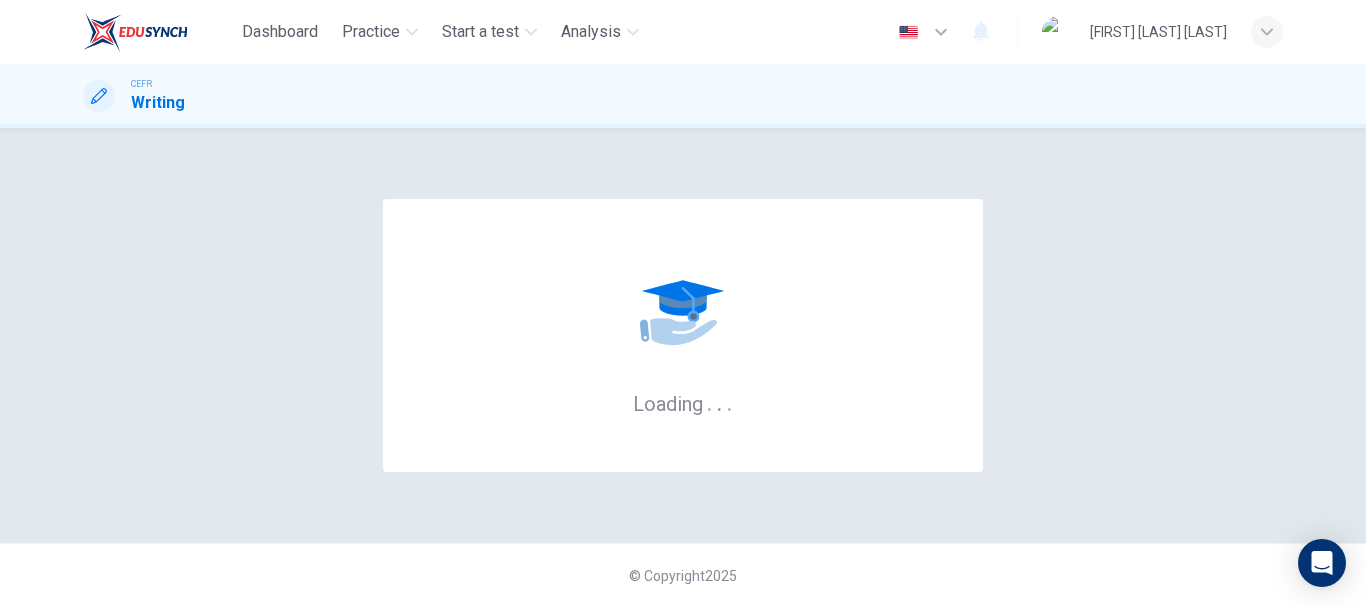 scroll, scrollTop: 0, scrollLeft: 0, axis: both 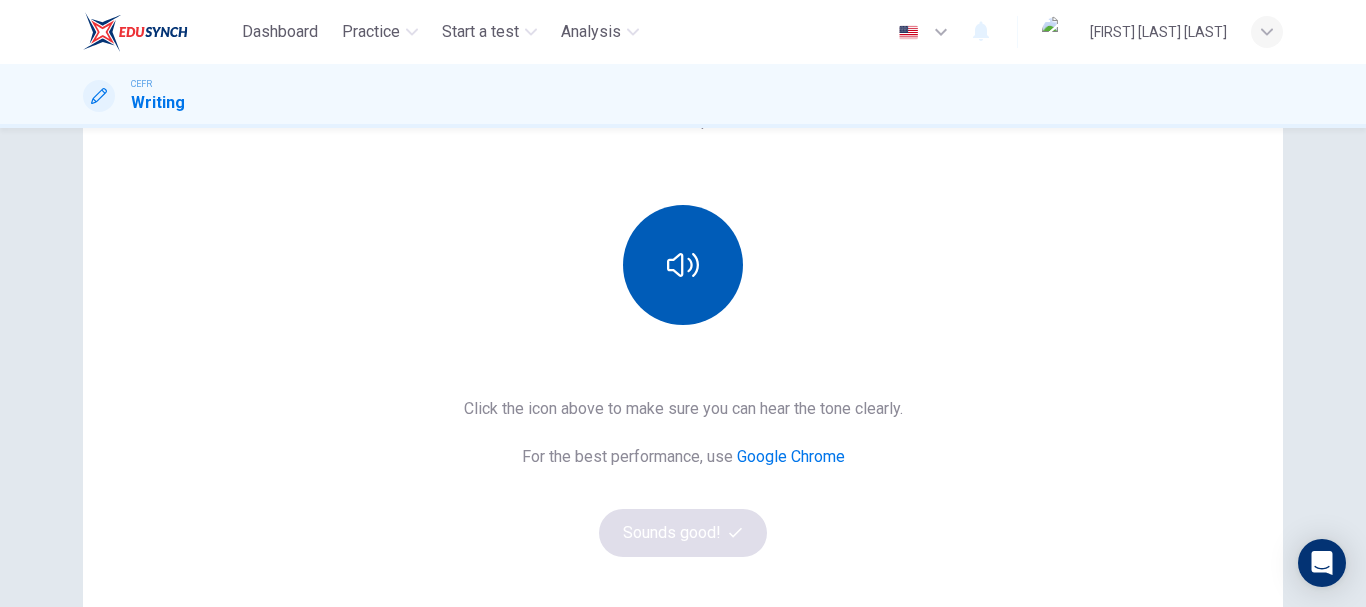 click at bounding box center [683, 265] 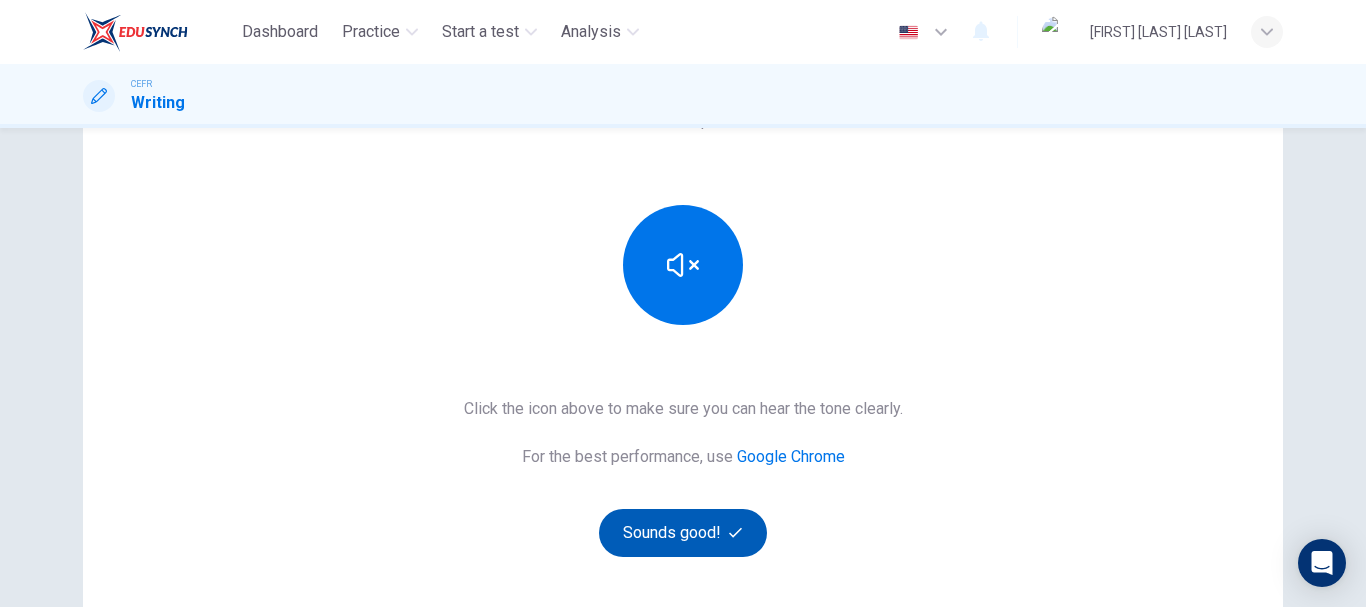 click on "Sounds good!" at bounding box center (683, 533) 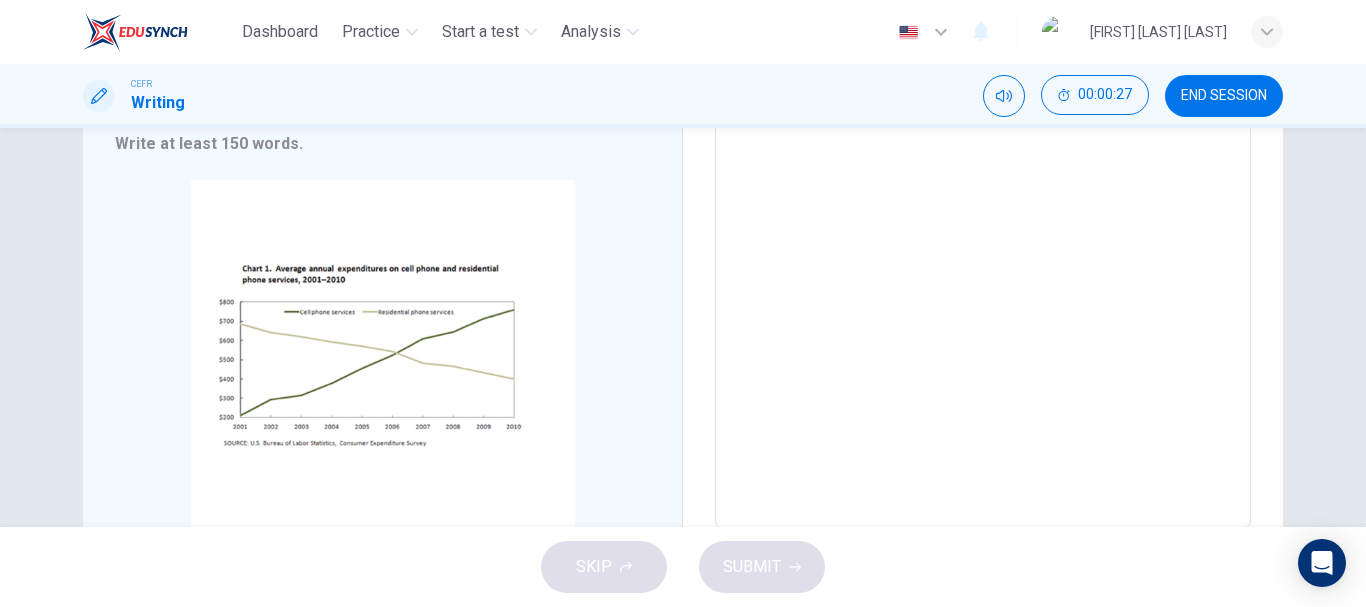 scroll, scrollTop: 361, scrollLeft: 0, axis: vertical 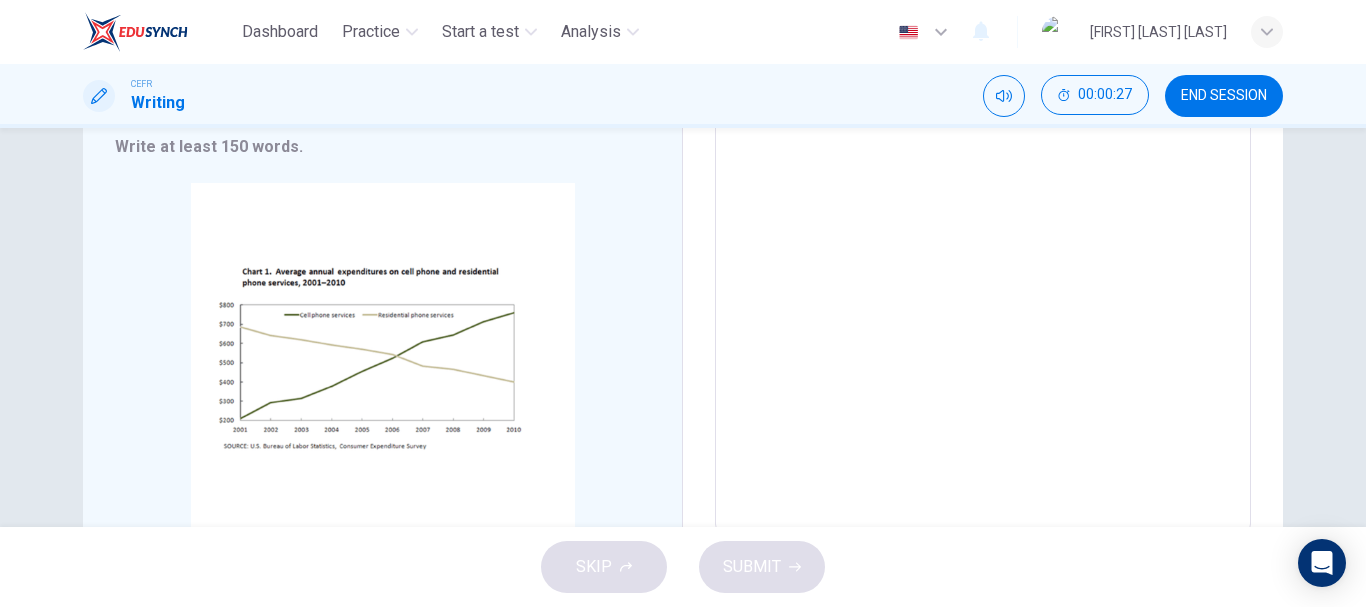 click on "Click to Zoom" at bounding box center [382, 373] 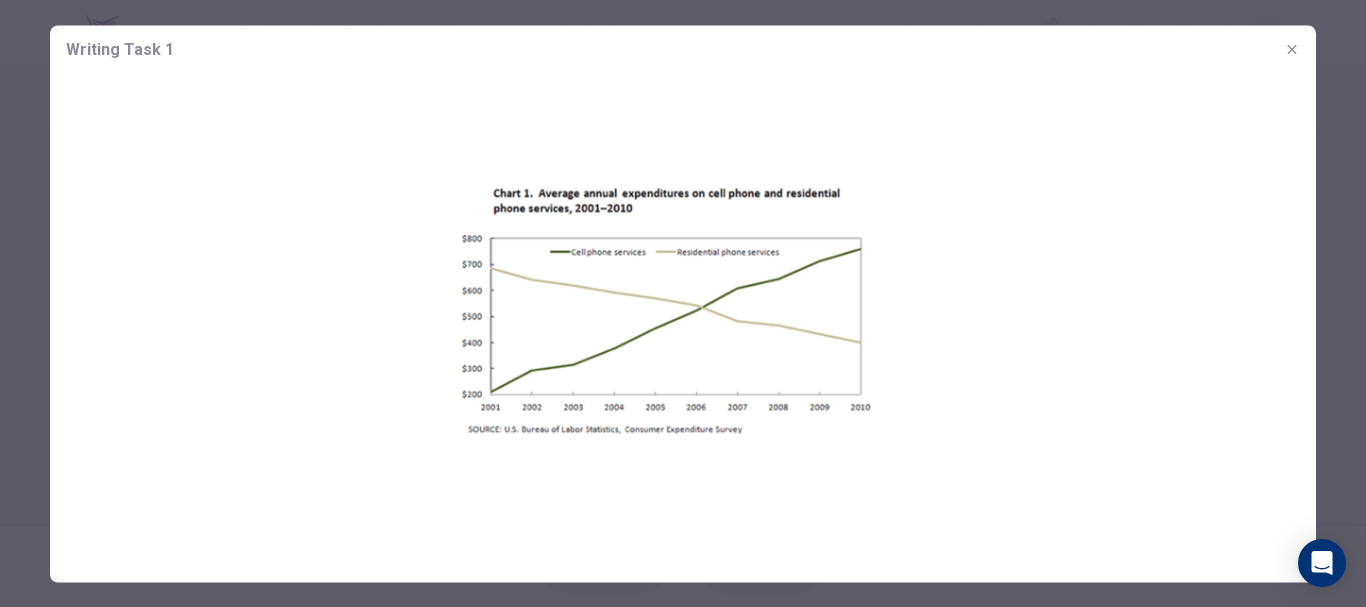 click at bounding box center (1292, 49) 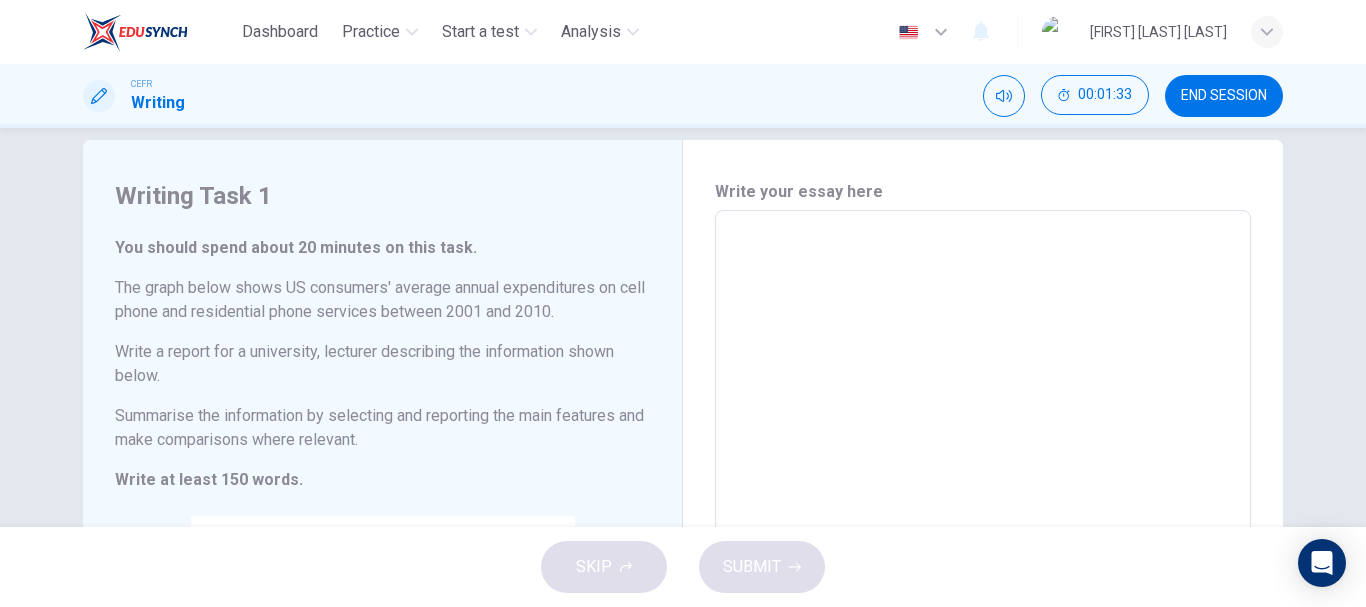scroll, scrollTop: 61, scrollLeft: 0, axis: vertical 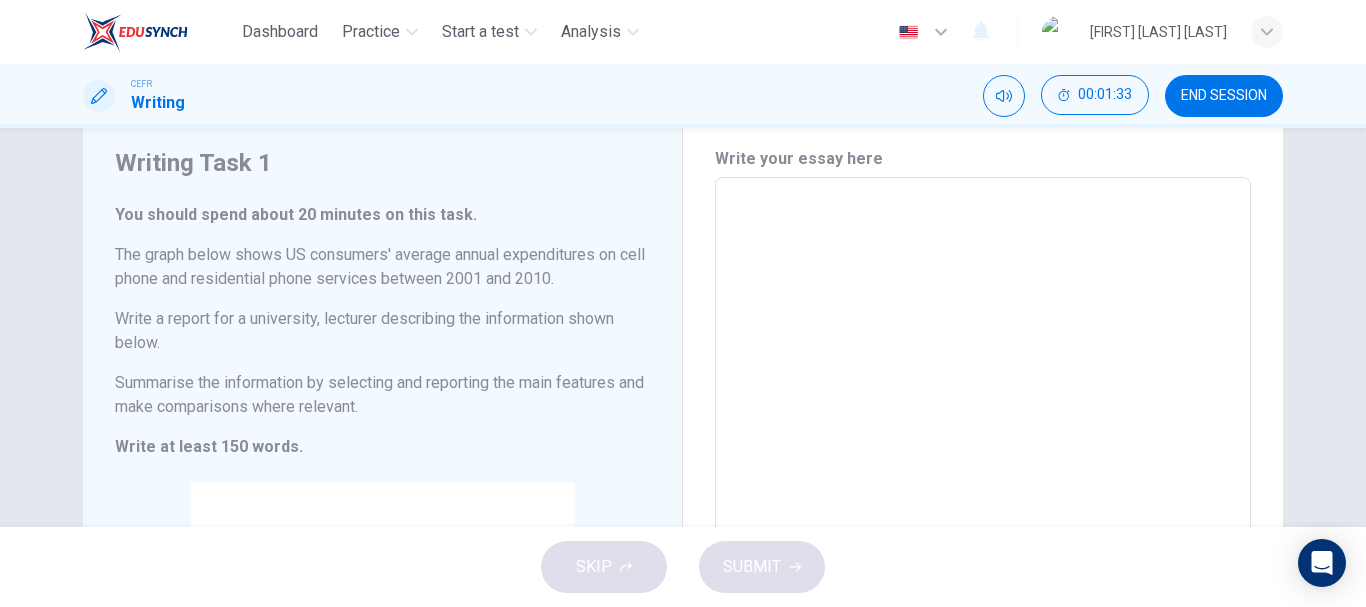 click at bounding box center (983, 505) 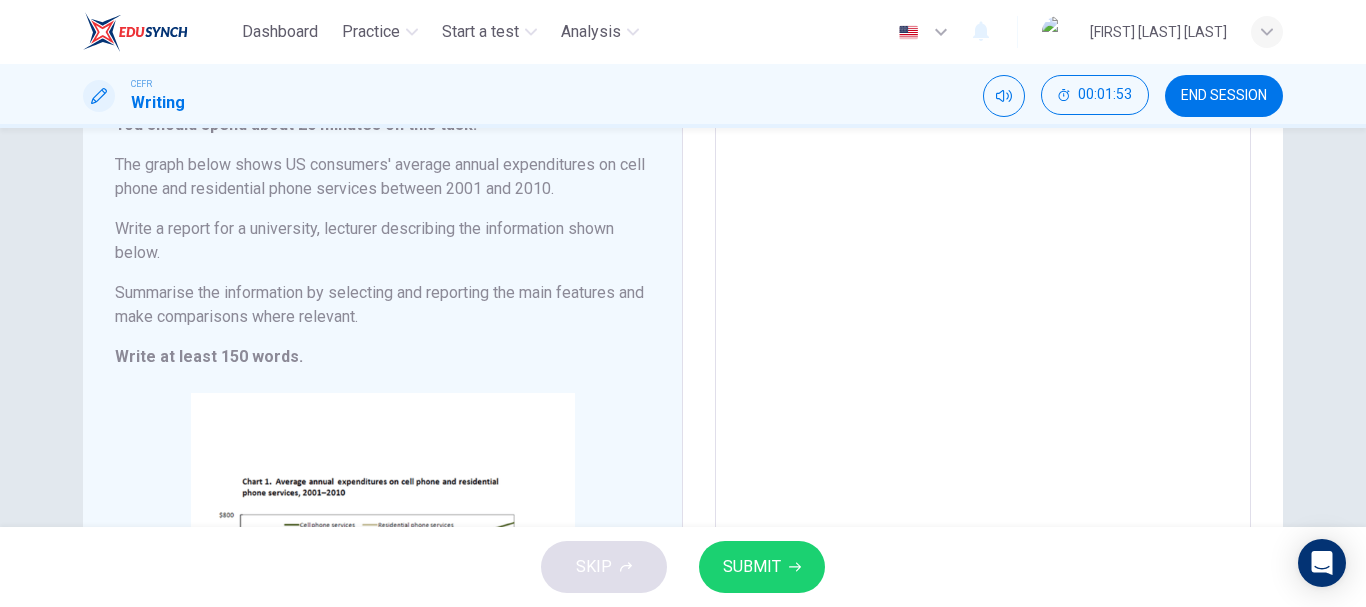 scroll, scrollTop: 278, scrollLeft: 0, axis: vertical 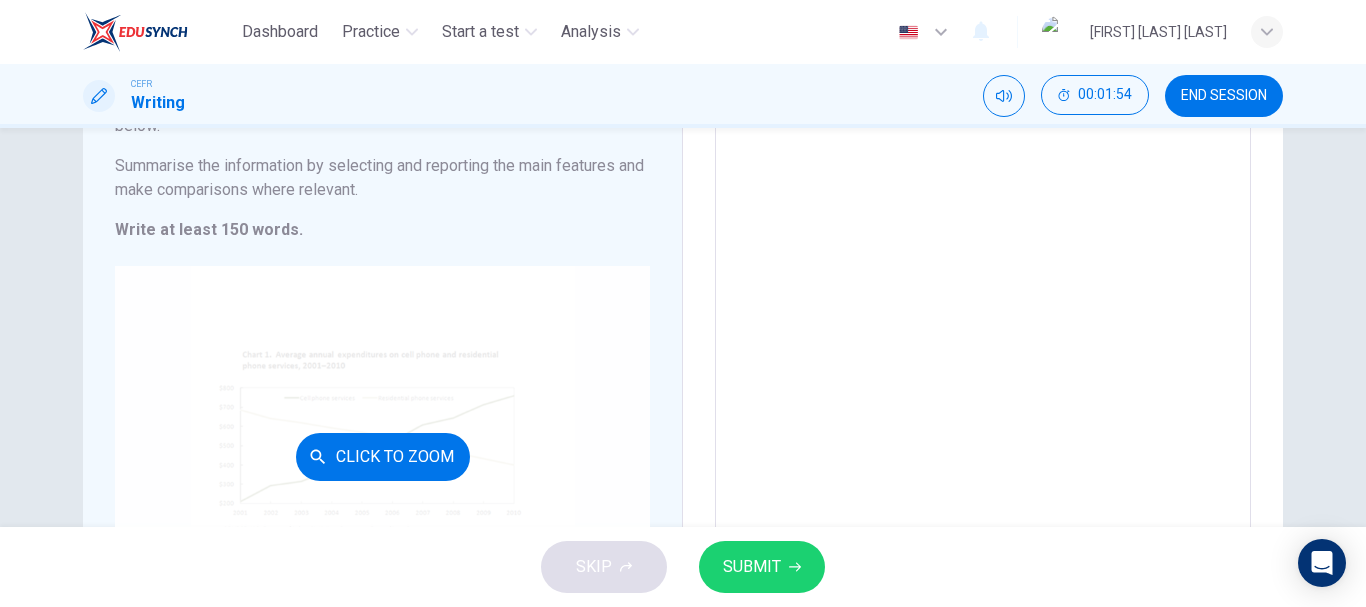 click on "Click to Zoom" at bounding box center [382, 456] 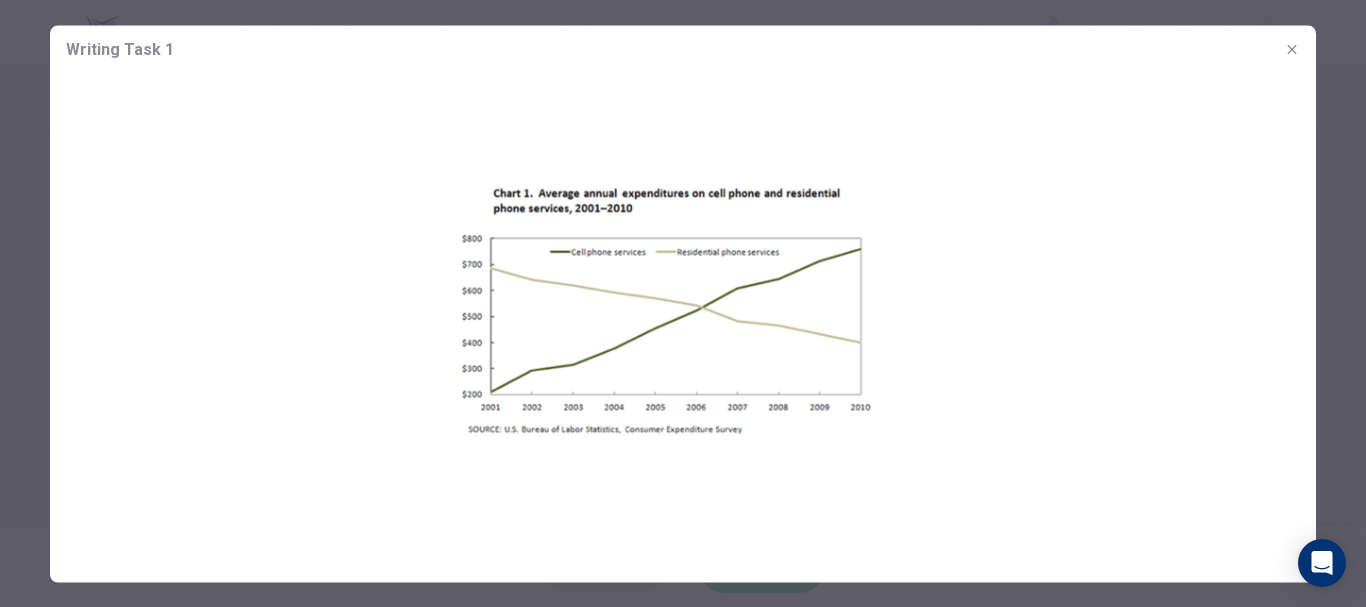 click at bounding box center (1292, 49) 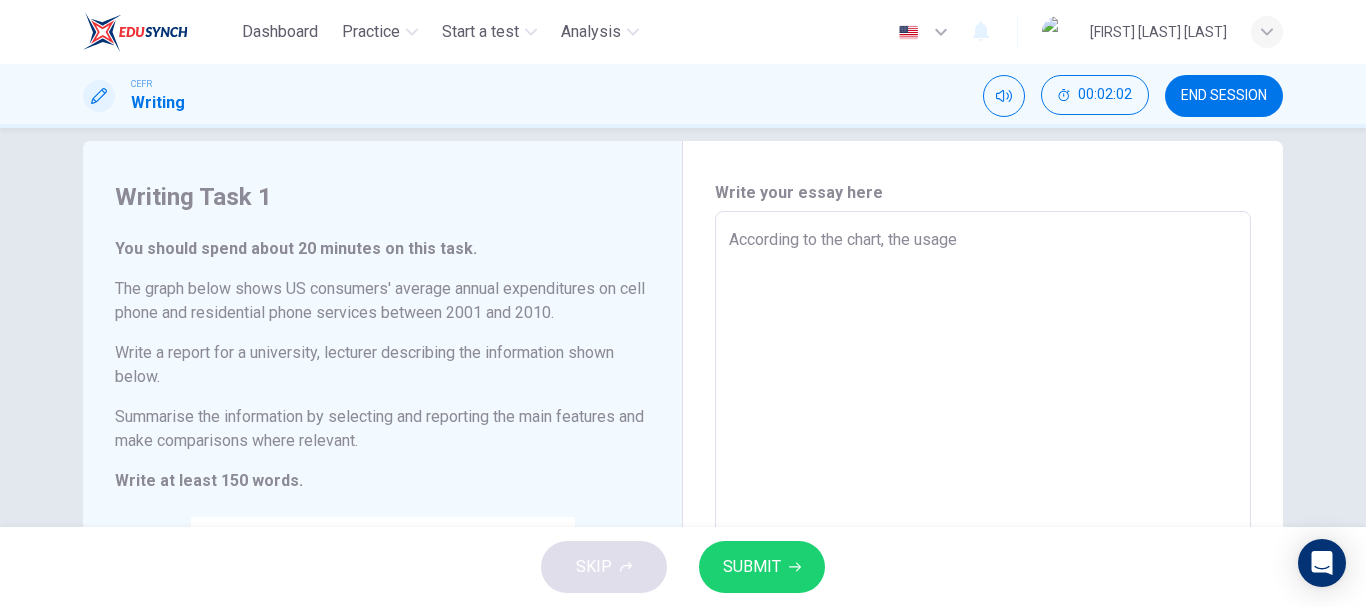 scroll, scrollTop: 0, scrollLeft: 0, axis: both 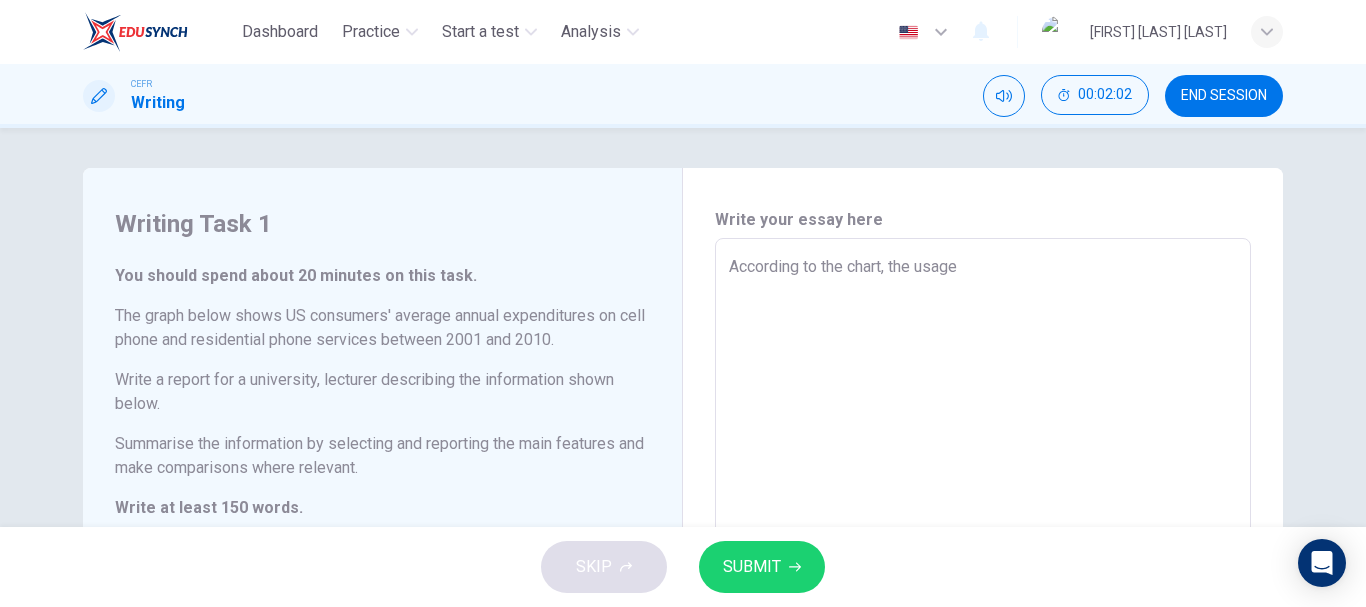 click on "According to the chart, the usage" at bounding box center [983, 566] 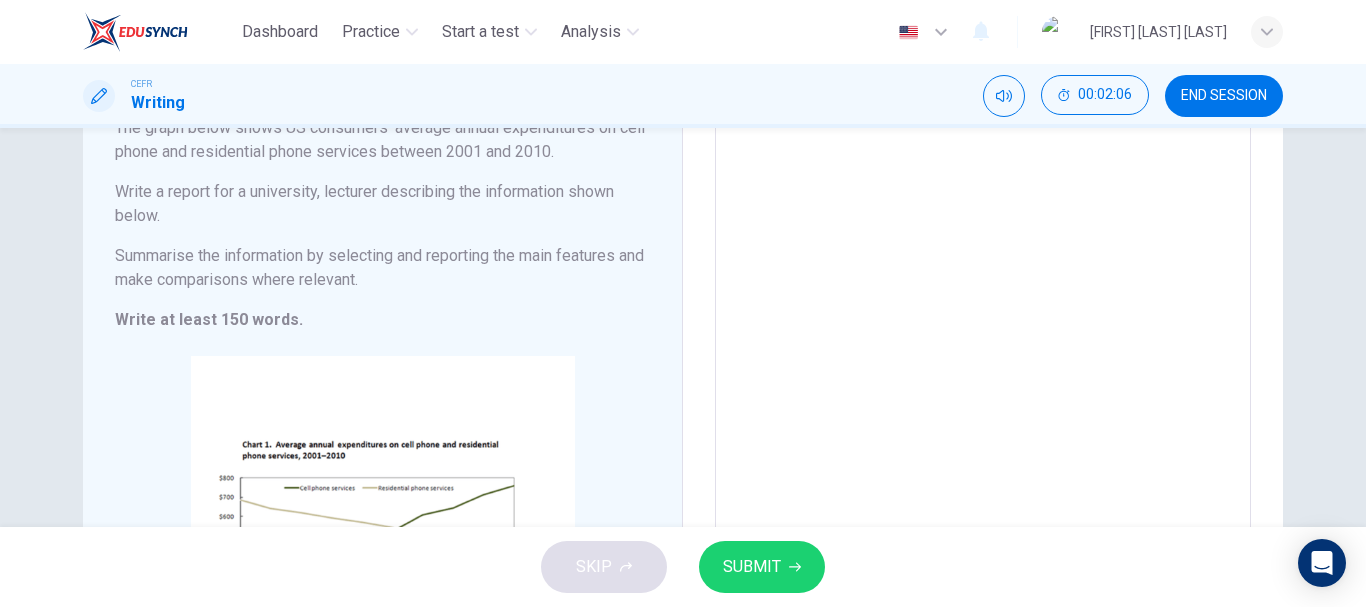 scroll, scrollTop: 350, scrollLeft: 0, axis: vertical 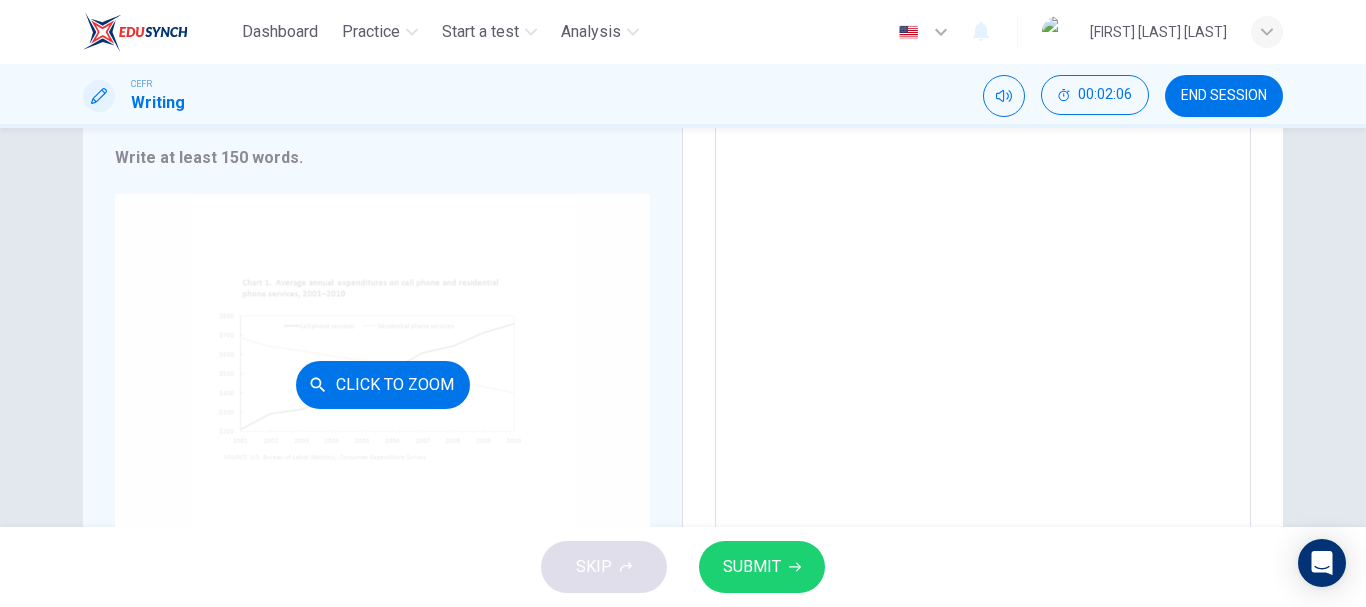 click on "Click to Zoom" at bounding box center (382, 384) 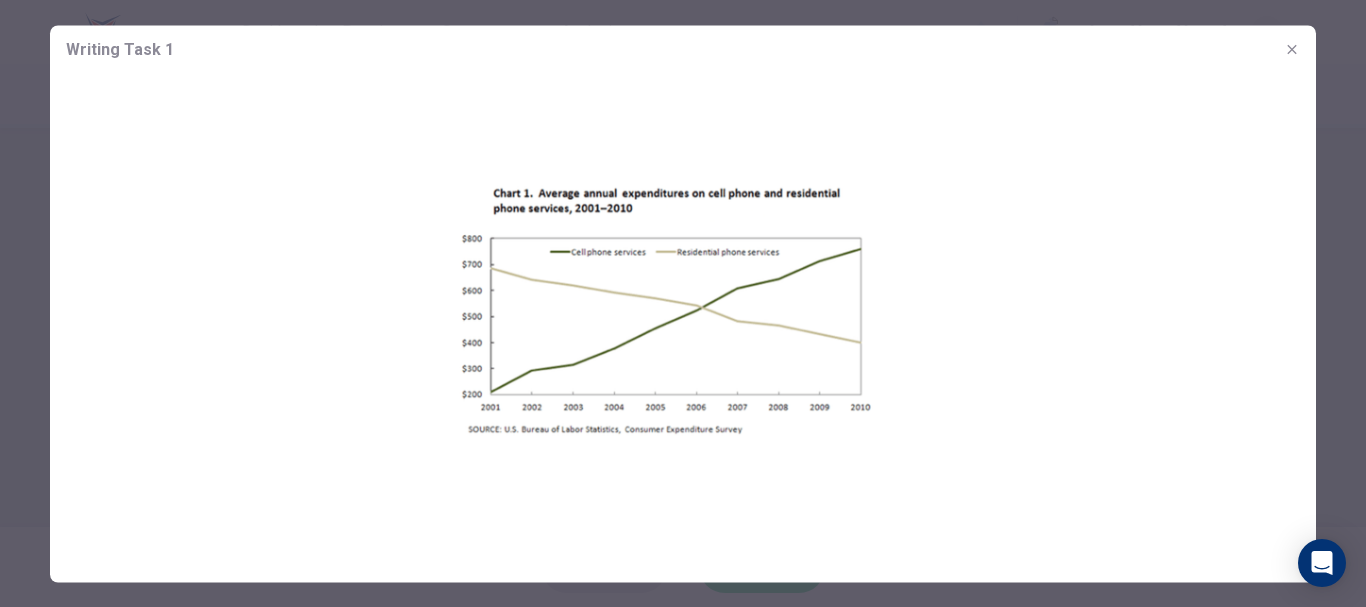click at bounding box center (1292, 49) 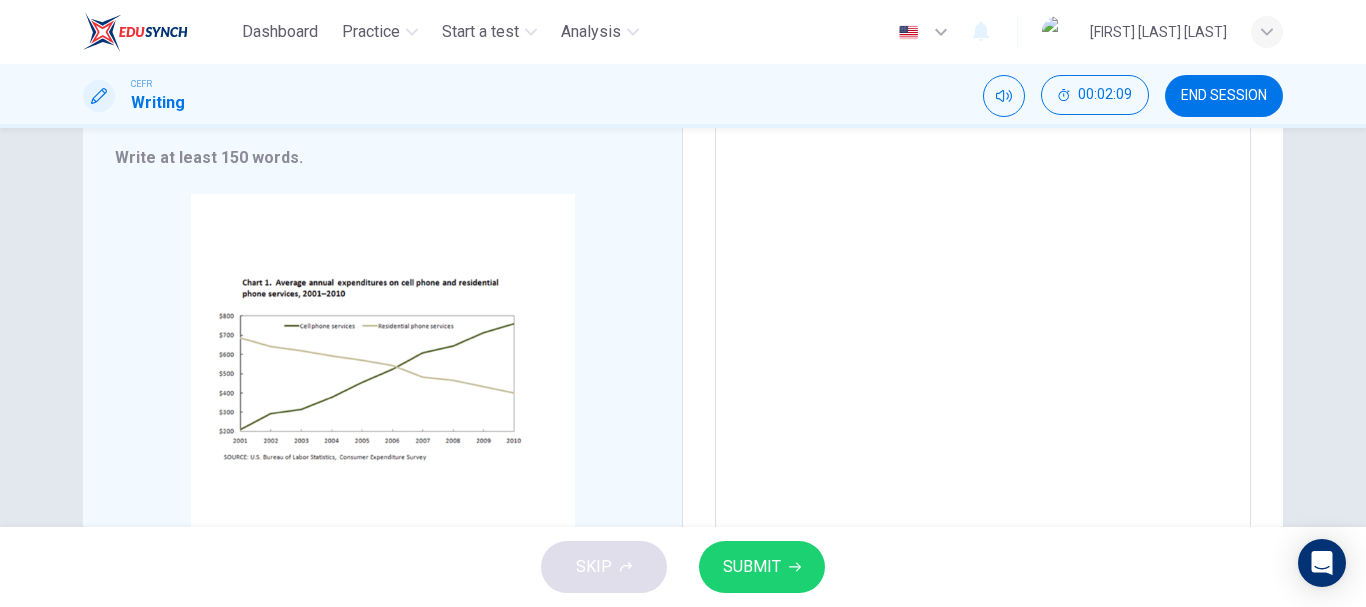 scroll, scrollTop: 0, scrollLeft: 0, axis: both 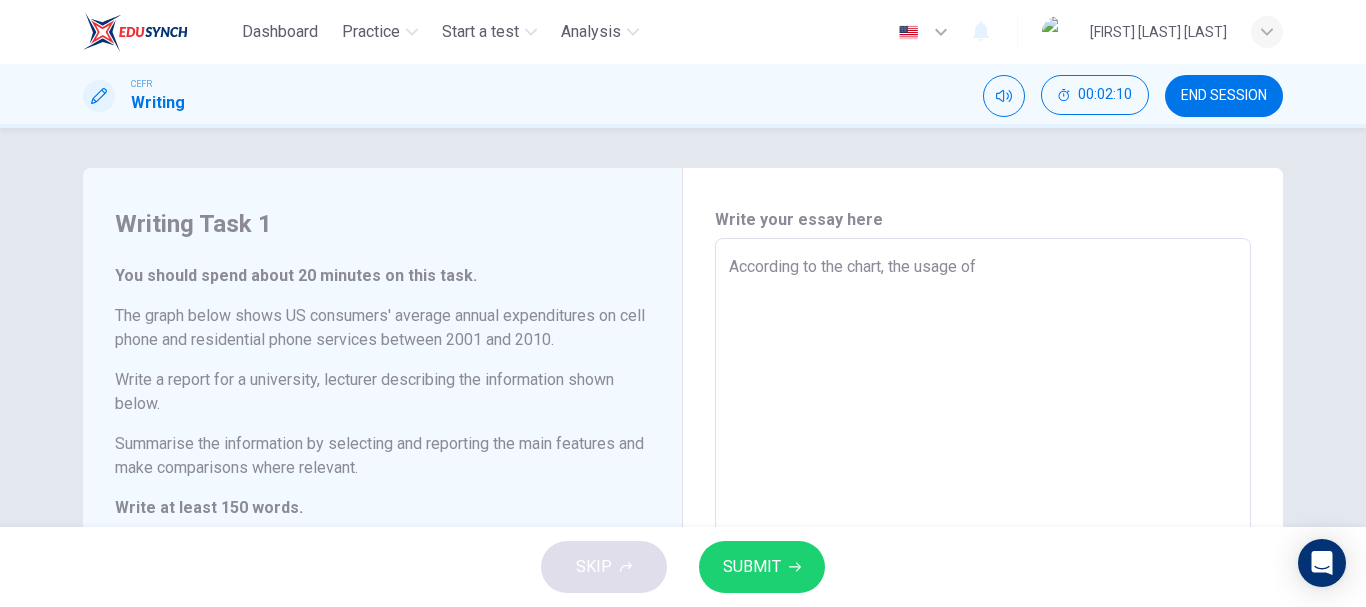 click on "According to the chart, the usage of" at bounding box center (983, 566) 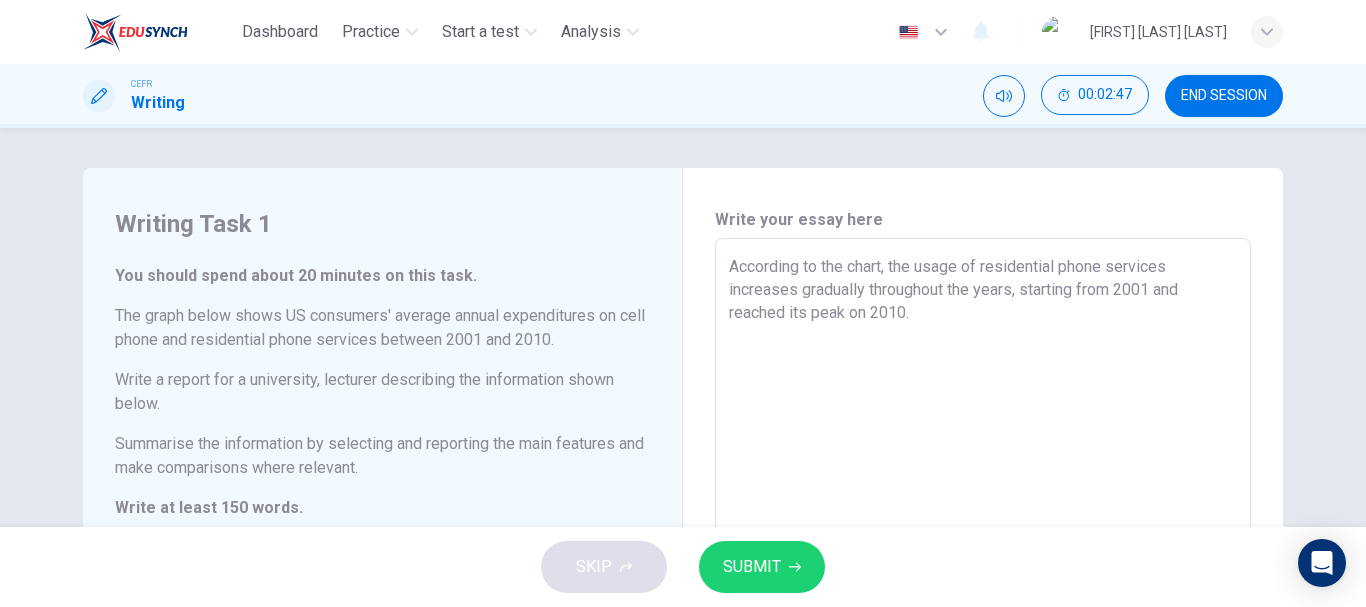 scroll, scrollTop: 17, scrollLeft: 0, axis: vertical 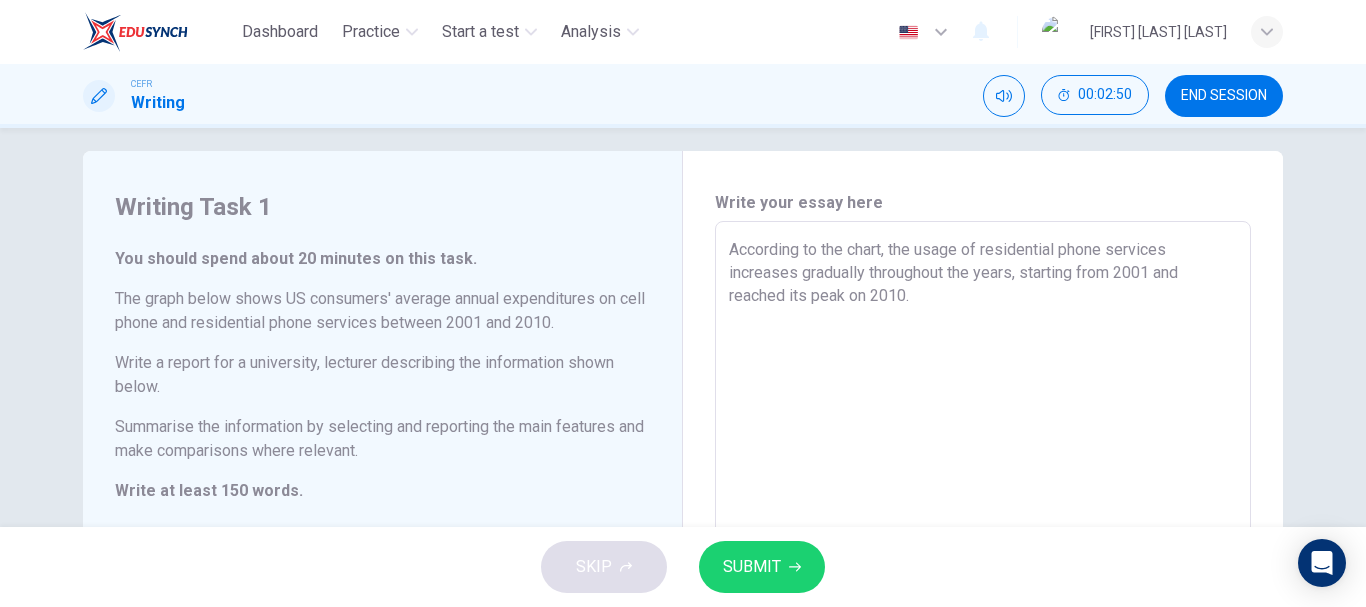 click on "According to the chart, the usage of residential phone services increases gradually throughout the years, starting from 2001 and reached its peak on 2010." at bounding box center [983, 549] 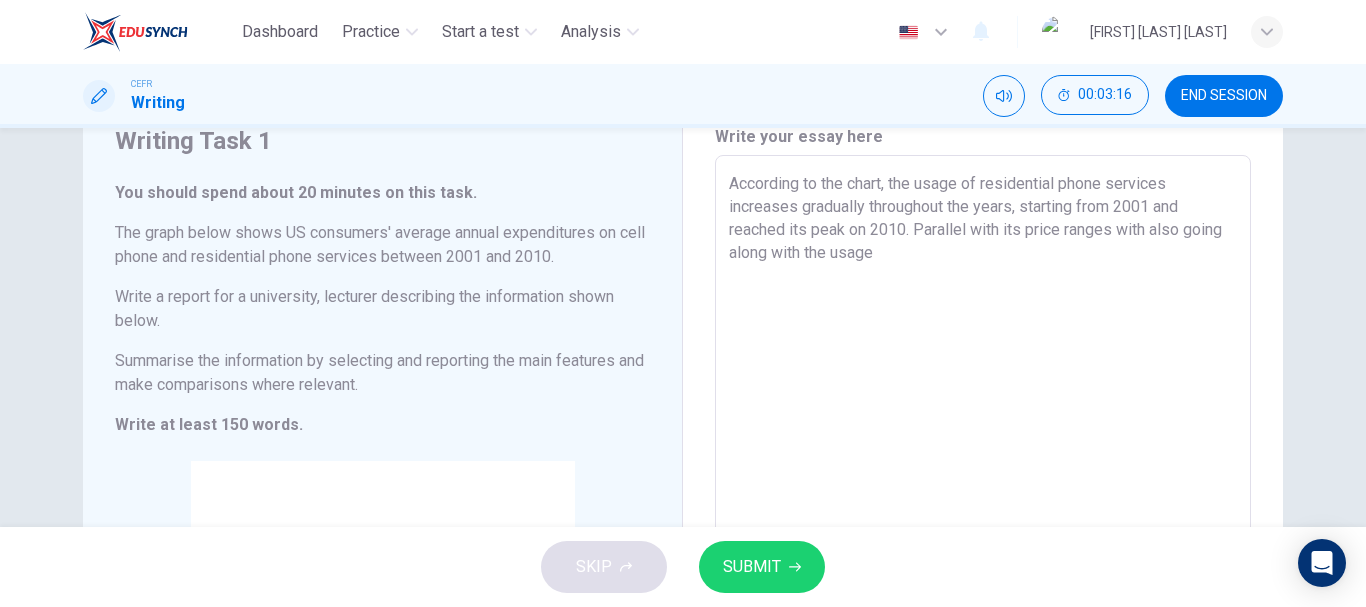 scroll, scrollTop: 478, scrollLeft: 0, axis: vertical 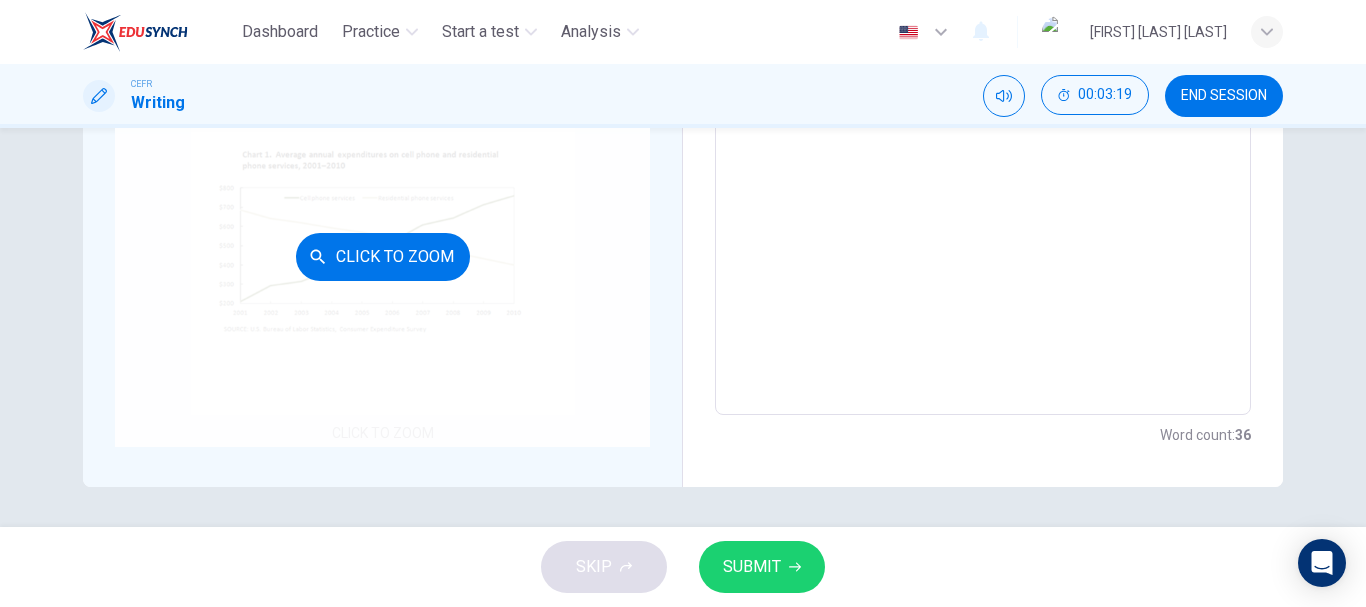 click on "Click to Zoom" at bounding box center [383, 257] 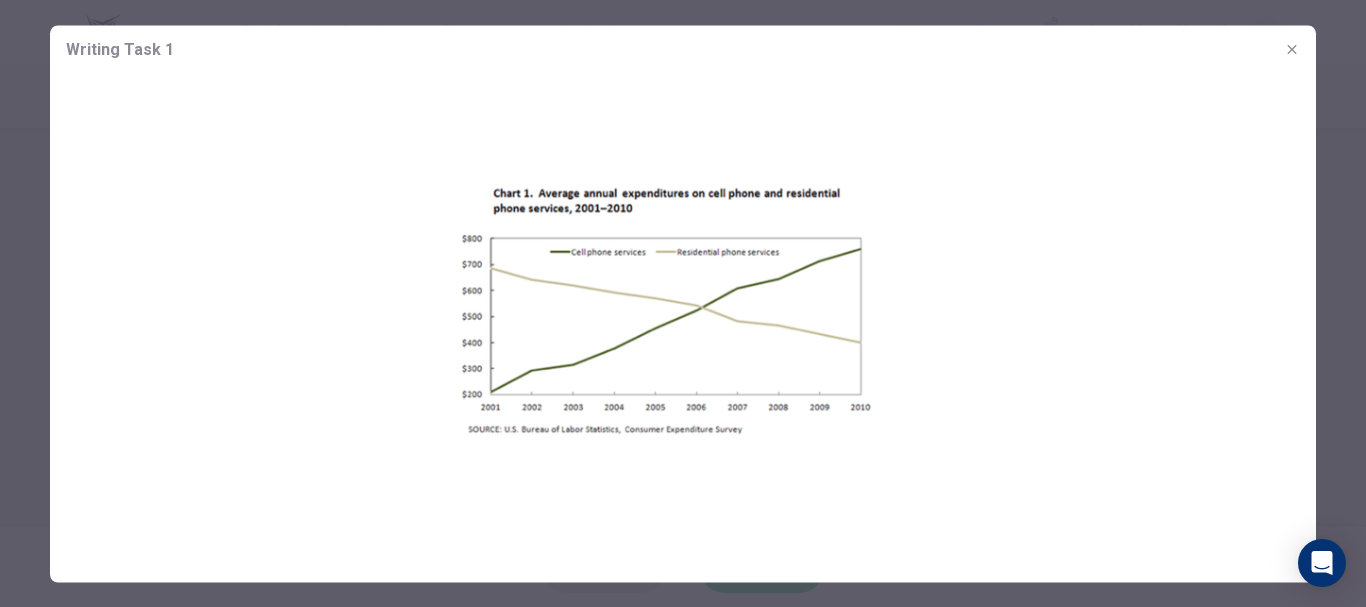 click at bounding box center [1292, 49] 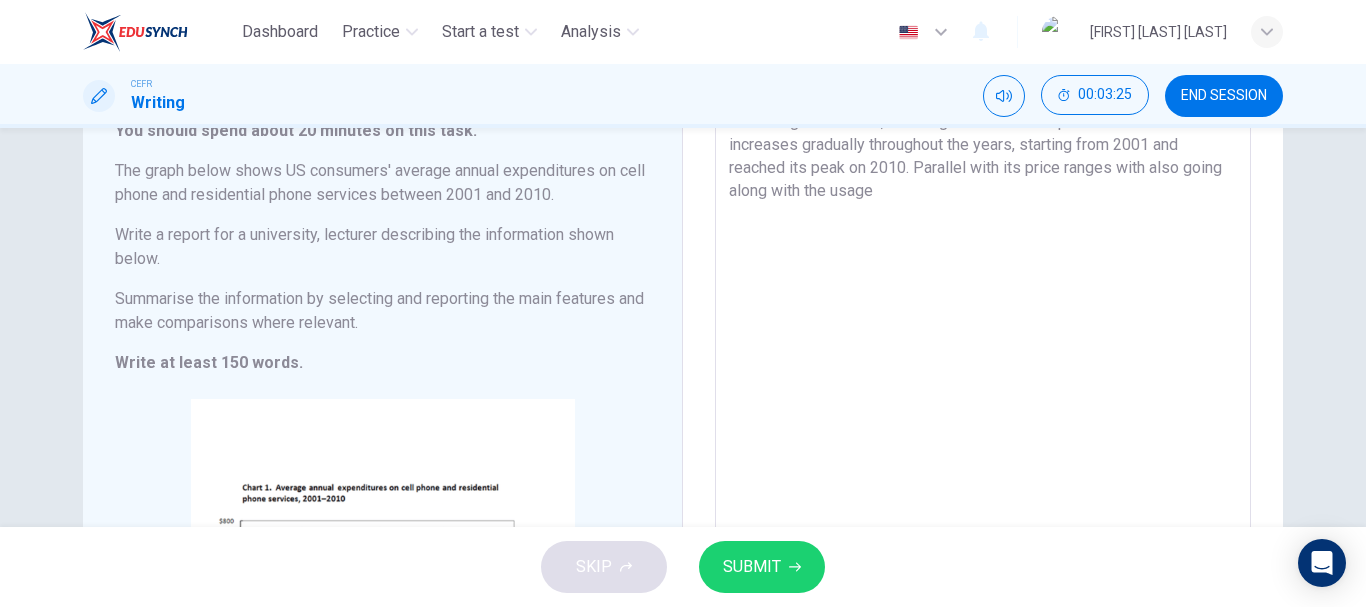 scroll, scrollTop: 128, scrollLeft: 0, axis: vertical 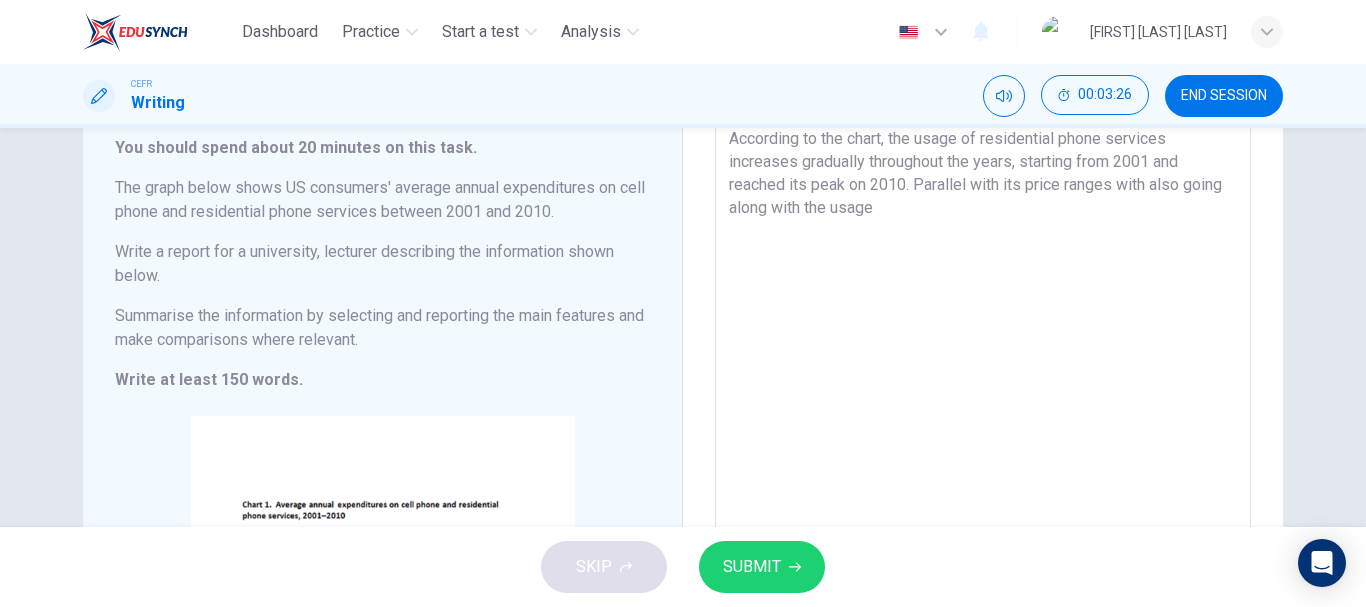 click on "According to the chart, the usage of residential phone services increases gradually throughout the years, starting from 2001 and reached its peak on 2010. Parallel with its price ranges with also going along with the usage" at bounding box center [983, 438] 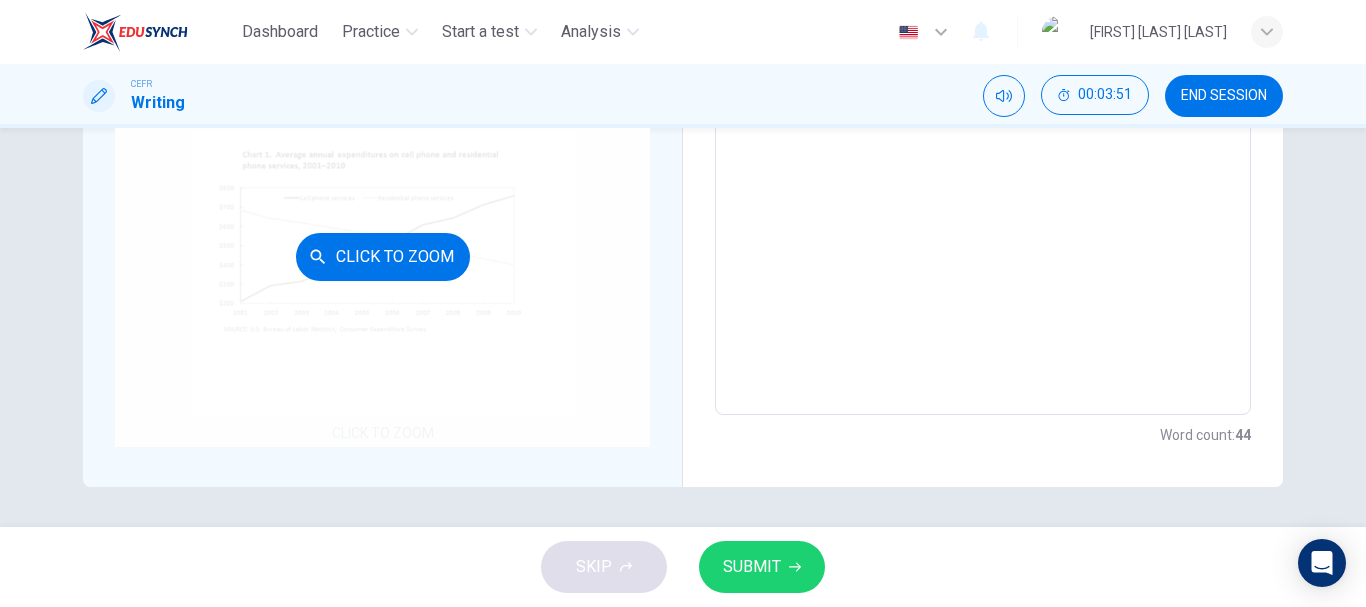 scroll, scrollTop: 0, scrollLeft: 0, axis: both 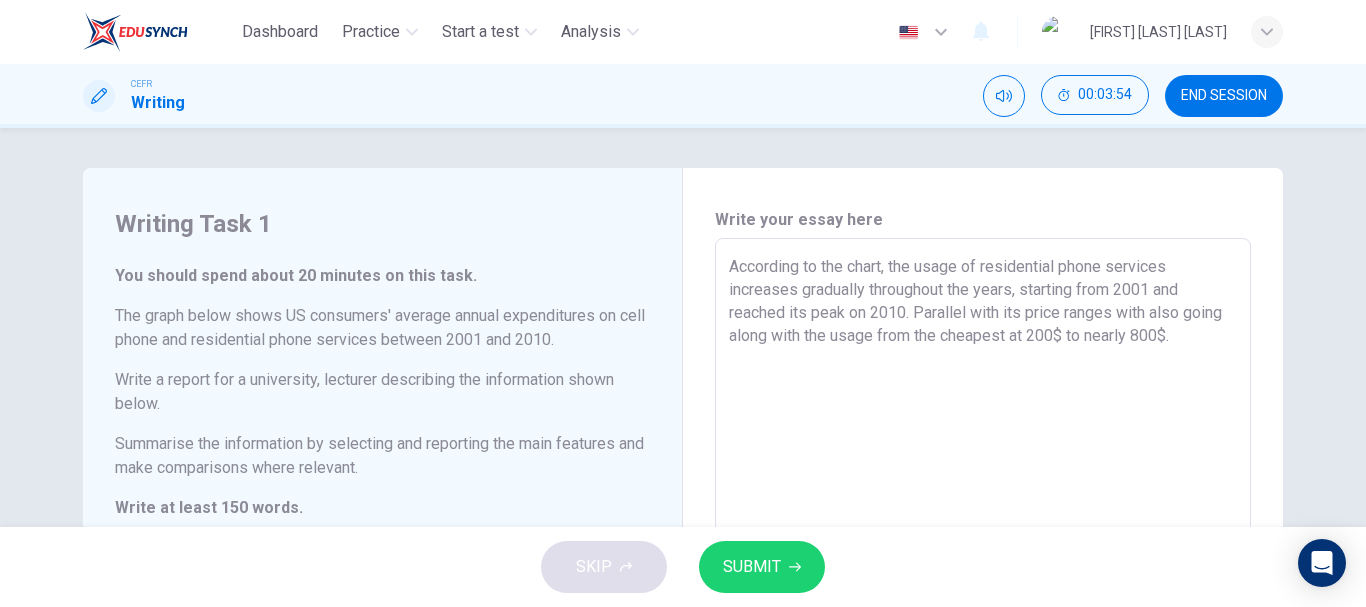 click on "According to the chart, the usage of residential phone services increases gradually throughout the years, starting from 2001 and reached its peak on 2010. Parallel with its price ranges with also going along with the usage from the cheapest at 200$ to nearly 800$." at bounding box center (983, 566) 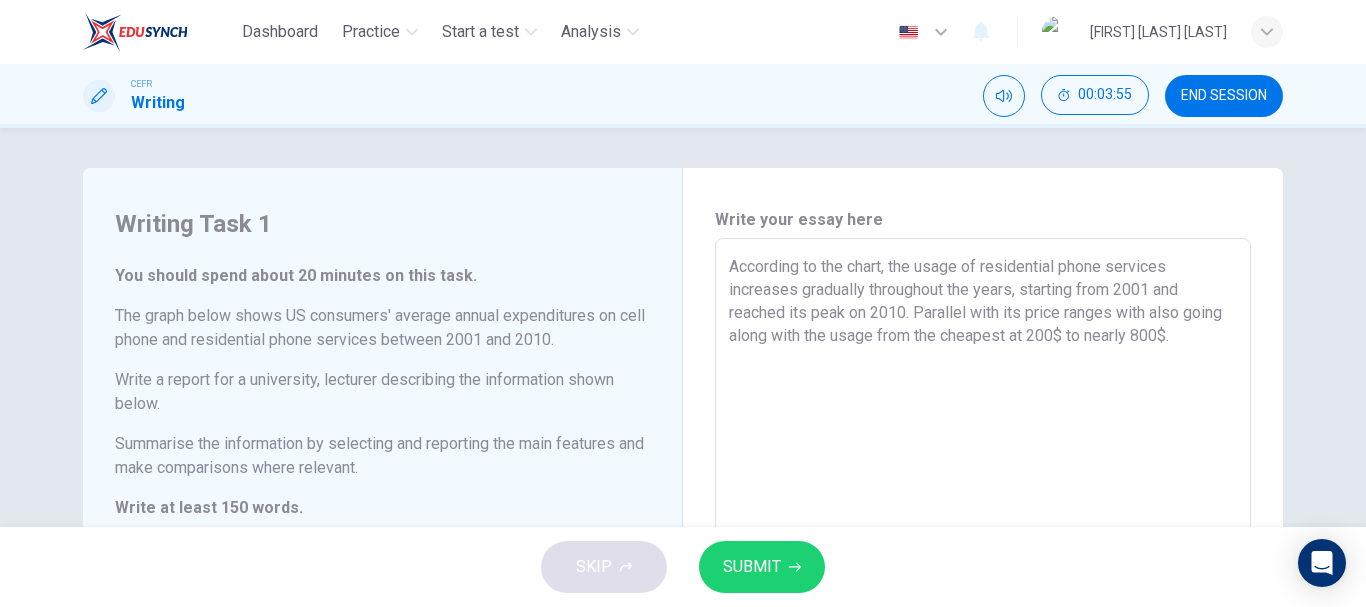 click on "According to the chart, the usage of residential phone services increases gradually throughout the years, starting from 2001 and reached its peak on 2010. Parallel with its price ranges with also going along with the usage from the cheapest at 200$ to nearly 800$." at bounding box center (983, 566) 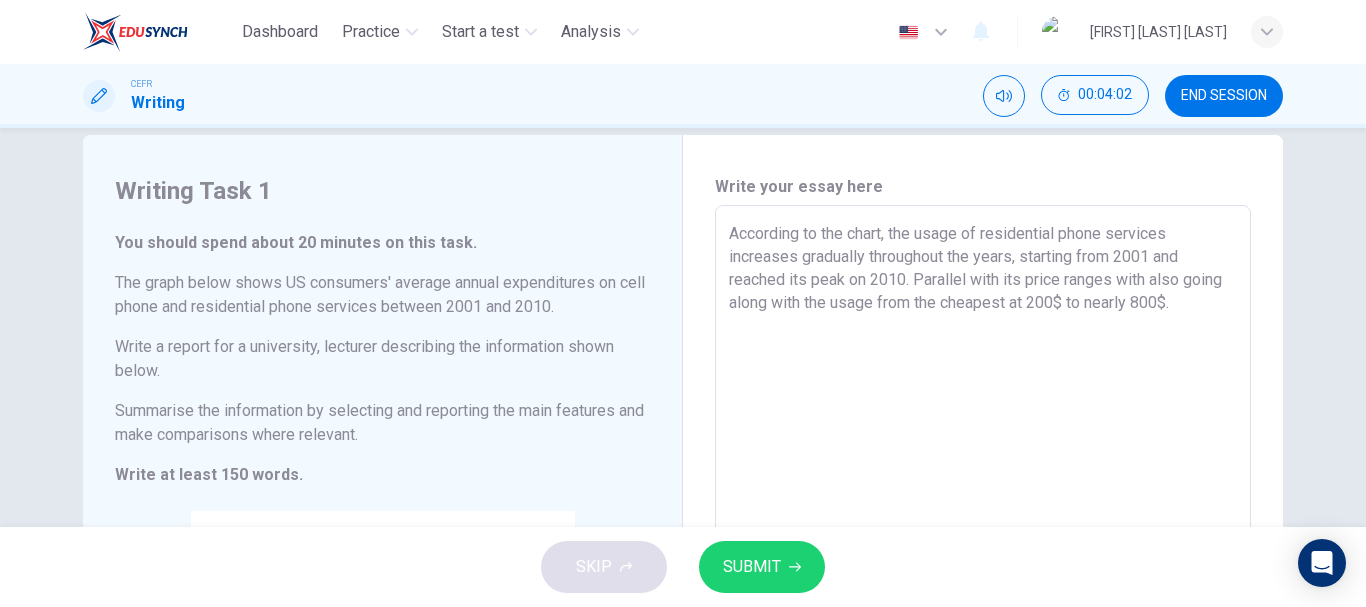 scroll, scrollTop: 50, scrollLeft: 0, axis: vertical 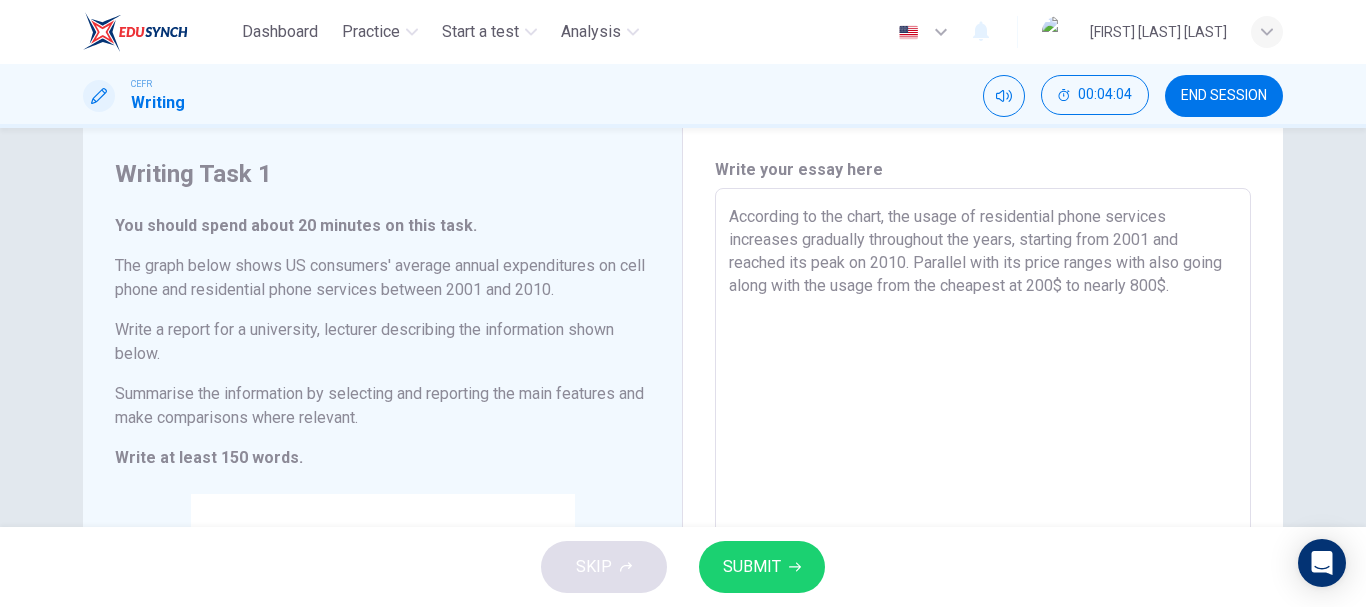 click on "According to the chart, the usage of residential phone services increases gradually throughout the years, starting from 2001 and reached its peak on 2010. Parallel with its price ranges with also going along with the usage from the cheapest at 200$ to nearly 800$." at bounding box center [983, 516] 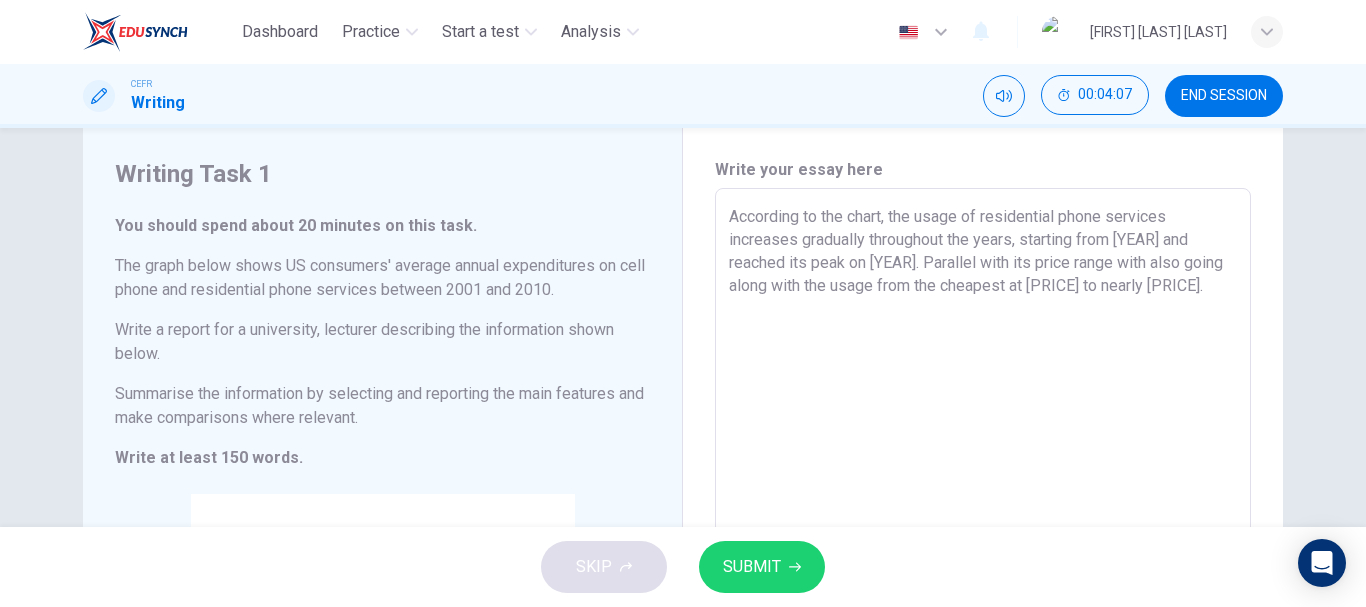 click on "According to the chart, the usage of residential phone services increases gradually throughout the years, starting from [YEAR] and reached its peak on [YEAR]. Parallel with its price range with also going along with the usage from the cheapest at [PRICE] to nearly [PRICE]." at bounding box center (983, 516) 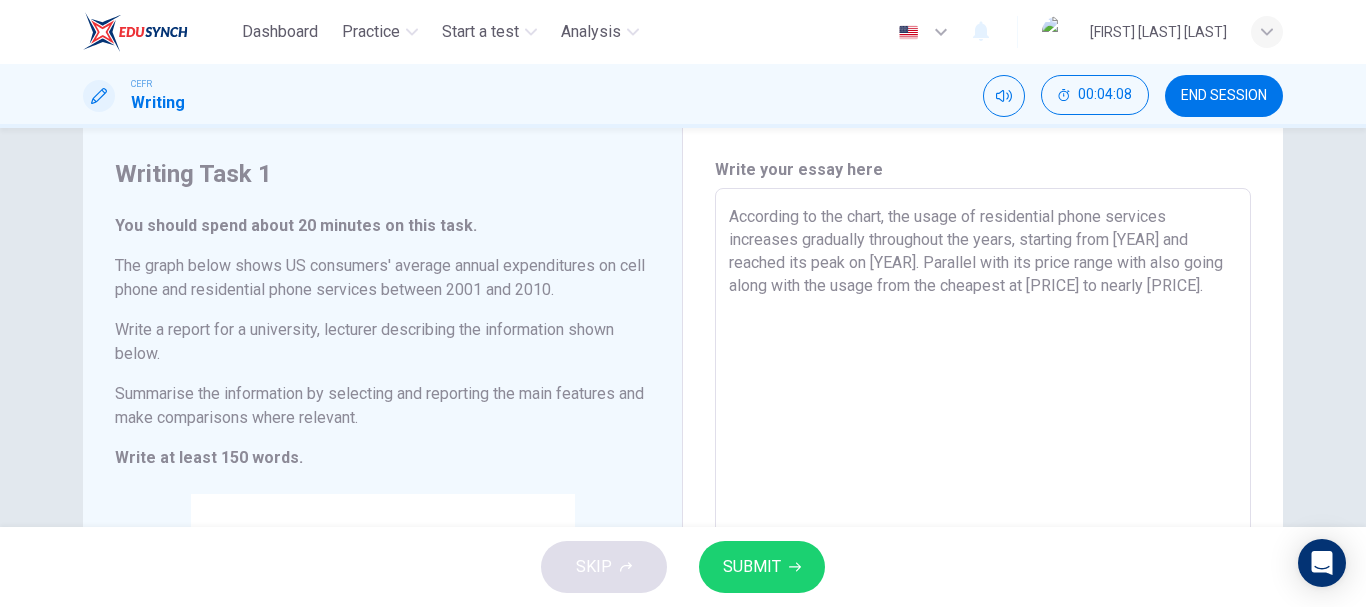 drag, startPoint x: 1109, startPoint y: 256, endPoint x: 1122, endPoint y: 263, distance: 14.764823 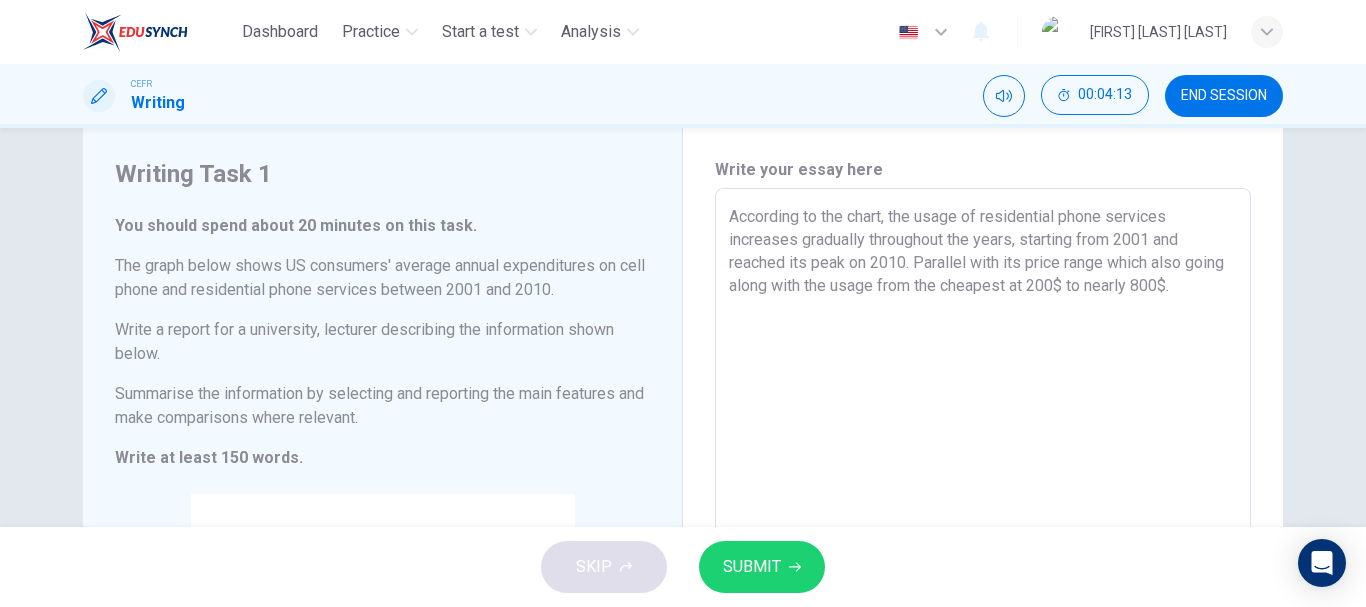 click on "According to the chart, the usage of residential phone services increases gradually throughout the years, starting from 2001 and reached its peak on 2010. Parallel with its price range which also going along with the usage from the cheapest at 200$ to nearly 800$." at bounding box center [983, 516] 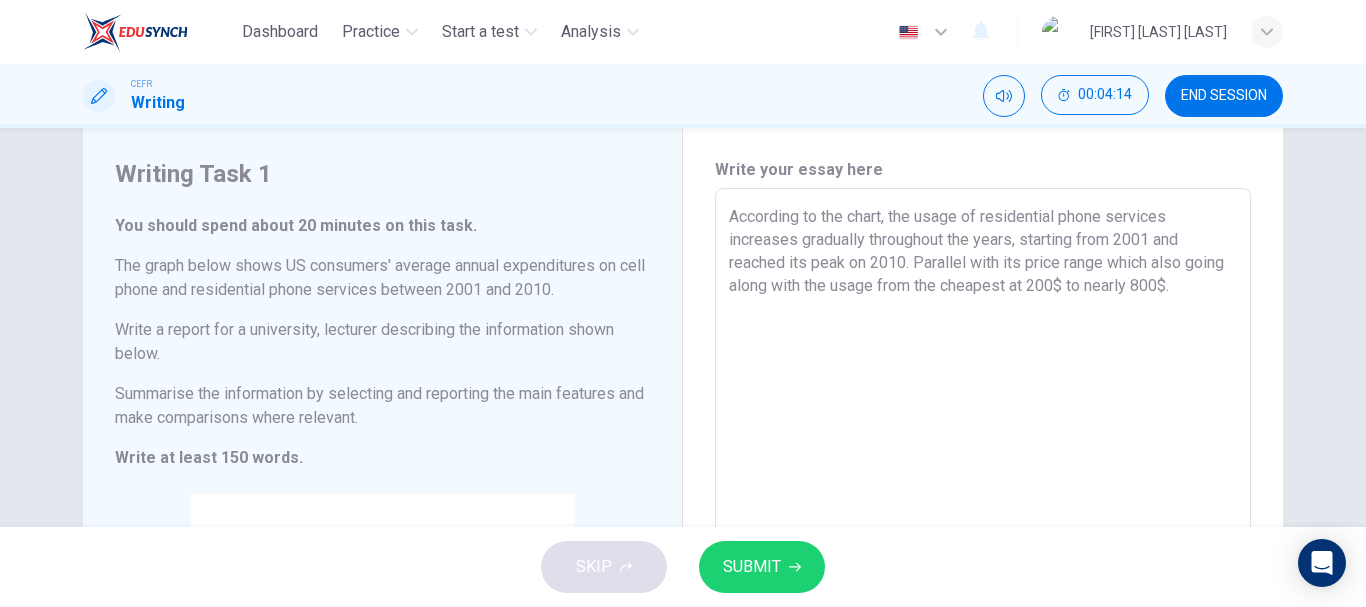 click on "According to the chart, the usage of residential phone services increases gradually throughout the years, starting from 2001 and reached its peak on 2010. Parallel with its price range which also going along with the usage from the cheapest at 200$ to nearly 800$." at bounding box center (983, 516) 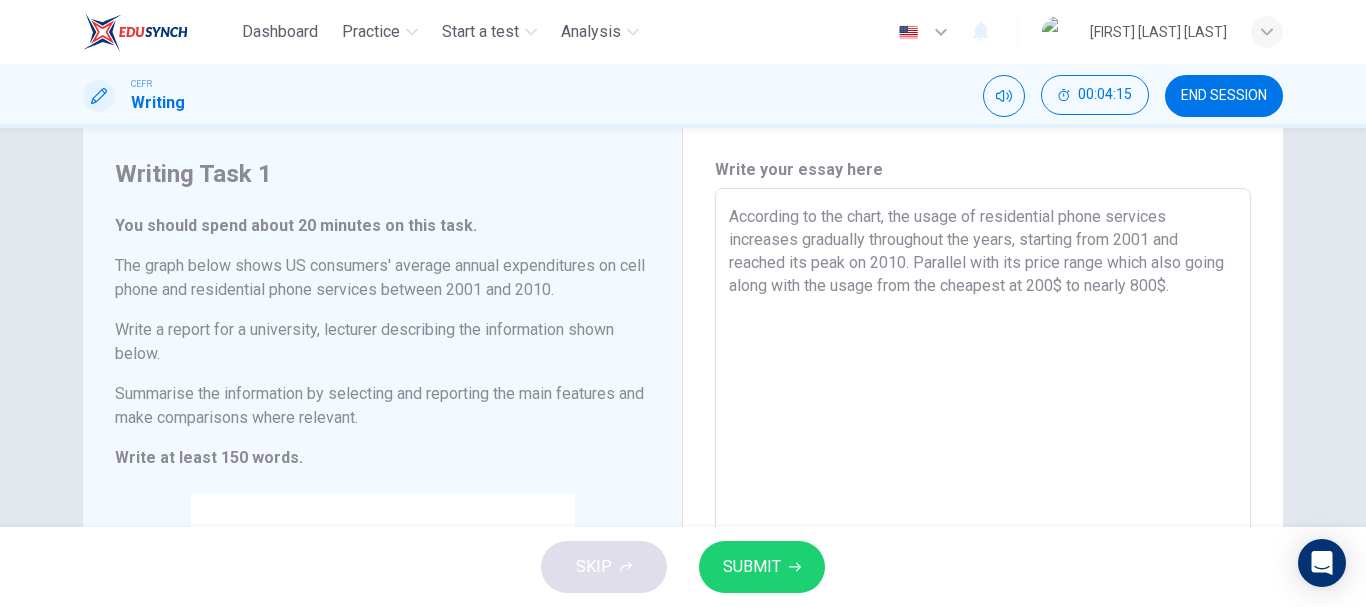 click on "According to the chart, the usage of residential phone services increases gradually throughout the years, starting from 2001 and reached its peak on 2010. Parallel with its price range which also going along with the usage from the cheapest at 200$ to nearly 800$." at bounding box center [983, 516] 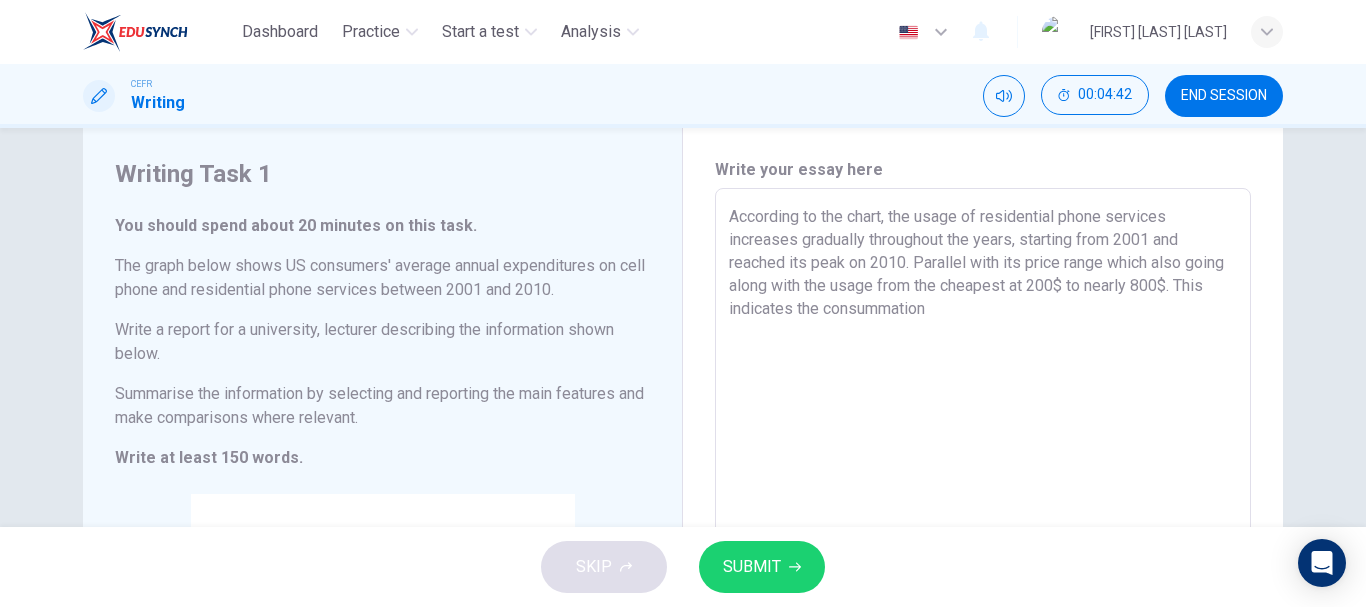 click on "According to the chart, the usage of residential phone services increases gradually throughout the years, starting from 2001 and reached its peak on 2010. Parallel with its price range which also going along with the usage from the cheapest at 200$ to nearly 800$. This indicates the consummation" at bounding box center (983, 516) 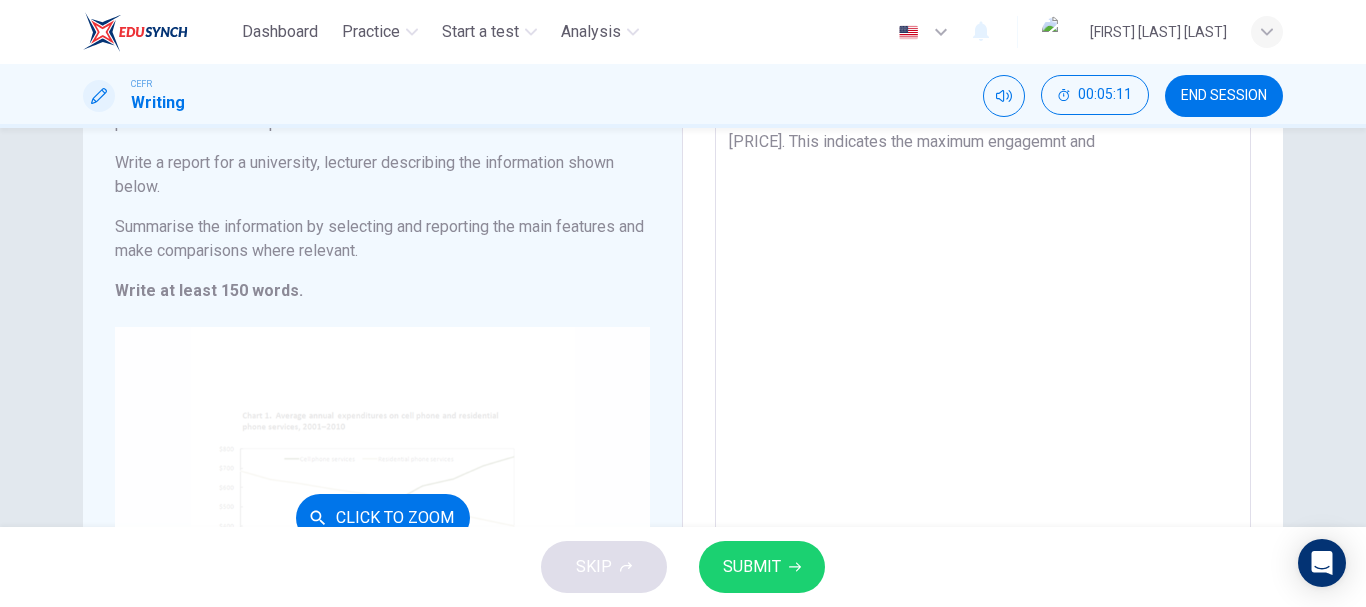 scroll, scrollTop: 478, scrollLeft: 0, axis: vertical 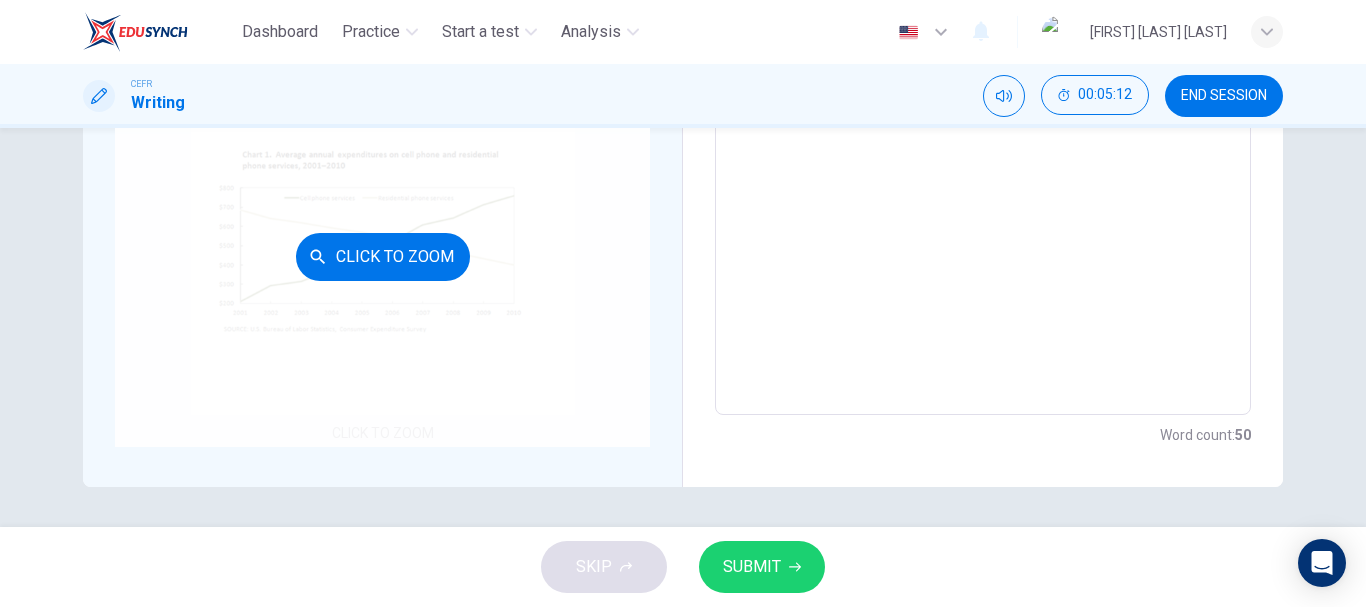 click on "Click to Zoom" at bounding box center (382, 256) 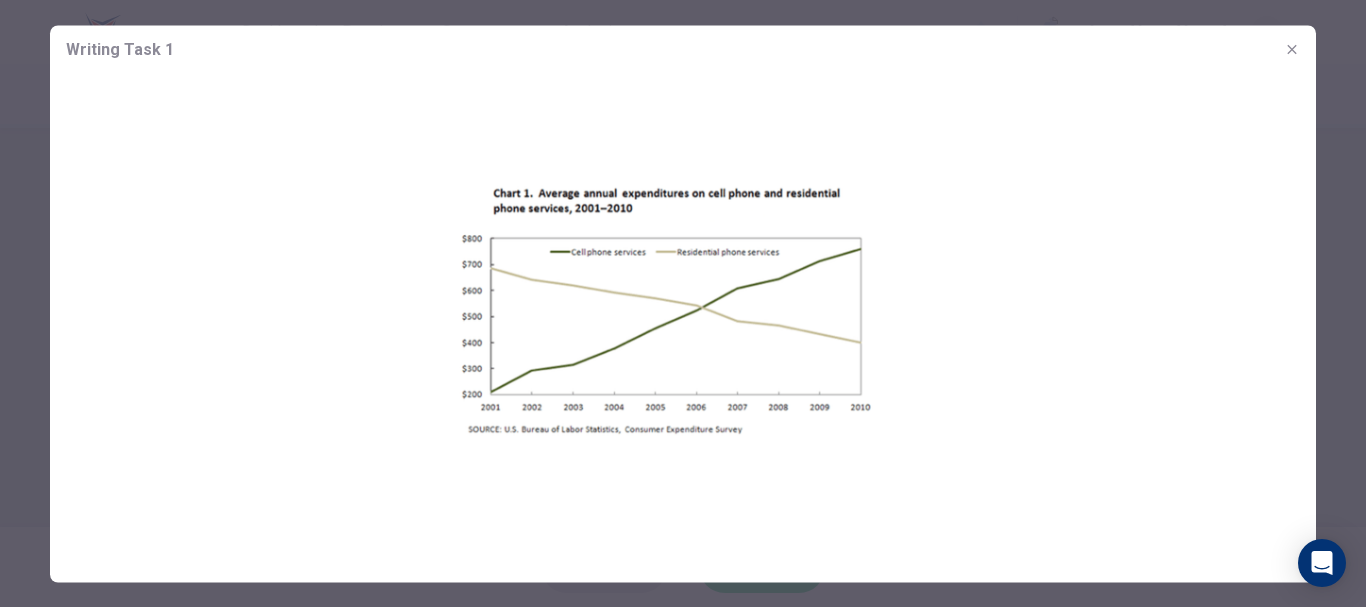 click at bounding box center (1292, 49) 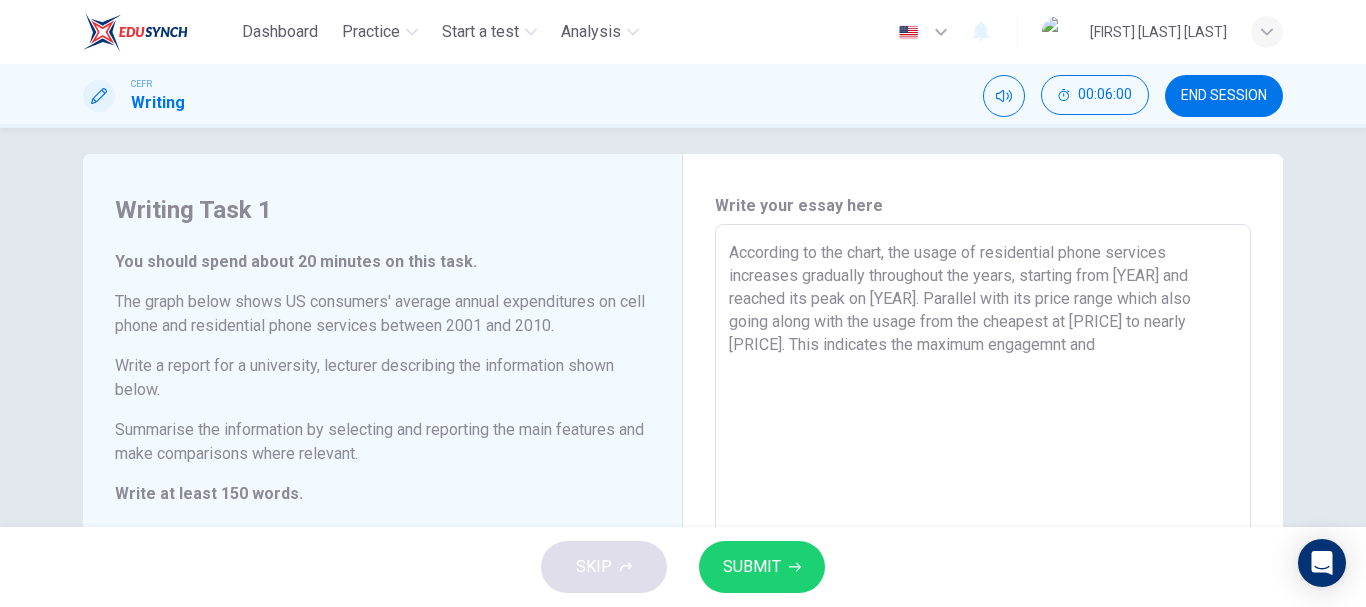 scroll, scrollTop: 11, scrollLeft: 0, axis: vertical 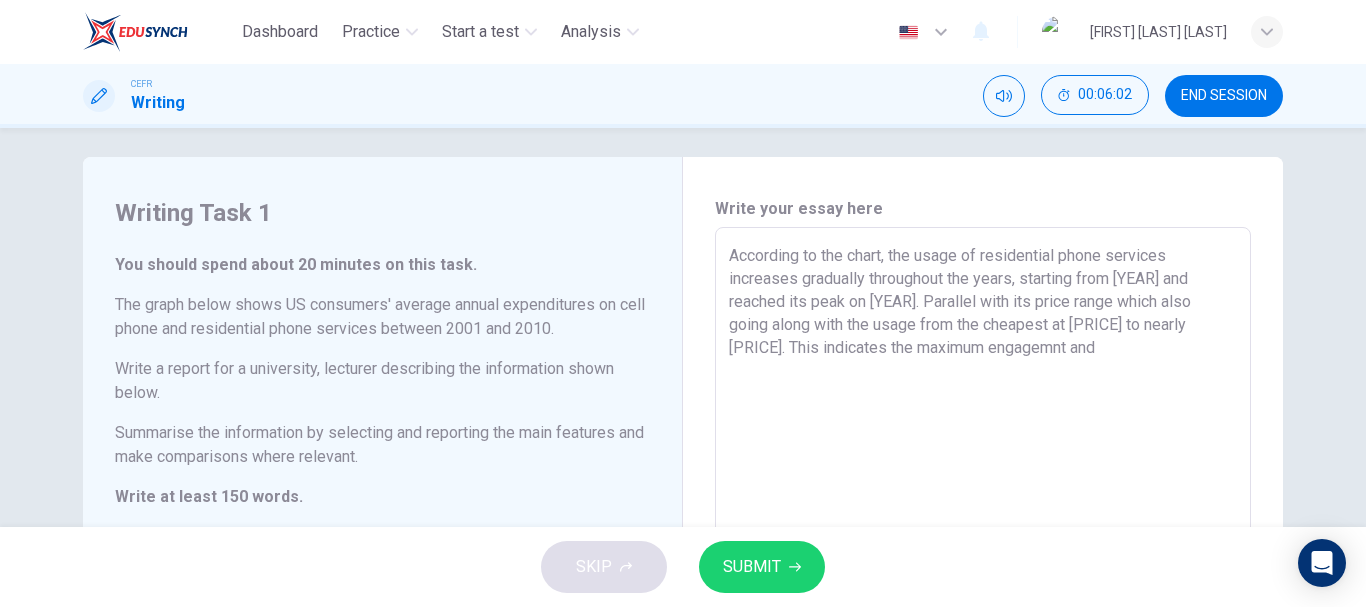 click on "According to the chart, the usage of residential phone services increases gradually throughout the years, starting from [YEAR] and reached its peak on [YEAR]. Parallel with its price range which also going along with the usage from the cheapest at [PRICE] to nearly [PRICE]. This indicates the maximum engagemnt and" at bounding box center [983, 555] 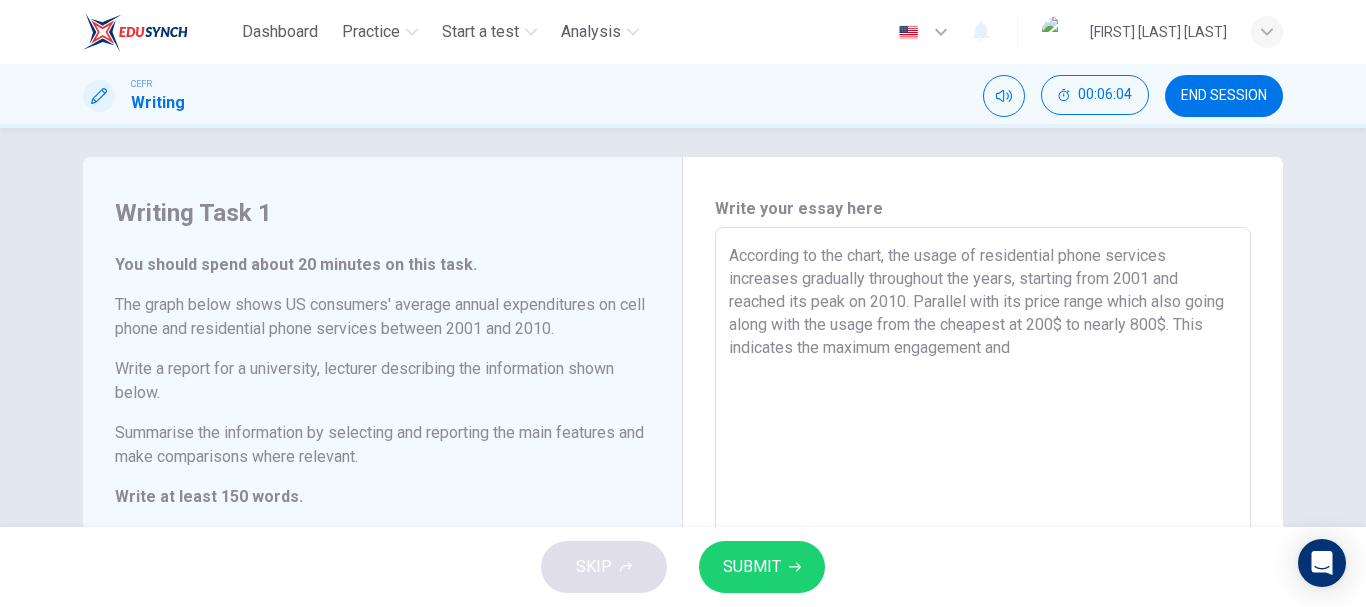 click on "According to the chart, the usage of residential phone services increases gradually throughout the years, starting from 2001 and reached its peak on 2010. Parallel with its price range which also going along with the usage from the cheapest at 200$ to nearly 800$. This indicates the maximum engagement and" at bounding box center [983, 555] 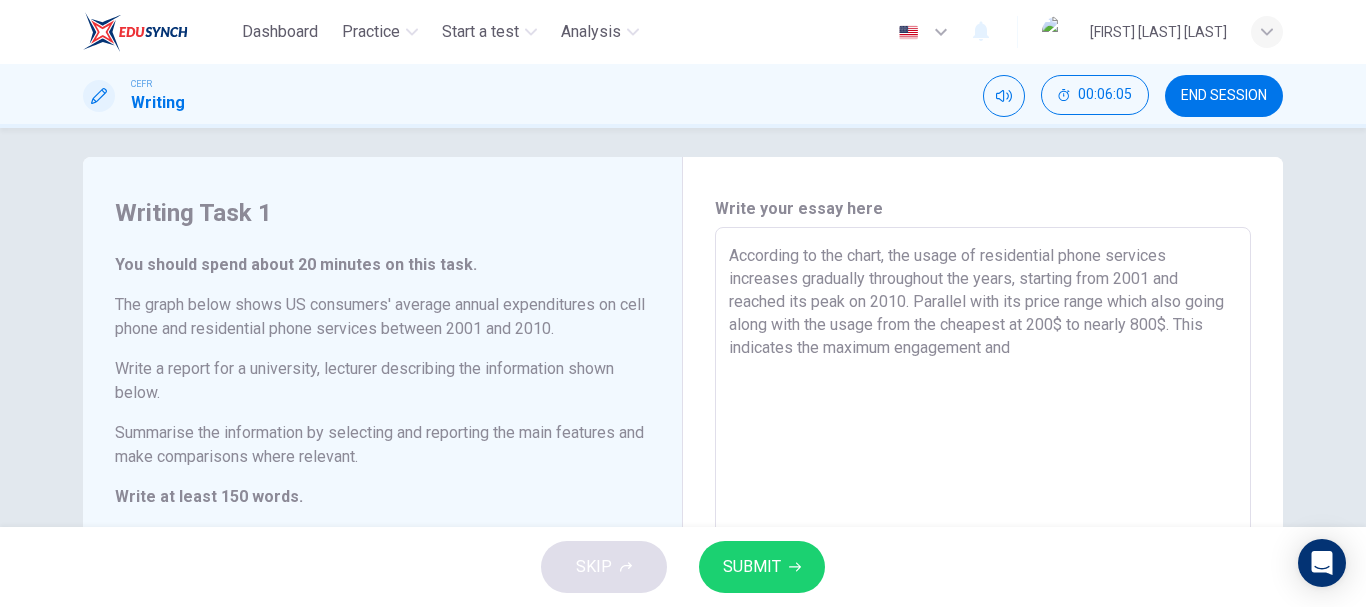 click on "According to the chart, the usage of residential phone services increases gradually throughout the years, starting from 2001 and reached its peak on 2010. Parallel with its price range which also going along with the usage from the cheapest at 200$ to nearly 800$. This indicates the maximum engagement and" at bounding box center (983, 555) 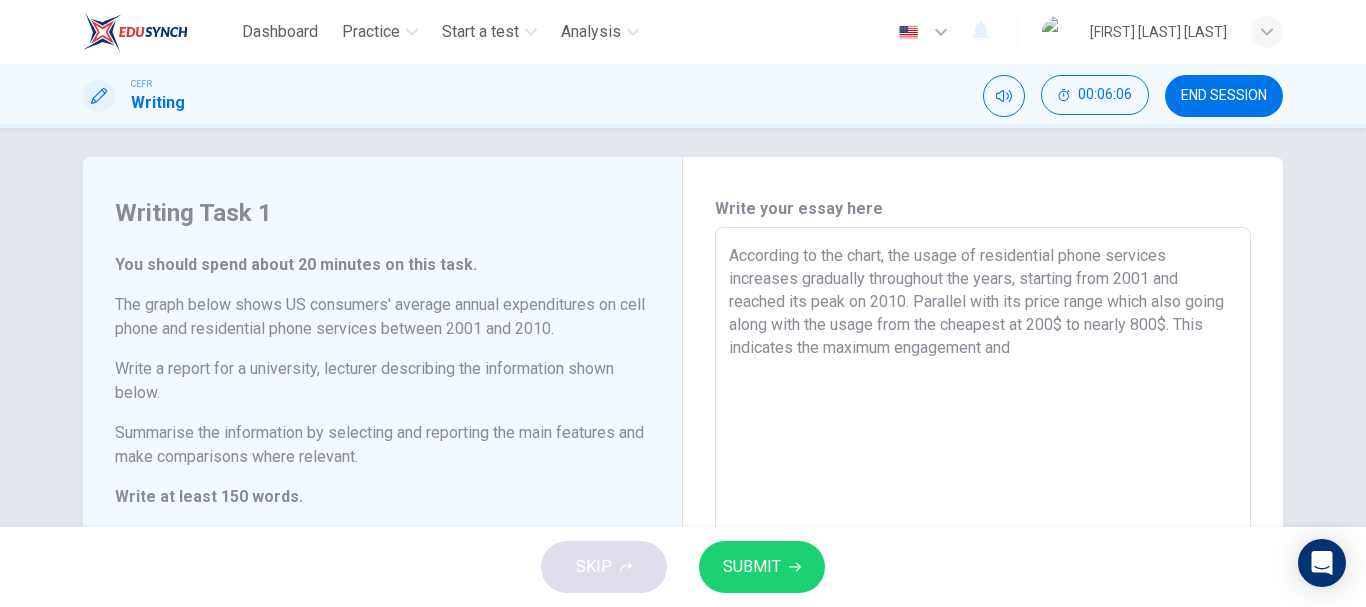 click on "According to the chart, the usage of residential phone services increases gradually throughout the years, starting from 2001 and reached its peak on 2010. Parallel with its price range which also going along with the usage from the cheapest at 200$ to nearly 800$. This indicates the maximum engagement and" at bounding box center [983, 555] 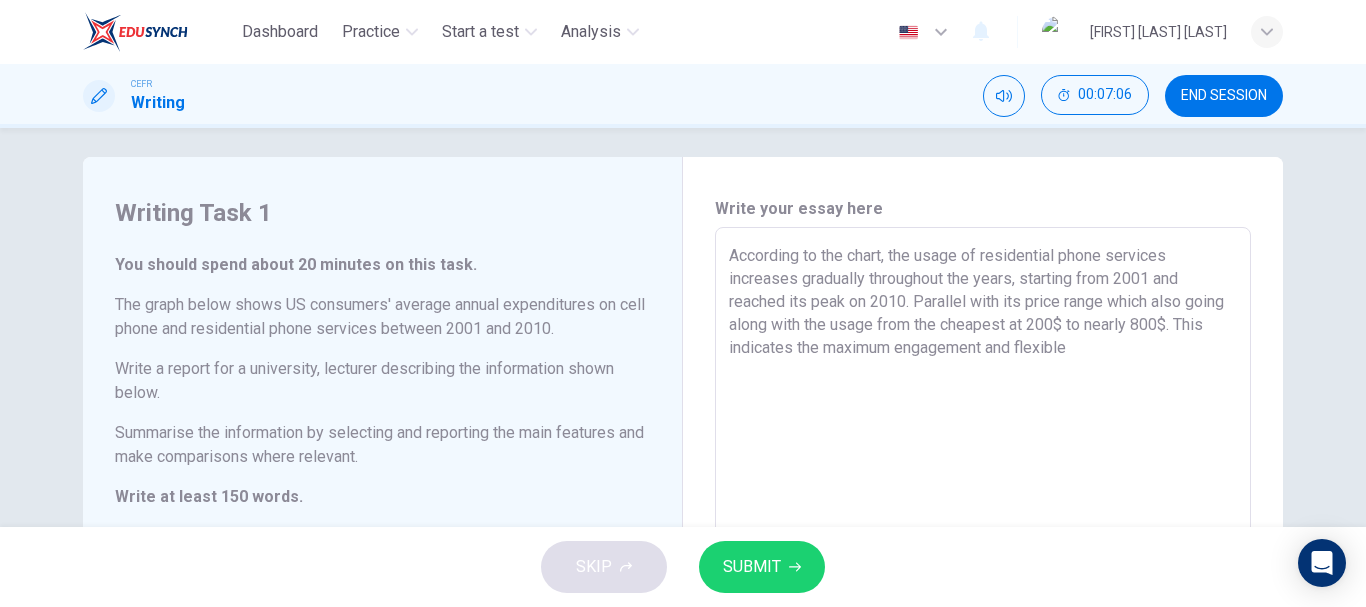 click on "According to the chart, the usage of residential phone services increases gradually throughout the years, starting from 2001 and reached its peak on 2010. Parallel with its price range which also going along with the usage from the cheapest at 200$ to nearly 800$. This indicates the maximum engagement and flexible" at bounding box center (983, 555) 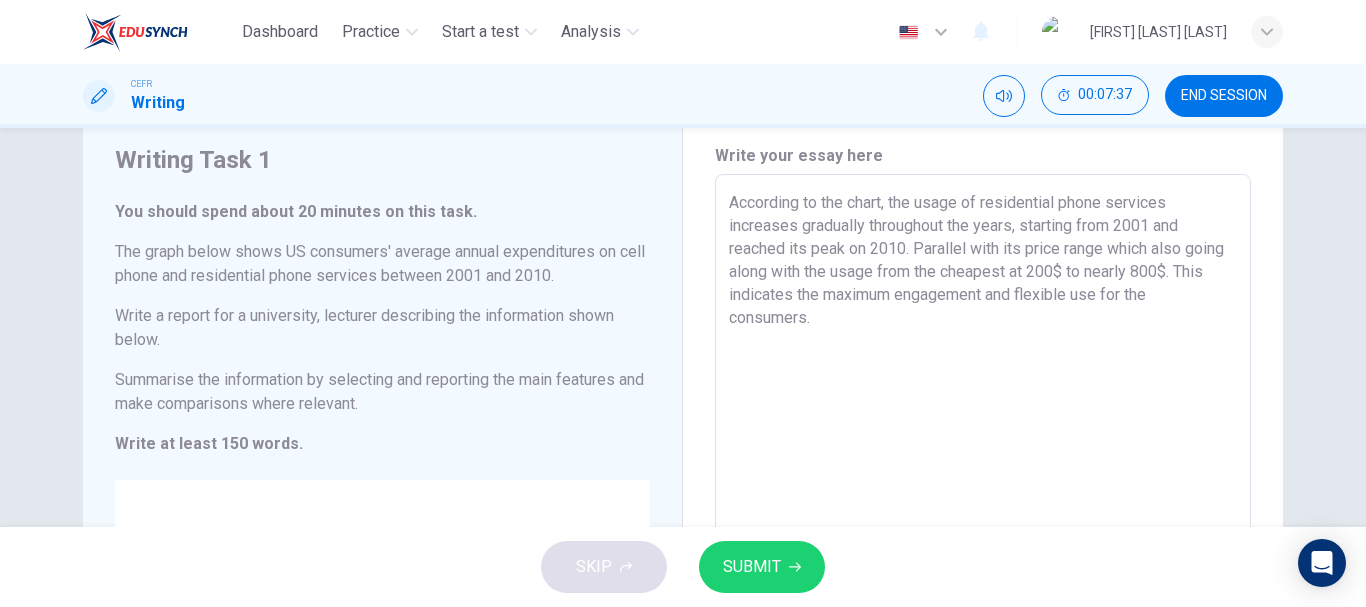 scroll, scrollTop: 0, scrollLeft: 0, axis: both 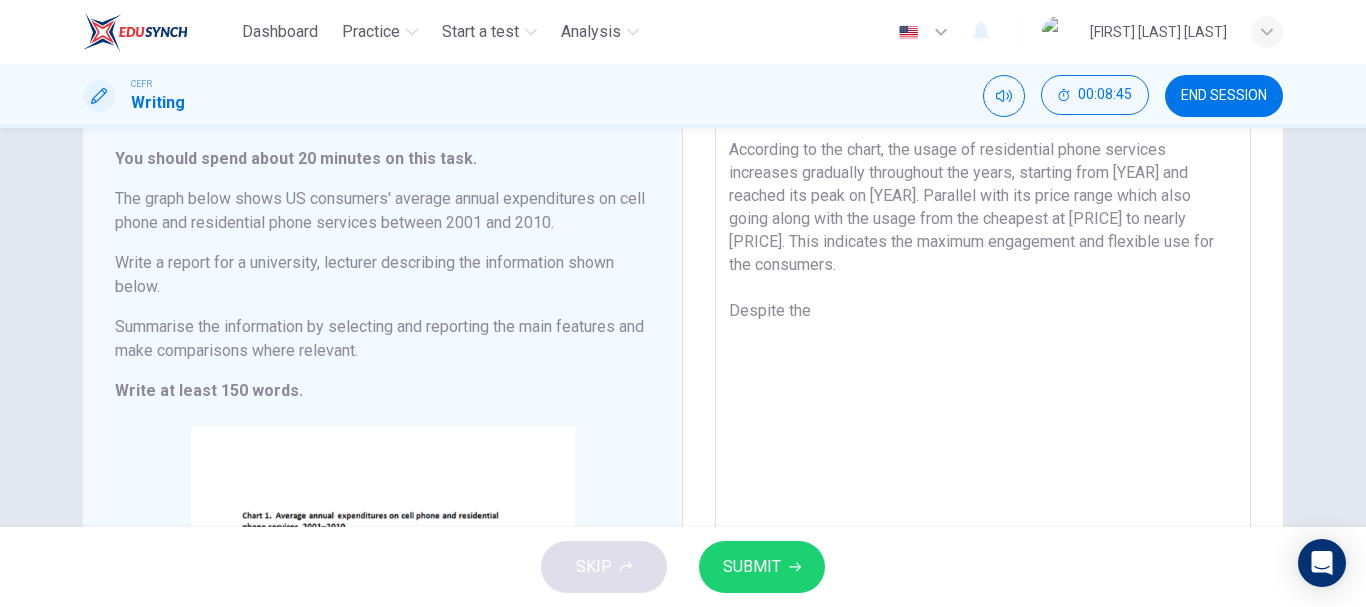 drag, startPoint x: 813, startPoint y: 310, endPoint x: 720, endPoint y: 314, distance: 93.08598 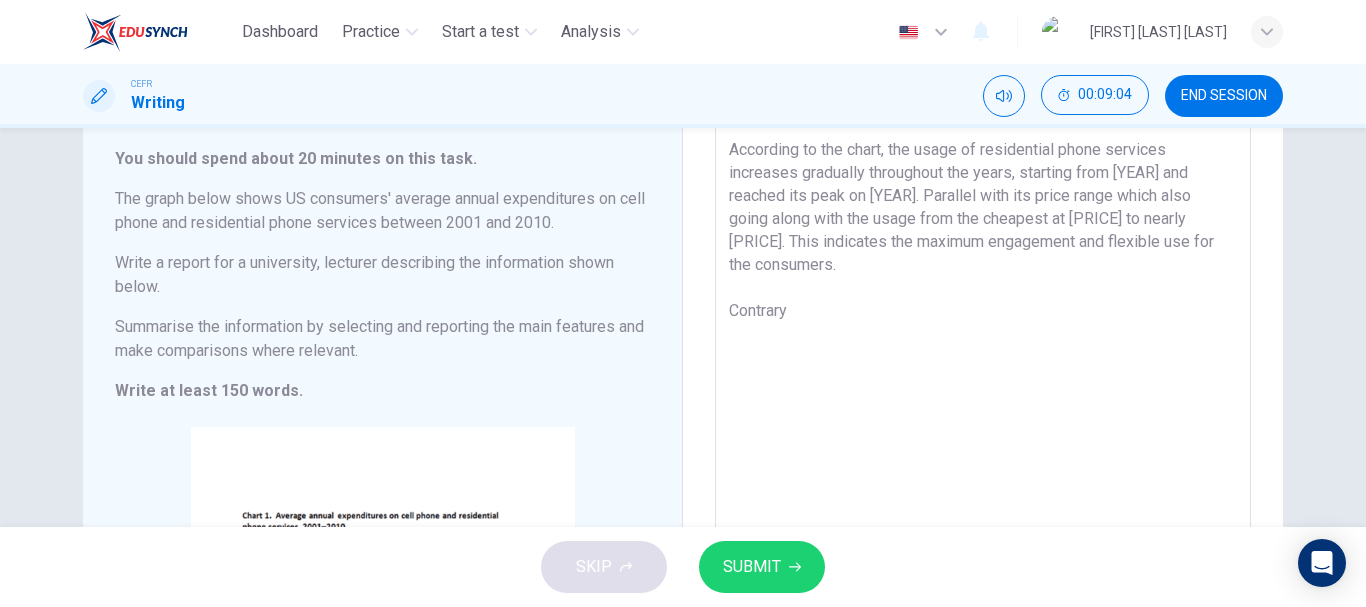 drag, startPoint x: 765, startPoint y: 309, endPoint x: 681, endPoint y: 309, distance: 84 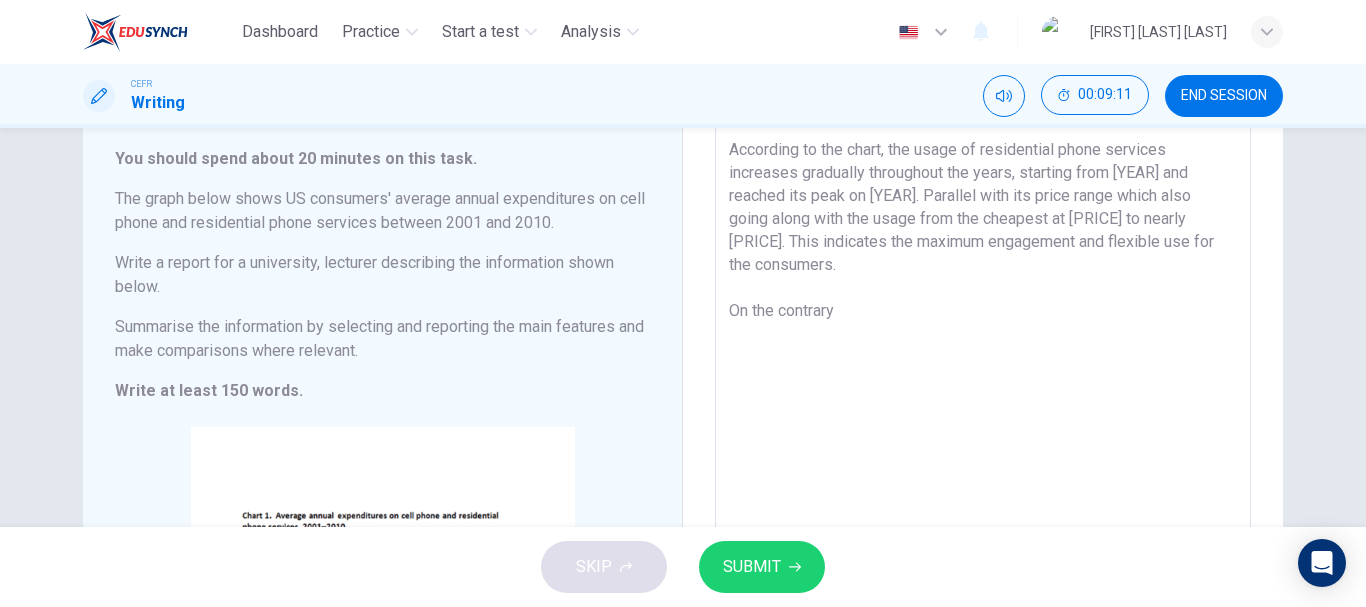 click on "According to the chart, the usage of residential phone services increases gradually throughout the years, starting from [YEAR] and reached its peak on [YEAR]. Parallel with its price range which also going along with the usage from the cheapest at [PRICE] to nearly [PRICE]. This indicates the maximum engagement and flexible use for the consumers.
On the contrary" at bounding box center (983, 449) 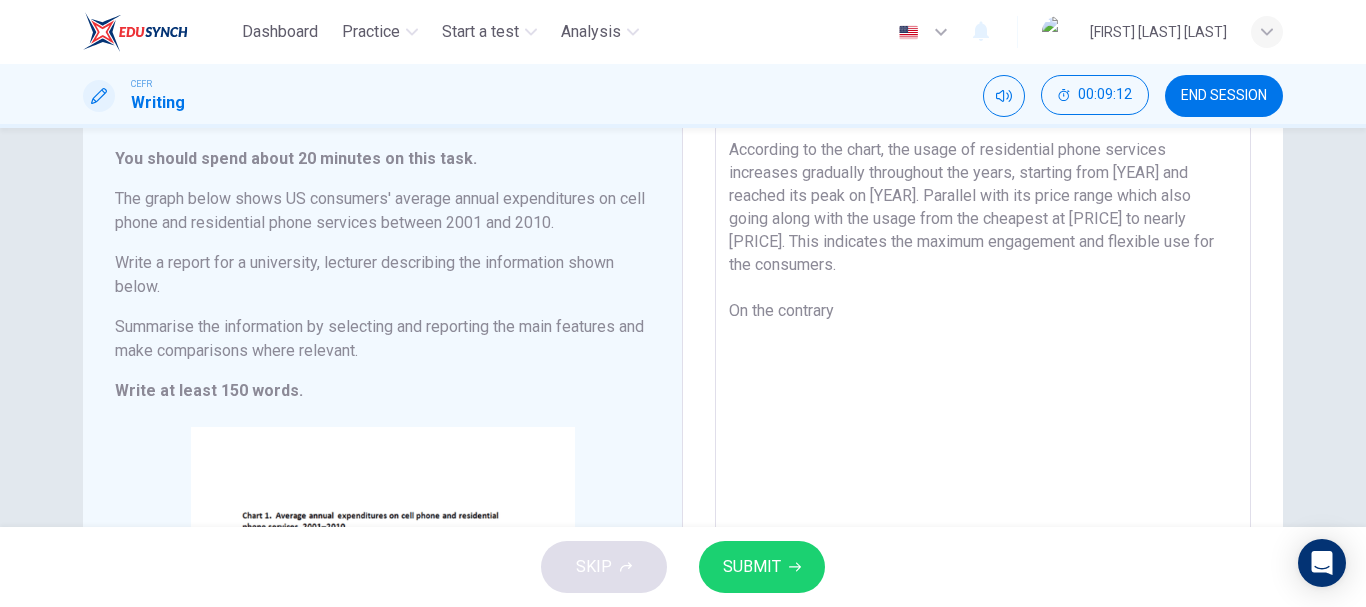 click on "According to the chart, the usage of residential phone services increases gradually throughout the years, starting from [YEAR] and reached its peak on [YEAR]. Parallel with its price range which also going along with the usage from the cheapest at [PRICE] to nearly [PRICE]. This indicates the maximum engagement and flexible use for the consumers.
On the contrary" at bounding box center (983, 449) 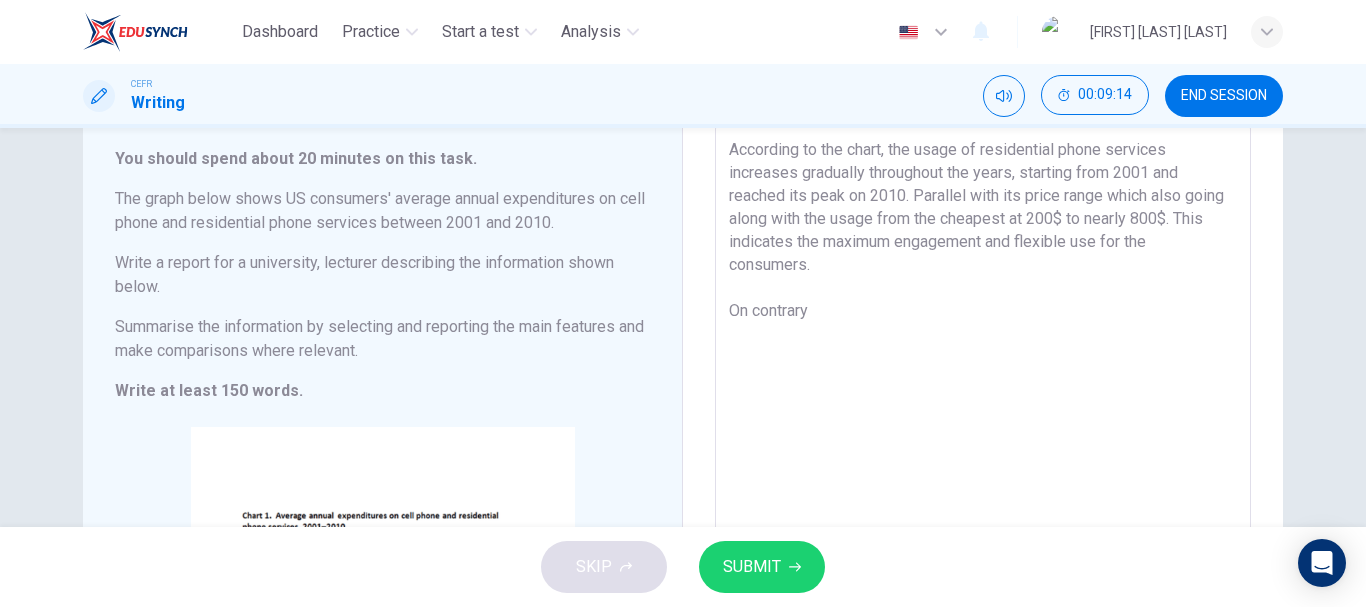 click on "According to the chart, the usage of residential phone services increases gradually throughout the years, starting from 2001 and reached its peak on 2010. Parallel with its price range which also going along with the usage from the cheapest at 200$ to nearly 800$. This indicates the maximum engagement and flexible use for the consumers.
On contrary" at bounding box center [983, 449] 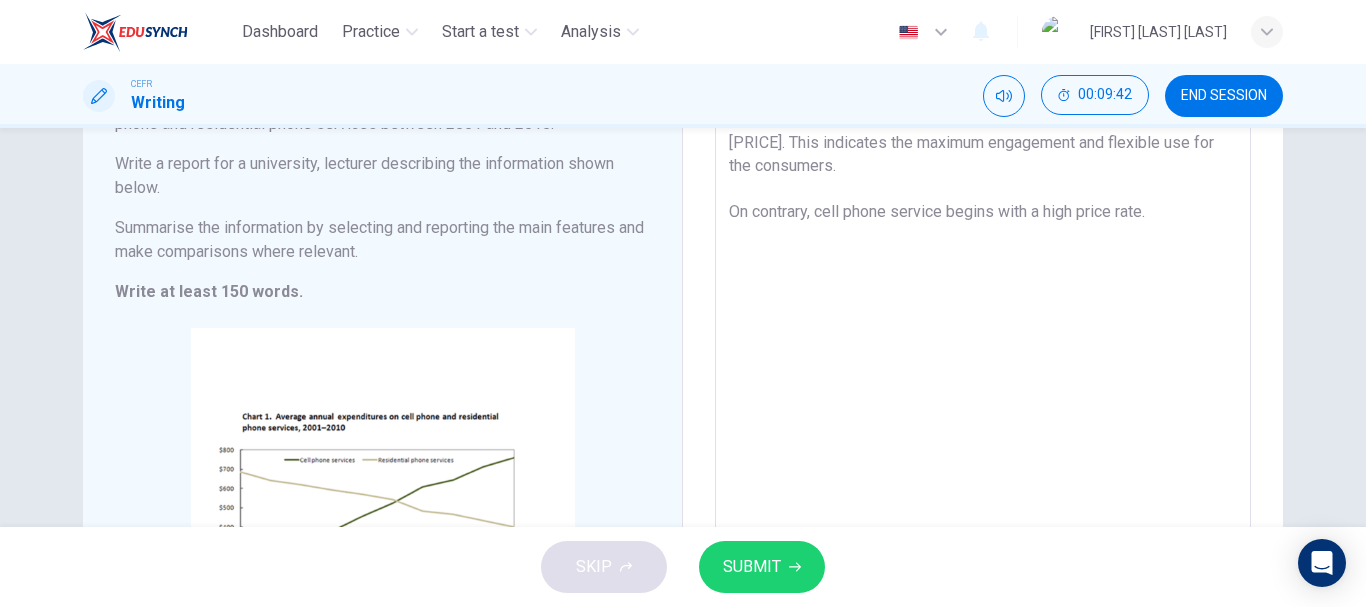 scroll, scrollTop: 217, scrollLeft: 0, axis: vertical 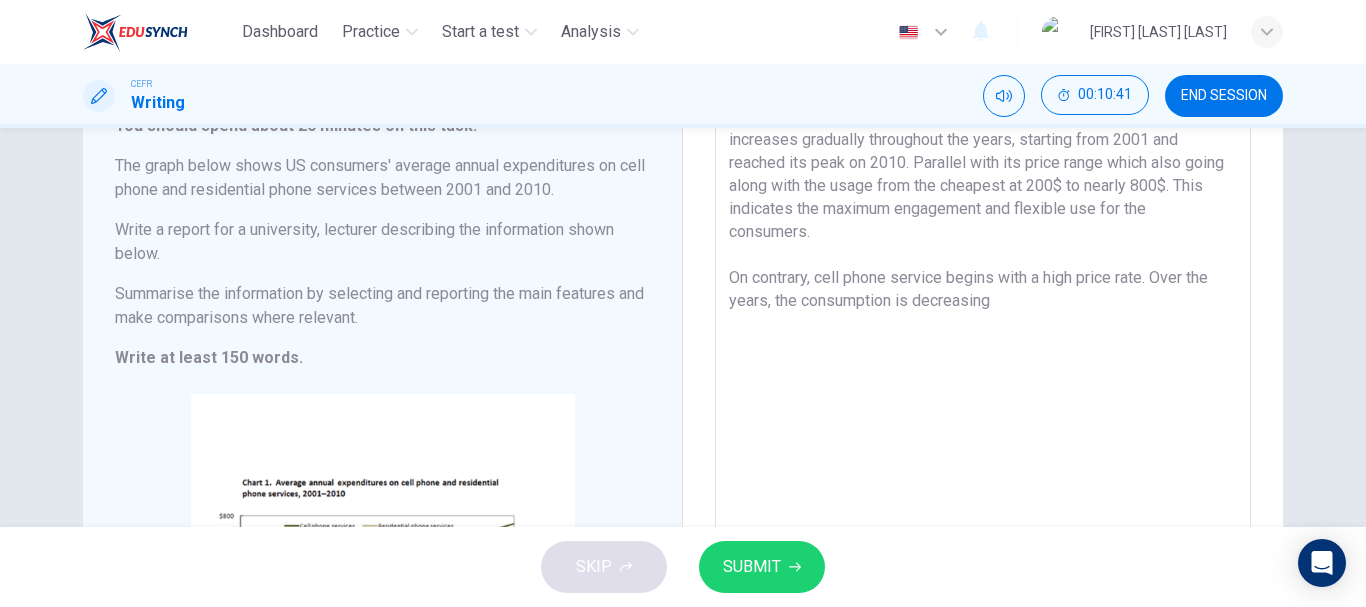 click on "According to the chart, the usage of residential phone services increases gradually throughout the years, starting from 2001 and reached its peak on 2010. Parallel with its price range which also going along with the usage from the cheapest at 200$ to nearly 800$. This indicates the maximum engagement and flexible use for the consumers.
On contrary, cell phone service begins with a high price rate. Over the years, the consumption is decreasing" at bounding box center [983, 416] 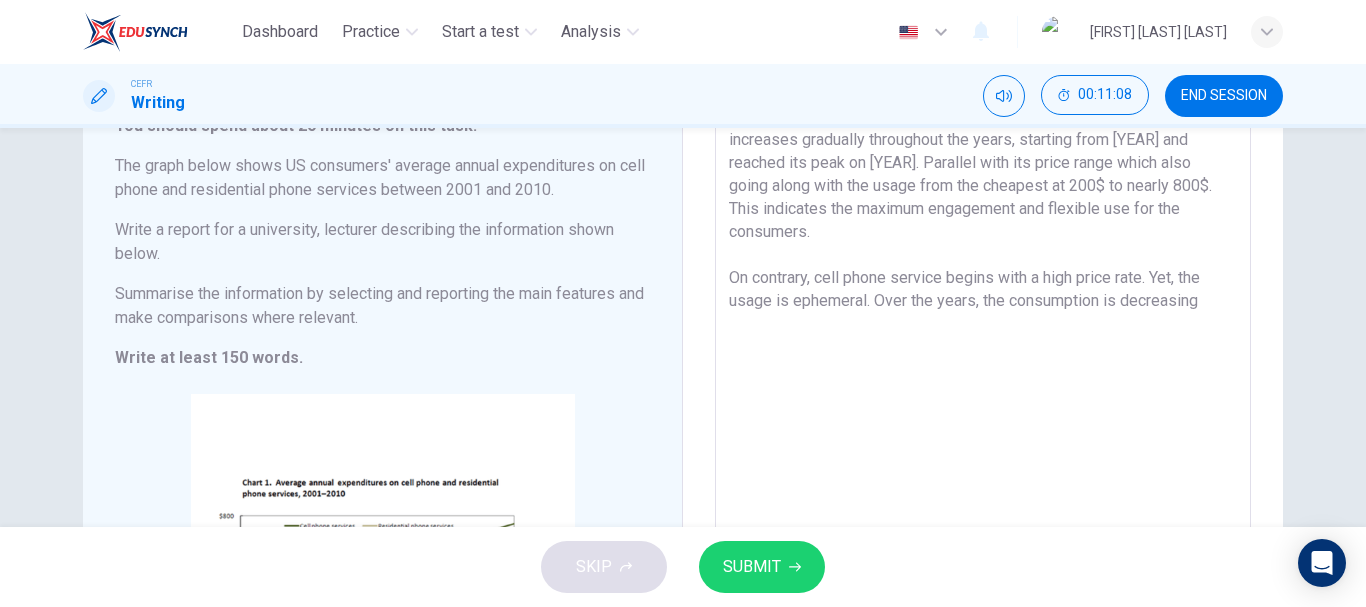 click on "According to the chart, the usage of residential phone services increases gradually throughout the years, starting from [YEAR] and reached its peak on [YEAR]. Parallel with its price range which also going along with the usage from the cheapest at 200$ to nearly 800$. This indicates the maximum engagement and flexible use for the consumers.
On contrary, cell phone service begins with a high price rate. Yet, the usage is ephemeral. Over the years, the consumption is decreasing" at bounding box center (983, 416) 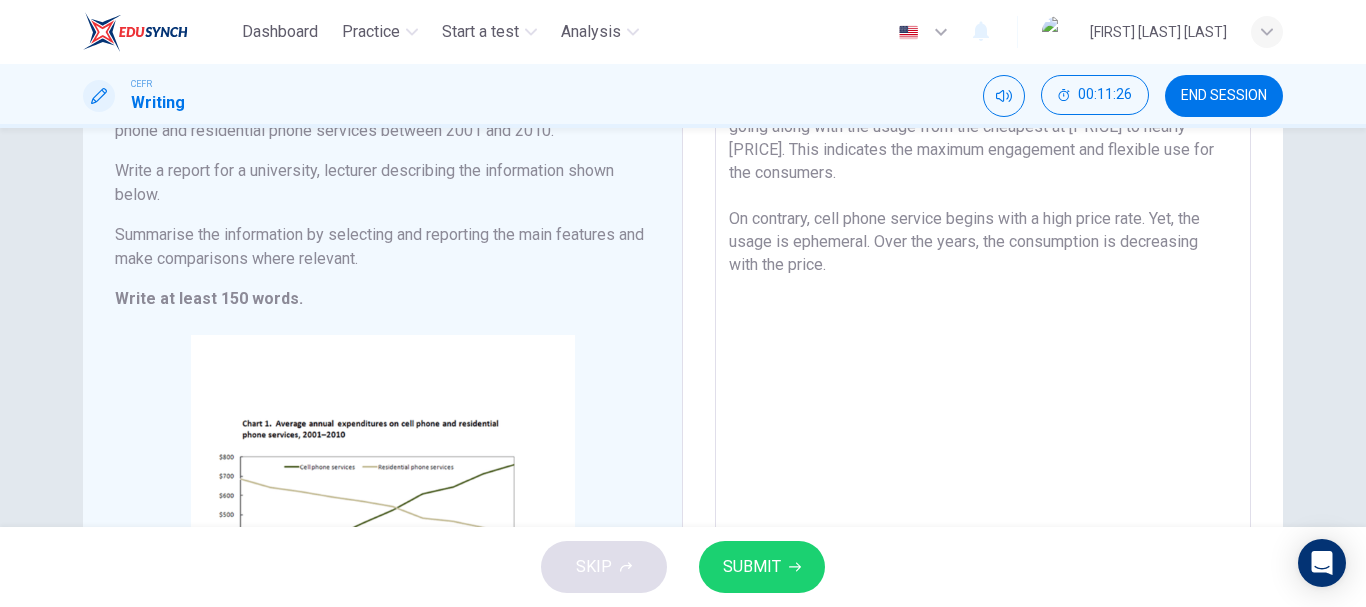 scroll, scrollTop: 200, scrollLeft: 0, axis: vertical 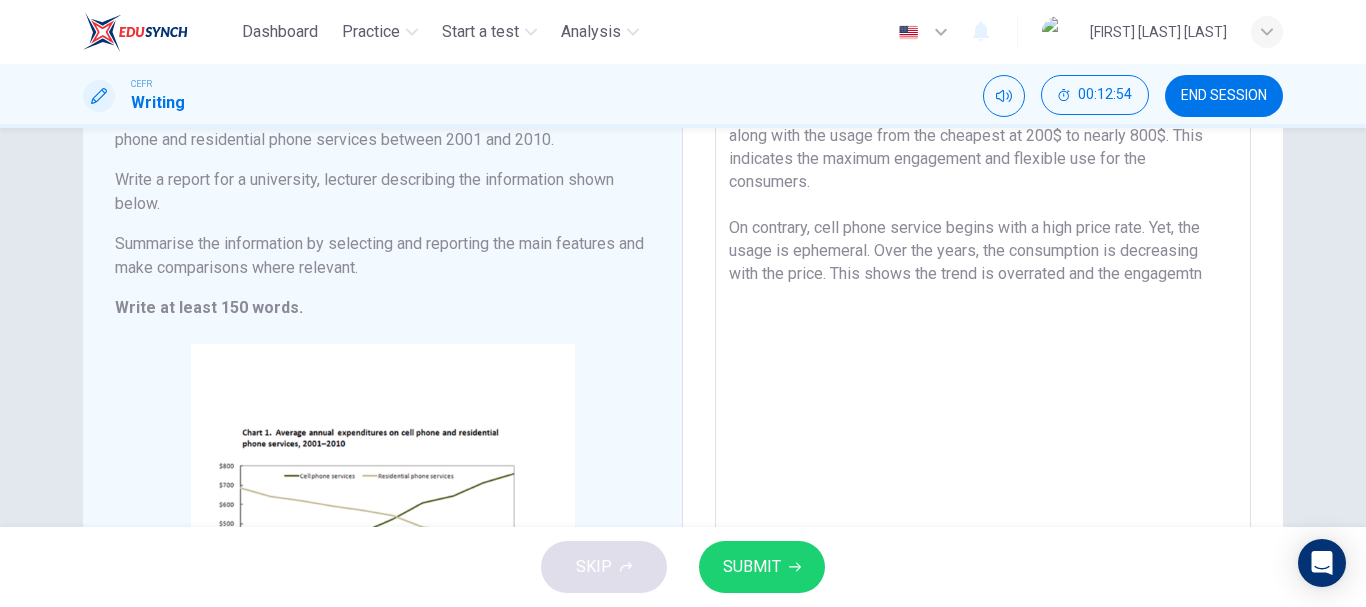 drag, startPoint x: 1209, startPoint y: 274, endPoint x: 1127, endPoint y: 284, distance: 82.607506 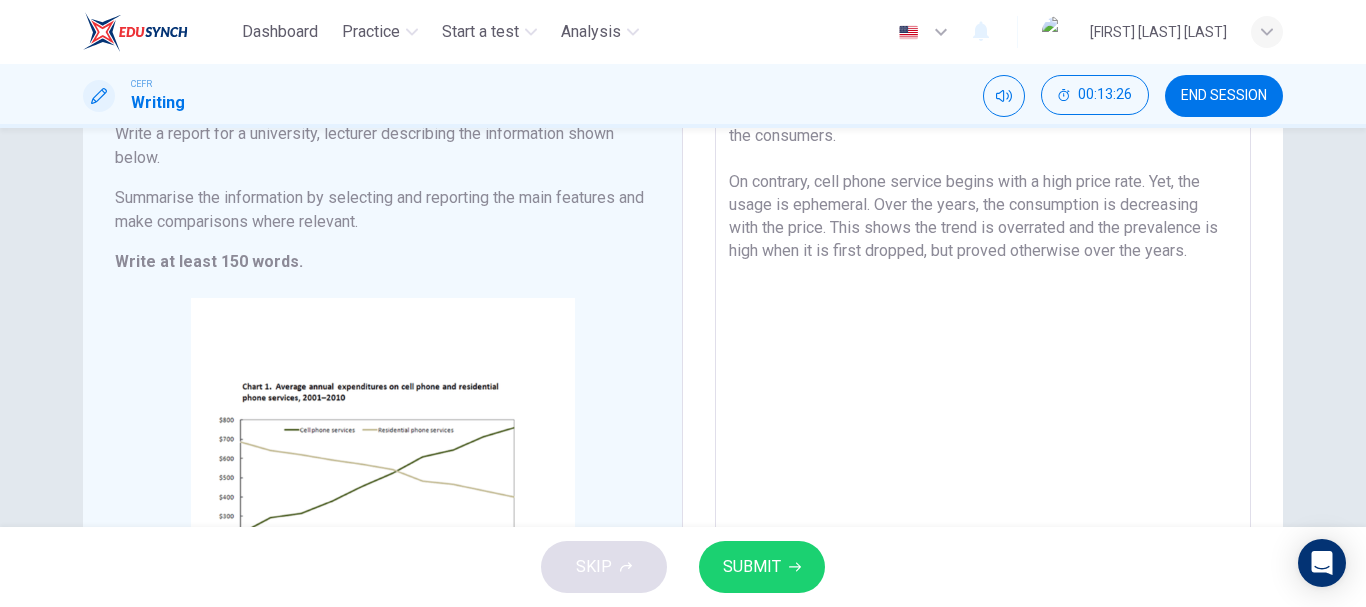 scroll, scrollTop: 250, scrollLeft: 0, axis: vertical 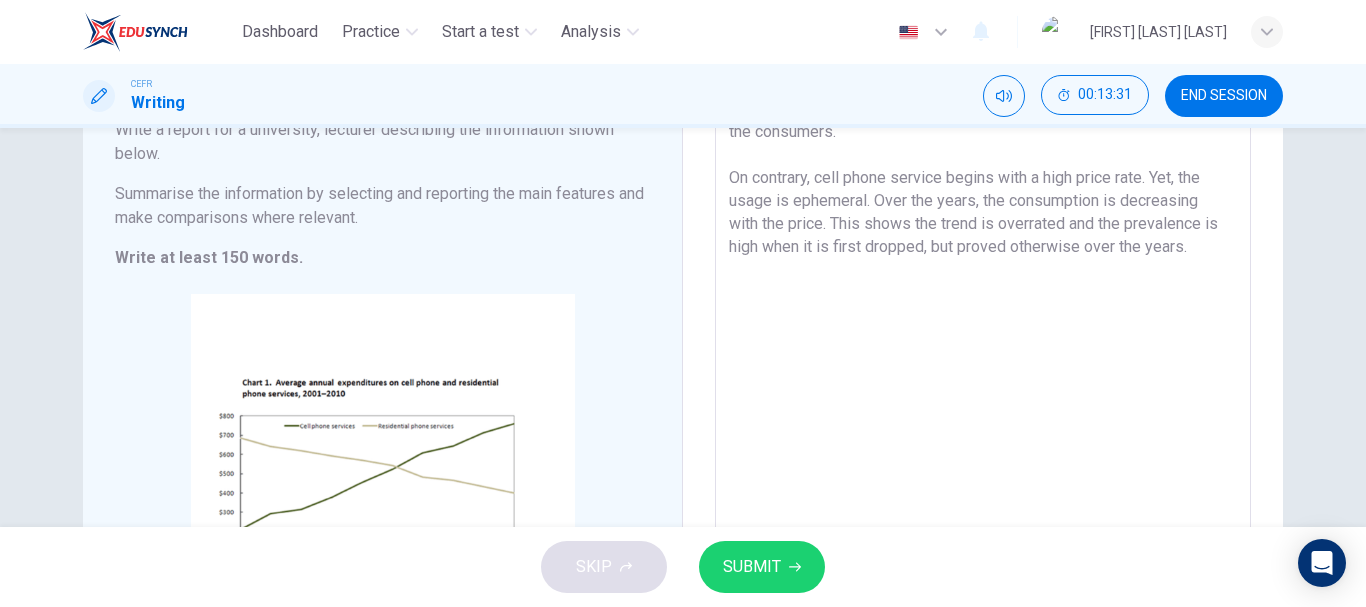 drag, startPoint x: 1097, startPoint y: 222, endPoint x: 941, endPoint y: 230, distance: 156.20499 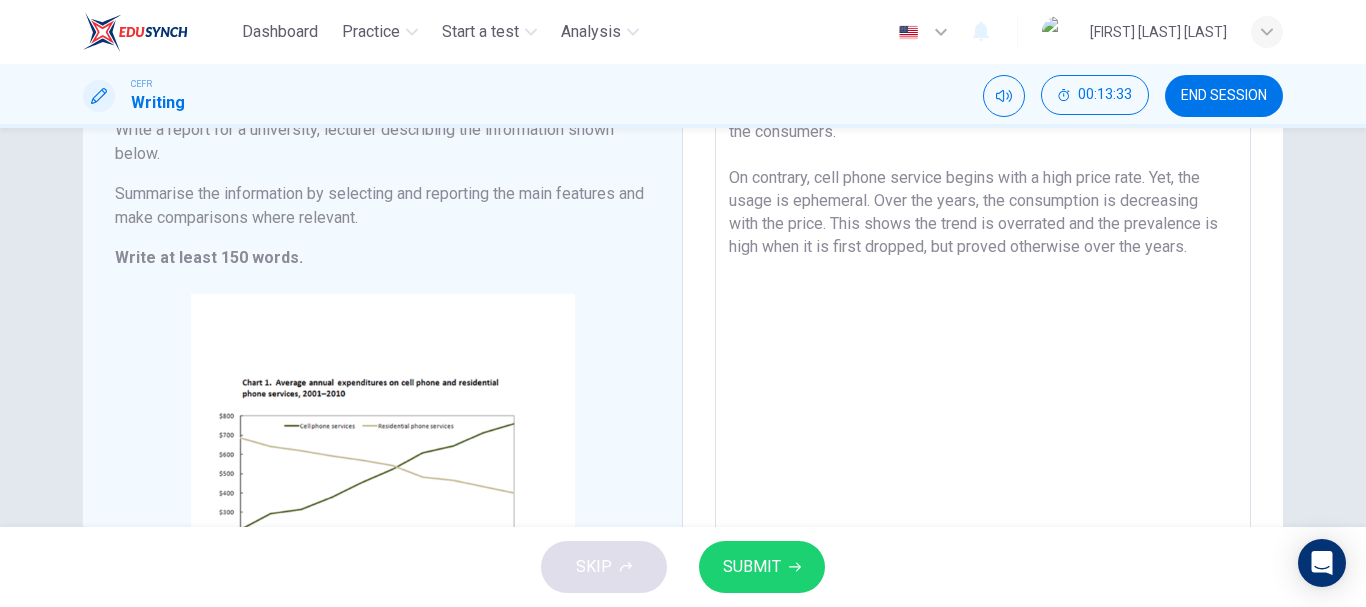 click on "According to the chart, the usage of residential phone services increases gradually throughout the years, starting from [YEAR] and reached its peak on [YEAR]. Parallel with its price range which also going along with the usage from the cheapest at [PRICE] to nearly [PRICE]. This indicates the maximum engagement and flexible use for the consumers.
On contrary, cell phone service begins with a high price rate. Yet, the usage is ephemeral. Over the years, the consumption is decreasing with the price. This shows the trend is overrated and the prevalence is high when it is first dropped, but proved otherwise over the years." at bounding box center (983, 316) 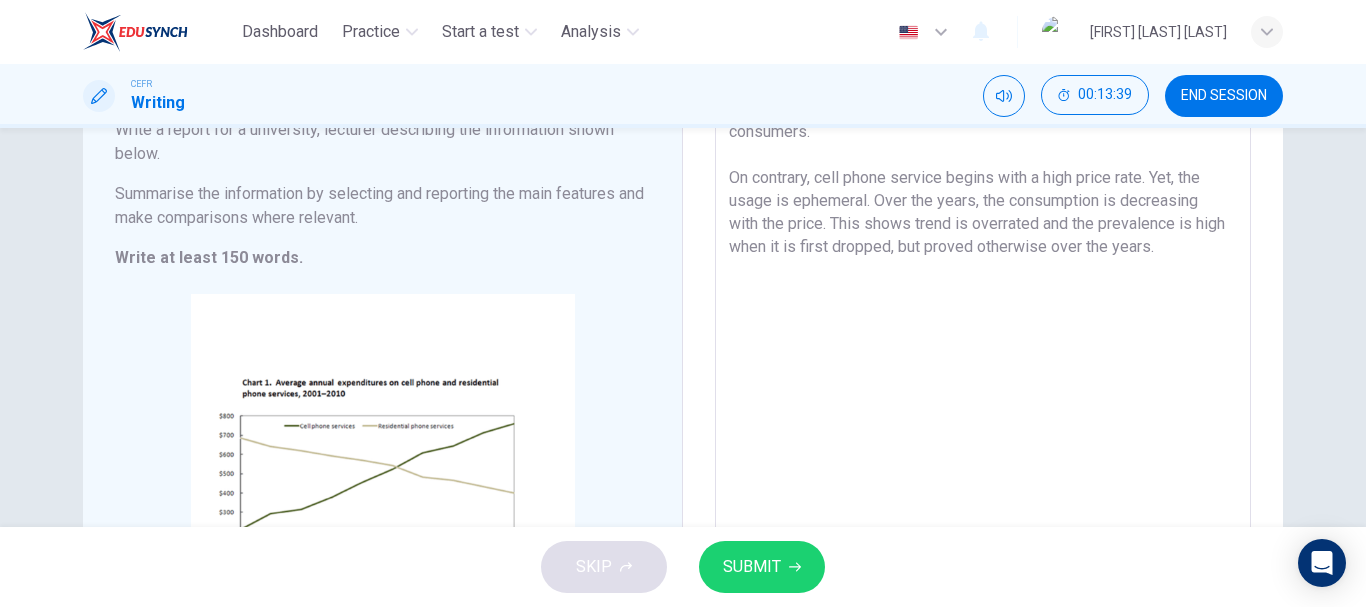 drag, startPoint x: 1069, startPoint y: 224, endPoint x: 914, endPoint y: 229, distance: 155.08063 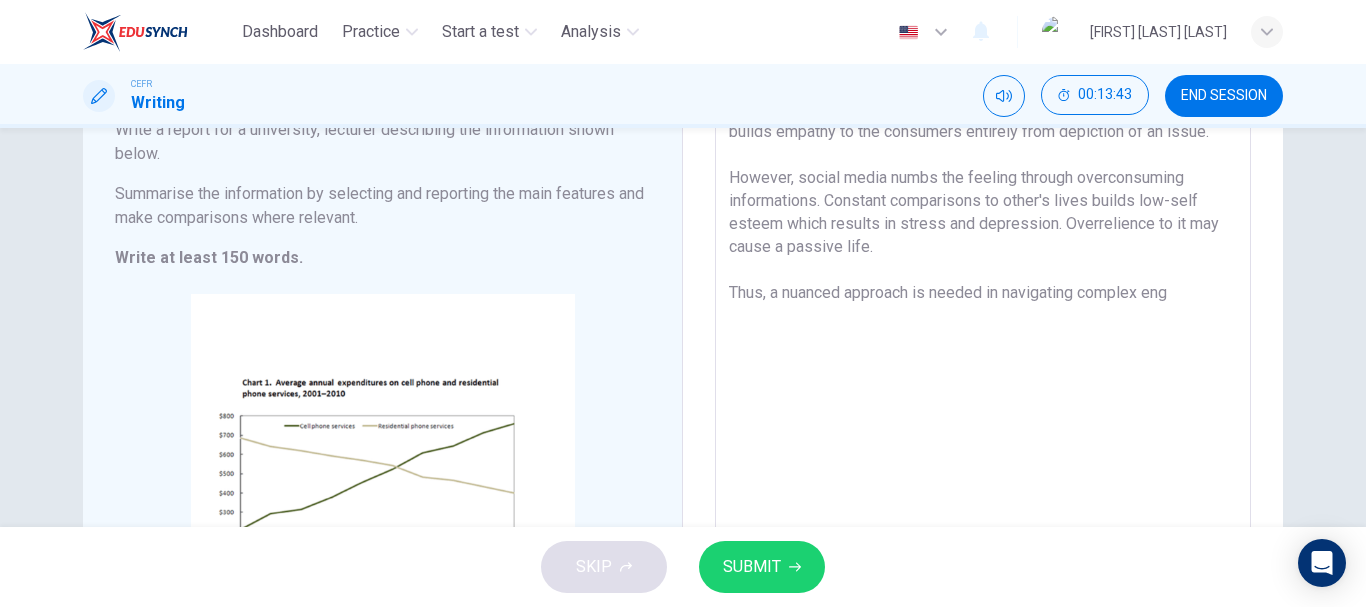 click on "There is value to be found on both sides of the debates. Social media is advantages through its medium of connecting and spreading awareness. Due to this fact, society get exposed to current issues and act towards it. . To exemplifies this, a video of a homeless laying around the [CITY] got bunch of volunteers acting on it.  Social media builds empathy to the consumers entirely from depiction of an issue.
However, social media numbs the feeling through overconsuming informations. Constant comparisons to other's lives builds low-self esteem which results in stress and depression. Overrelience to it may cause a passive life.
Thus, a nuanced approach is needed in navigating complex eng" at bounding box center [983, 316] 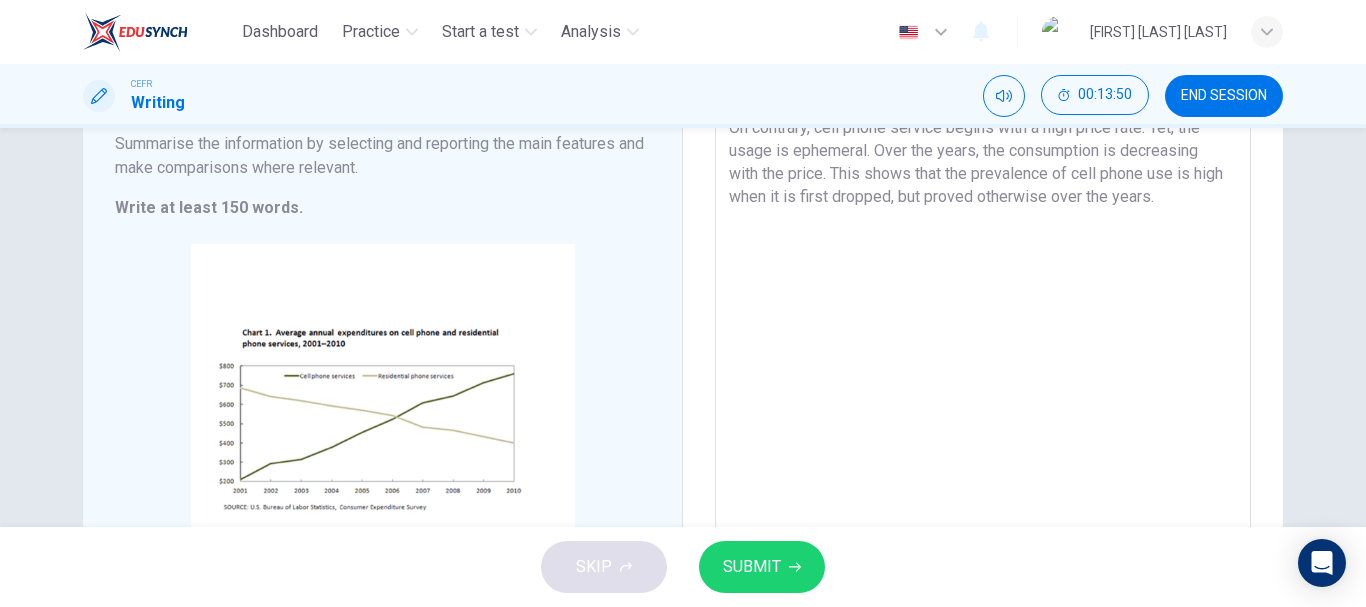 scroll, scrollTop: 317, scrollLeft: 0, axis: vertical 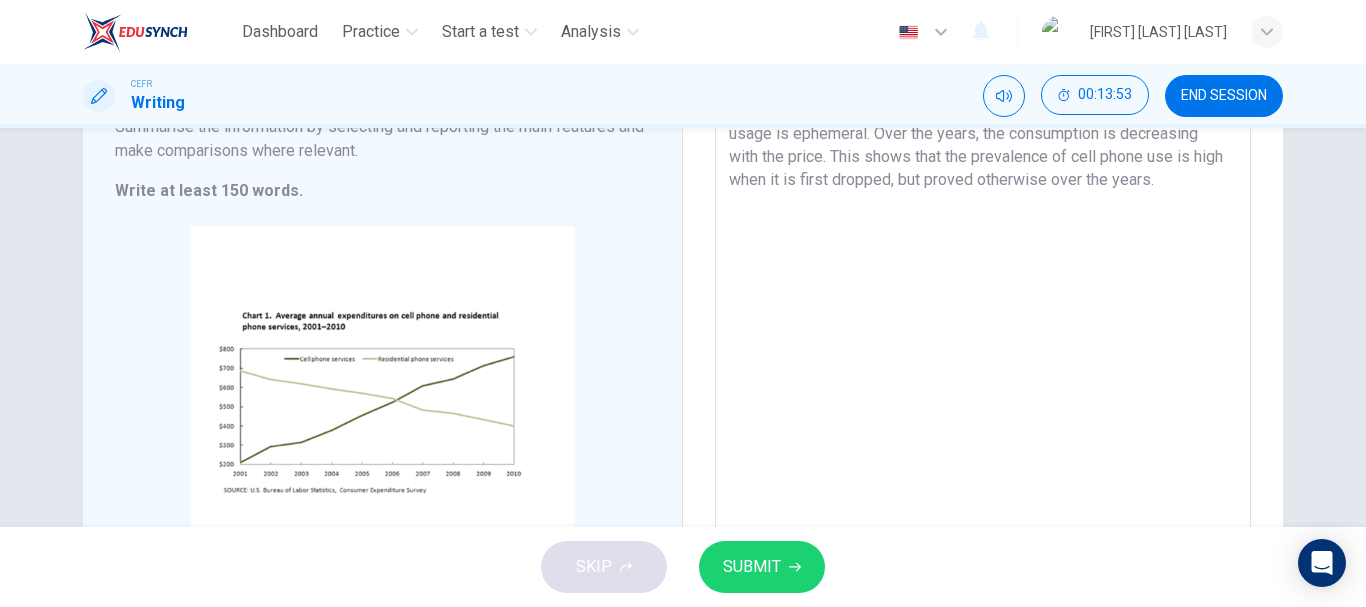 click on "According to the chart, the usage of residential phone services increases gradually throughout the years, starting from [YEAR] and reached its peak on [YEAR]. Parallel with its price range which also going along with the usage from the cheapest at [PRICE] to nearly [PRICE]. This indicates the maximum engagement and flexible use for the consumers.
On contrary, cell phone service begins with a high price rate. Yet, the usage is ephemeral. Over the years, the consumption is decreasing with the price. This shows that the prevalence of cell phone use is high when it is first dropped, but proved otherwise over the years." at bounding box center [983, 249] 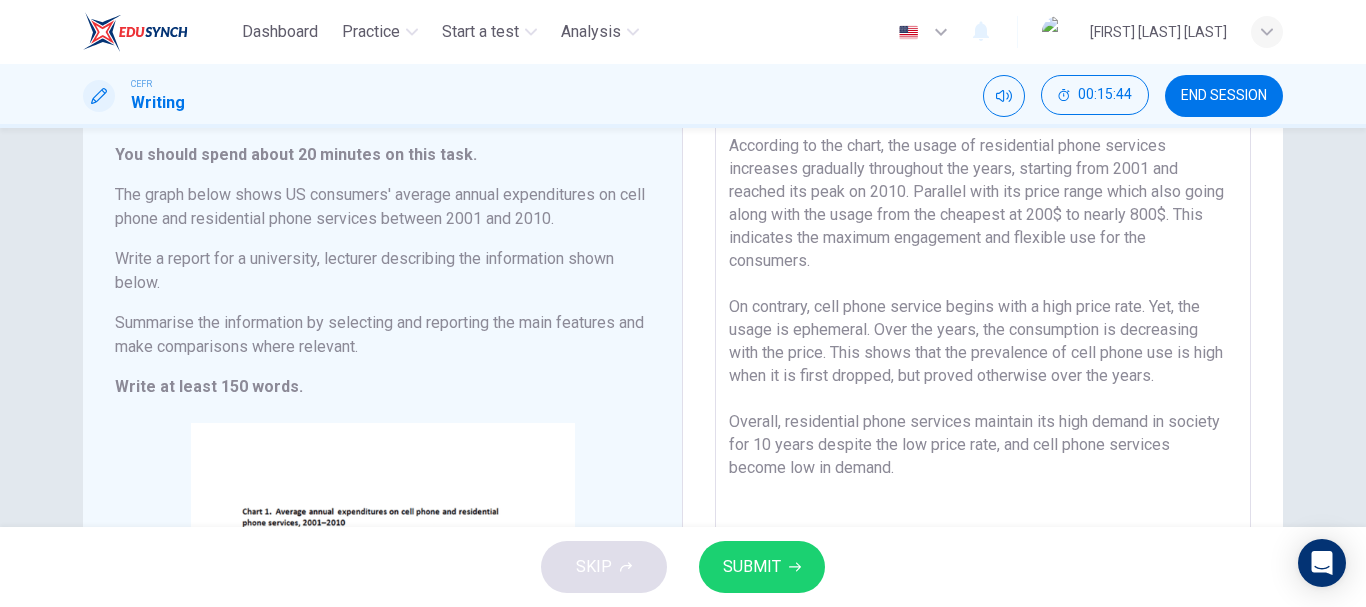 scroll, scrollTop: 117, scrollLeft: 0, axis: vertical 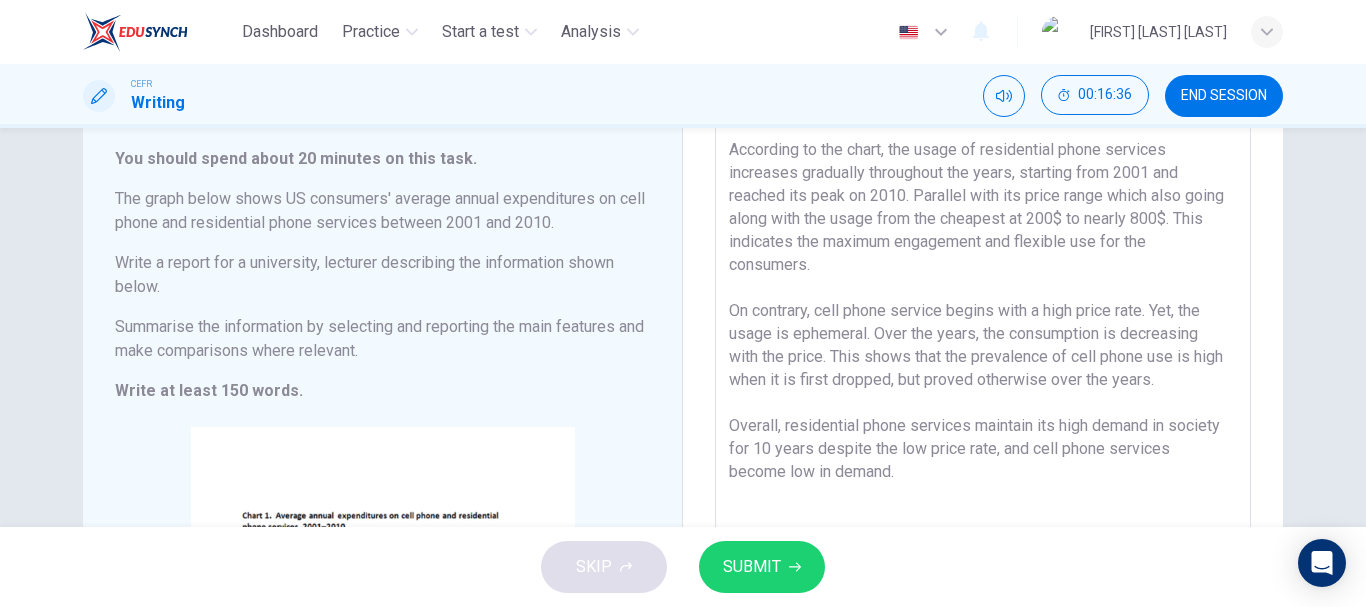 type on "According to the chart, the usage of residential phone services increases gradually throughout the years, starting from 2001 and reached its peak on 2010. Parallel with its price range which also going along with the usage from the cheapest at 200$ to nearly 800$. This indicates the maximum engagement and flexible use for the consumers.
On contrary, cell phone service begins with a high price rate. Yet, the usage is ephemeral. Over the years, the consumption is decreasing with the price. This shows that the prevalence of cell phone use is high when it is first dropped, but proved otherwise over the years.
Overall, residential phone services maintain its high demand in society for 10 years despite the low price rate, and cell phone services become low in demand." 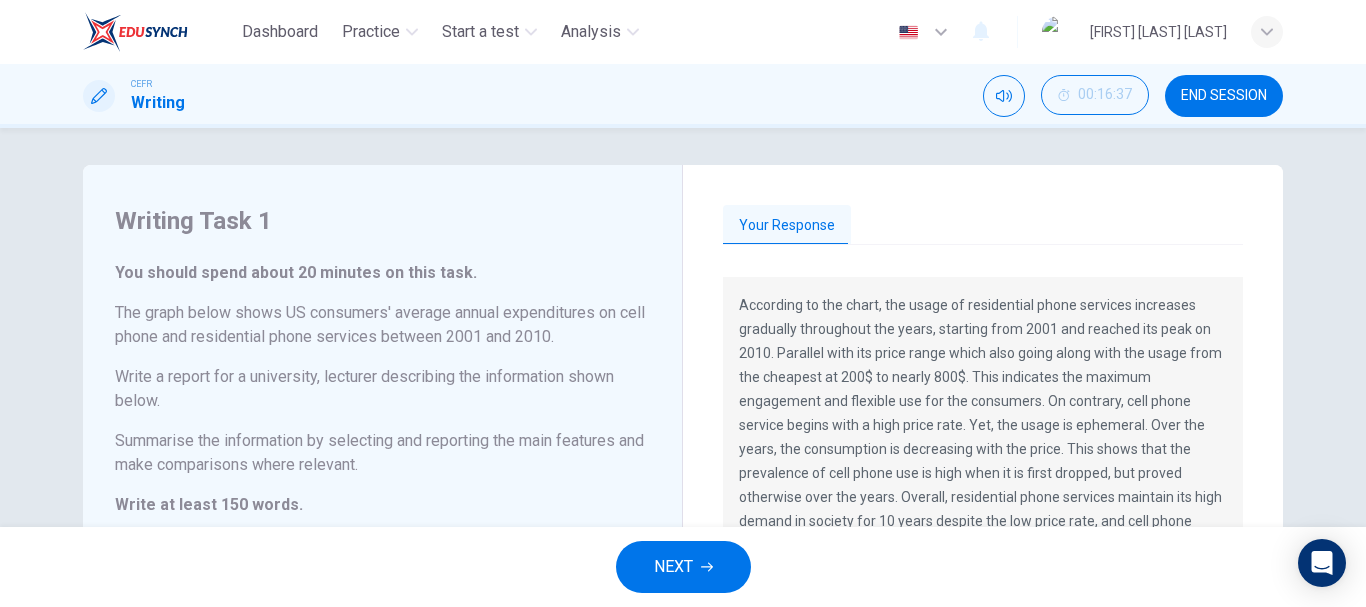 scroll, scrollTop: 0, scrollLeft: 0, axis: both 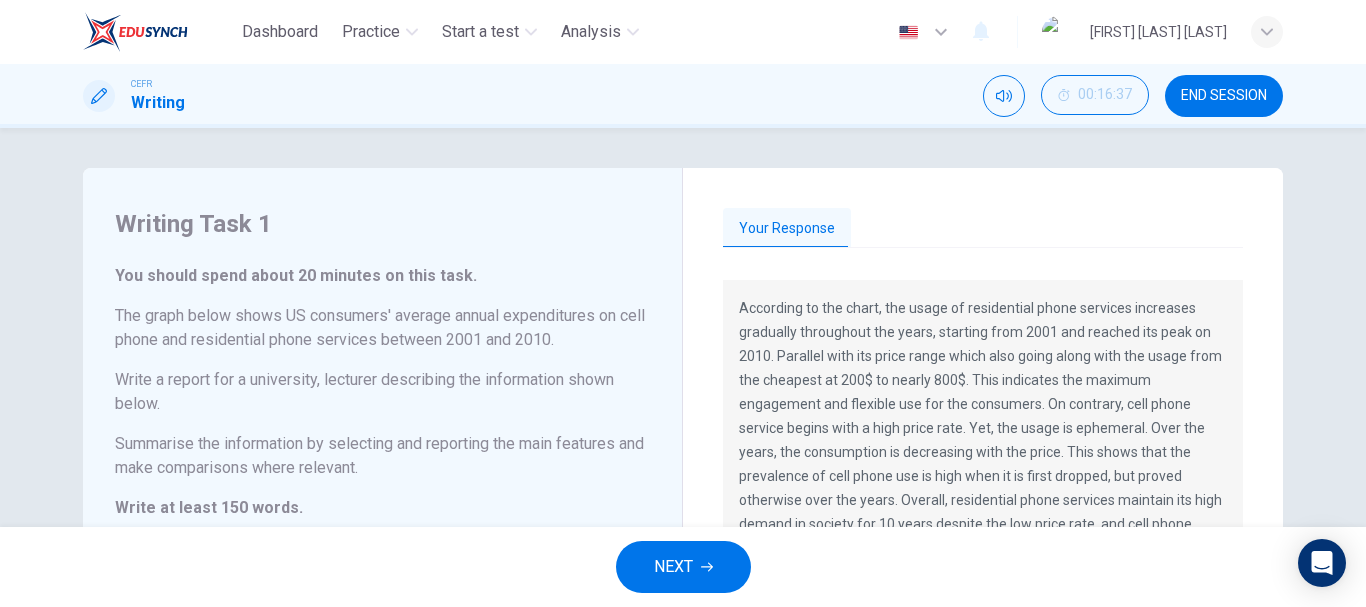 click at bounding box center [707, 567] 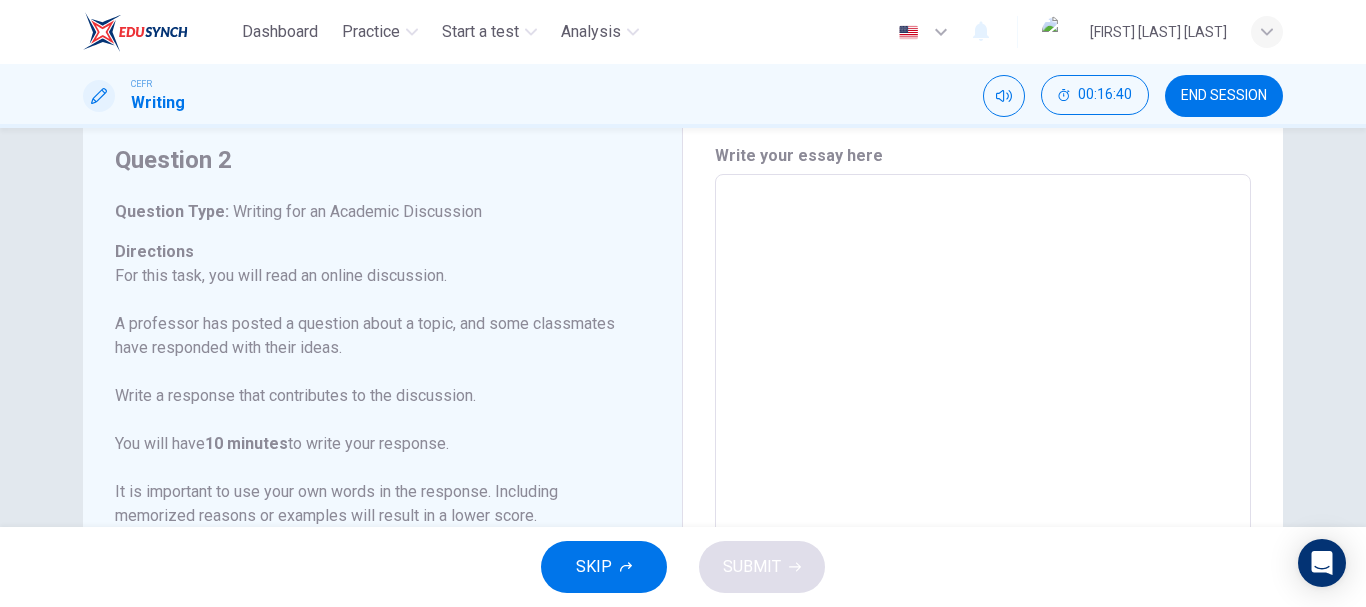 scroll, scrollTop: 0, scrollLeft: 0, axis: both 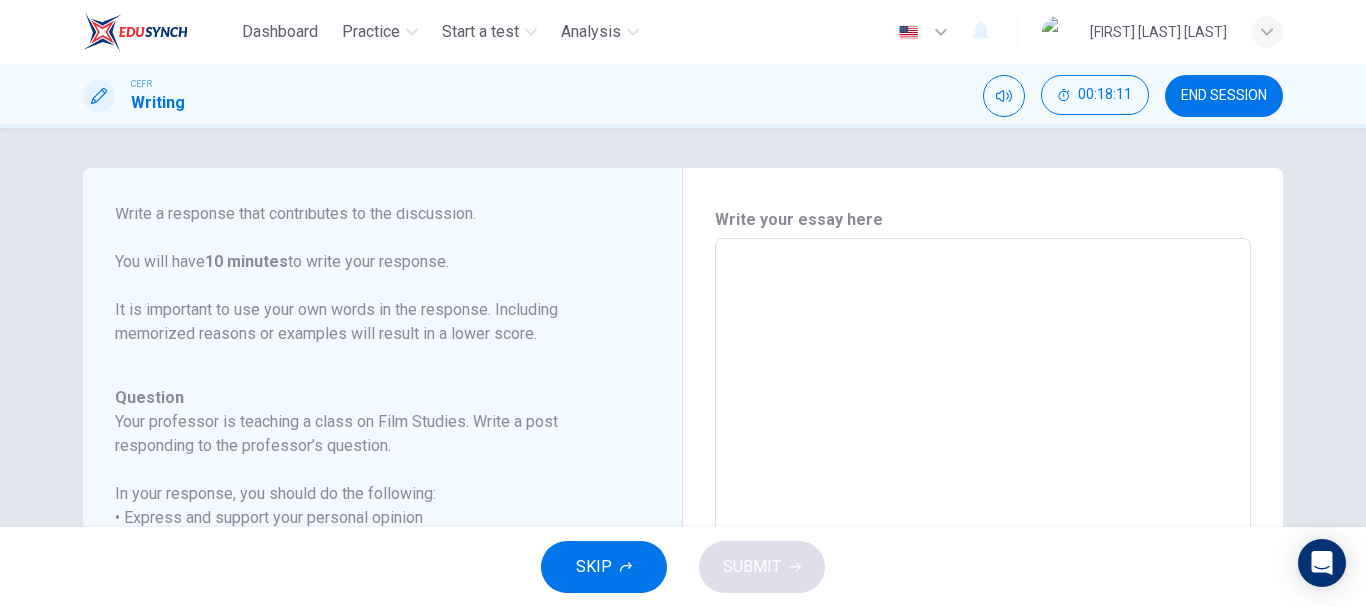 click at bounding box center (983, 572) 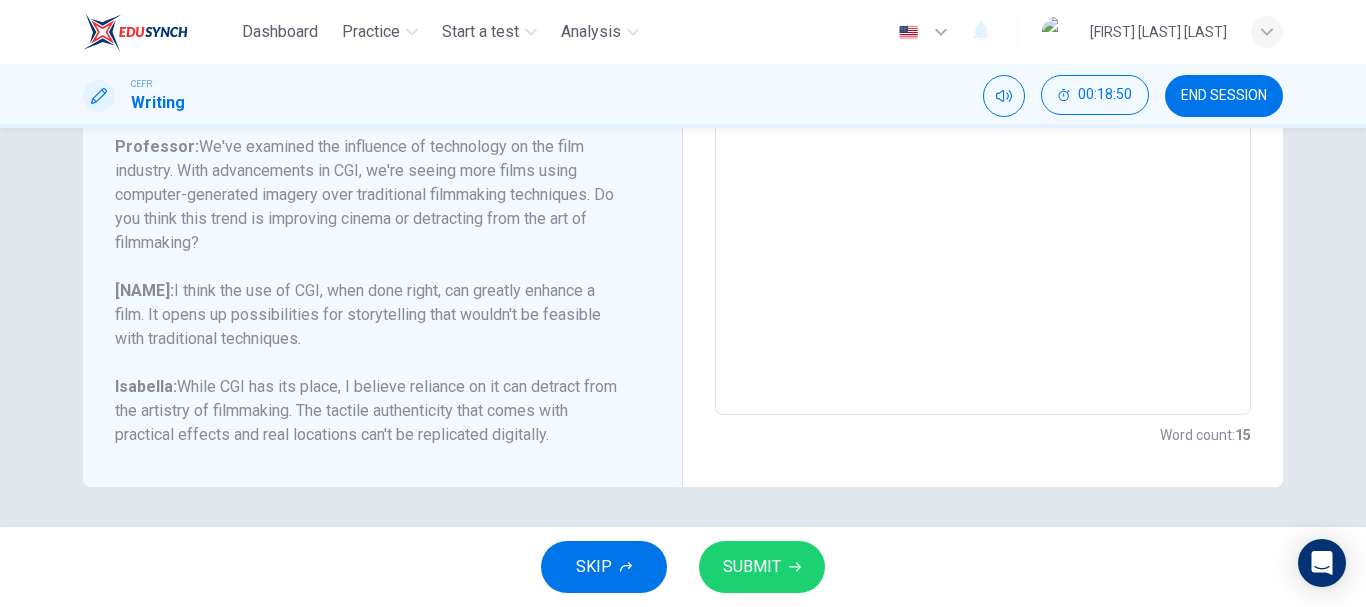 scroll, scrollTop: 0, scrollLeft: 0, axis: both 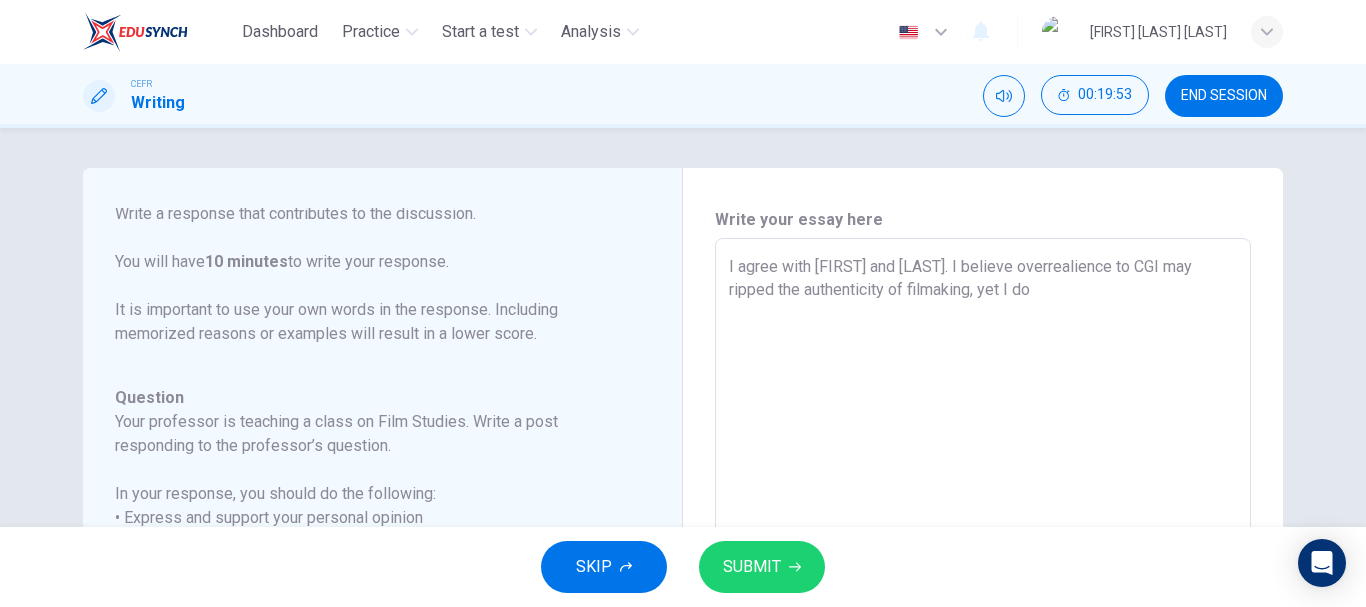 drag, startPoint x: 965, startPoint y: 269, endPoint x: 1008, endPoint y: 266, distance: 43.104523 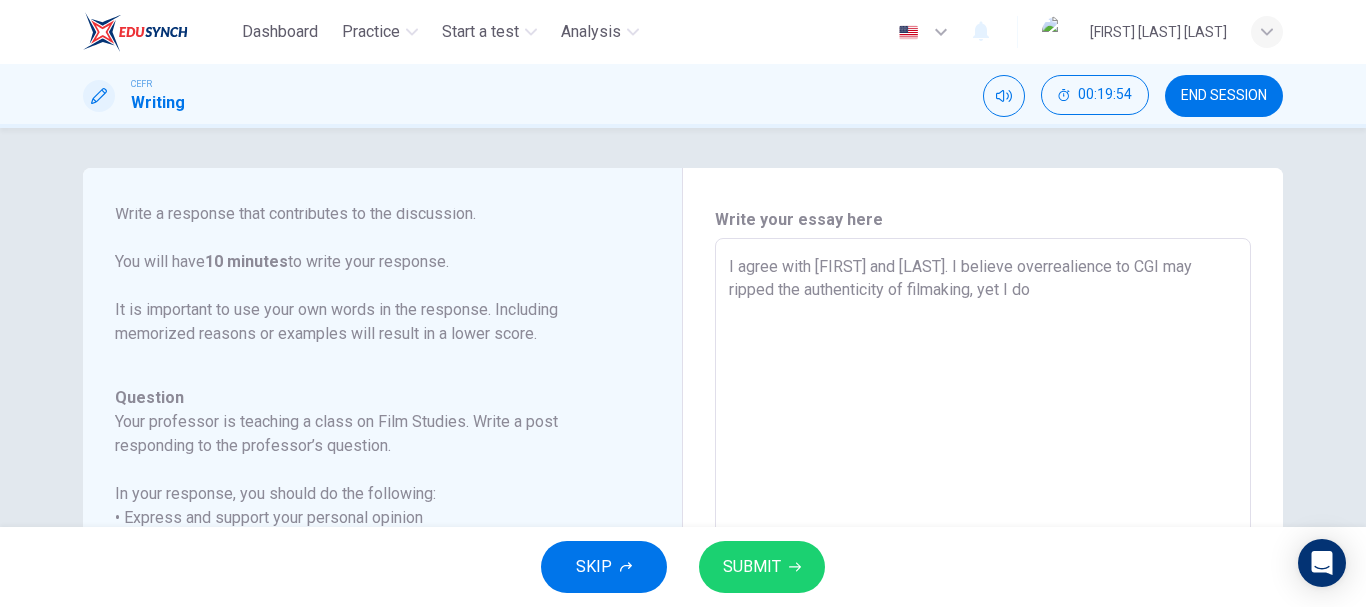 click on "I agree with [FIRST] and [LAST]. I believe overrealience to CGI may ripped the authenticity of filmaking, yet I do" at bounding box center [983, 572] 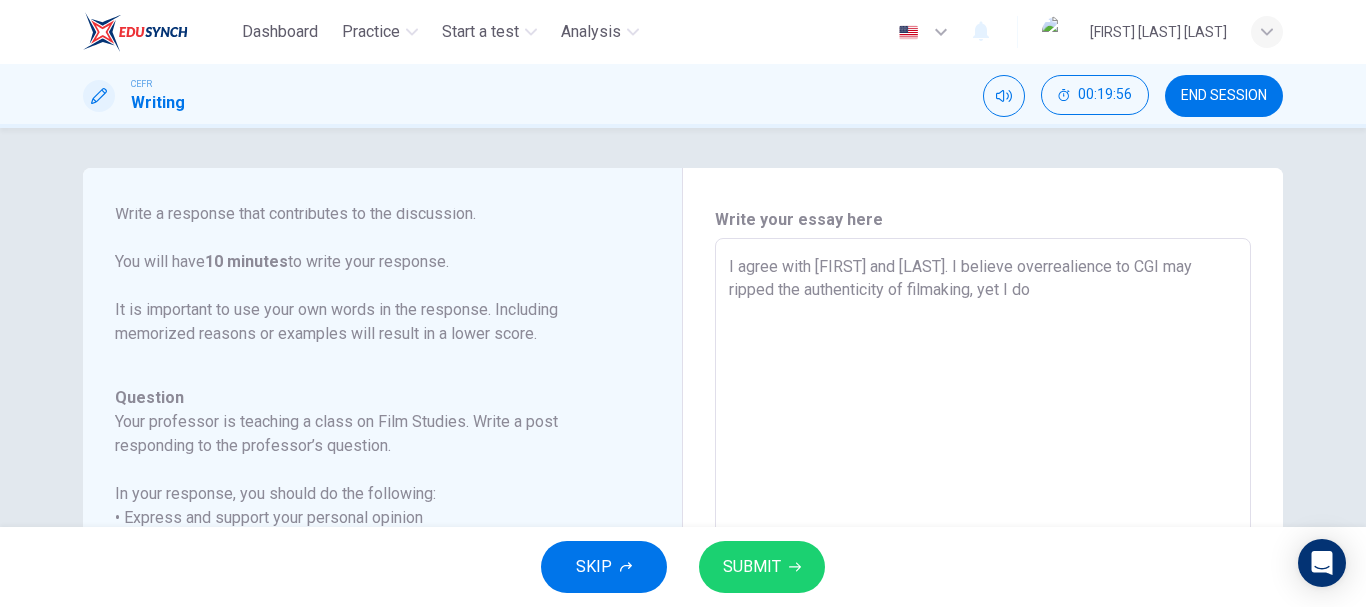 drag, startPoint x: 1014, startPoint y: 294, endPoint x: 1001, endPoint y: 298, distance: 13.601471 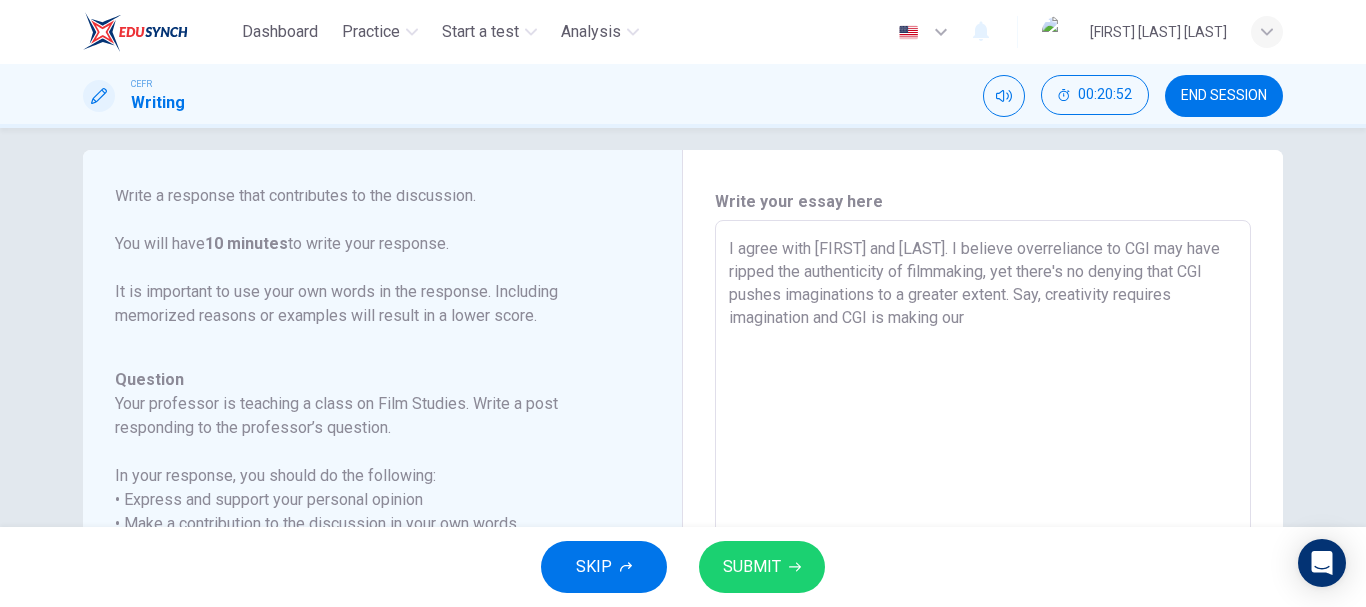scroll, scrollTop: 0, scrollLeft: 0, axis: both 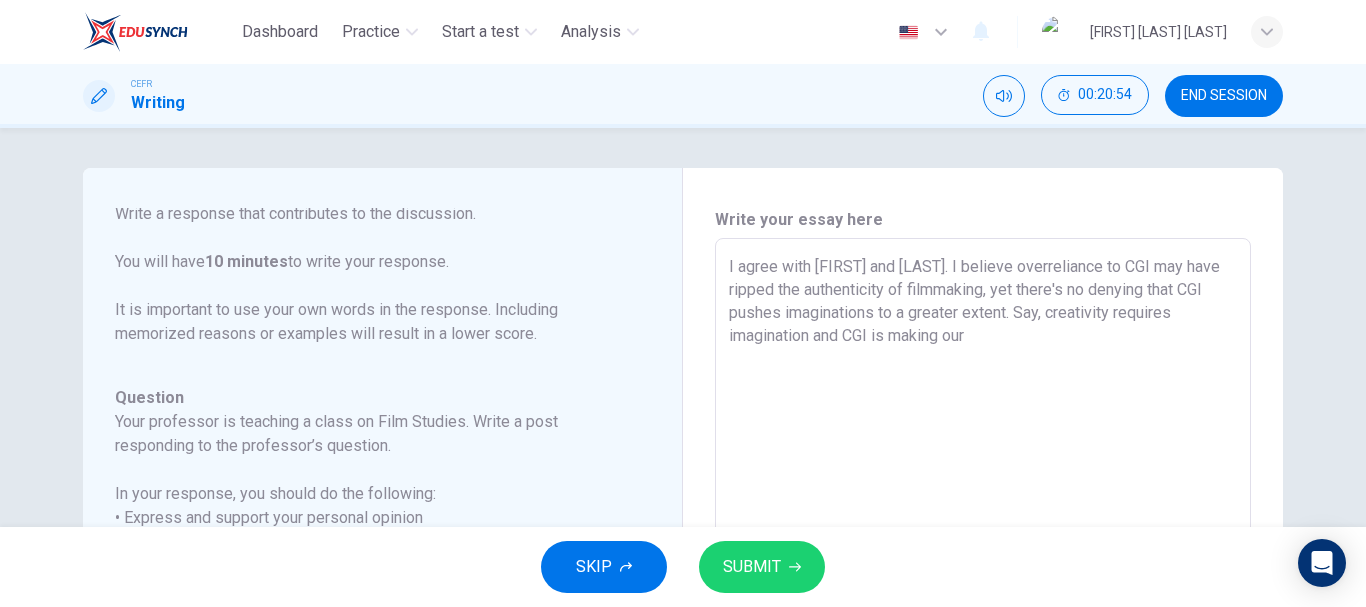 click on "I agree with [FIRST] and [LAST]. I believe overreliance to CGI may have ripped the authenticity of filmmaking, yet there's no denying that CGI pushes imaginations to a greater extent. Say, creativity requires imagination and CGI is making our" at bounding box center (983, 572) 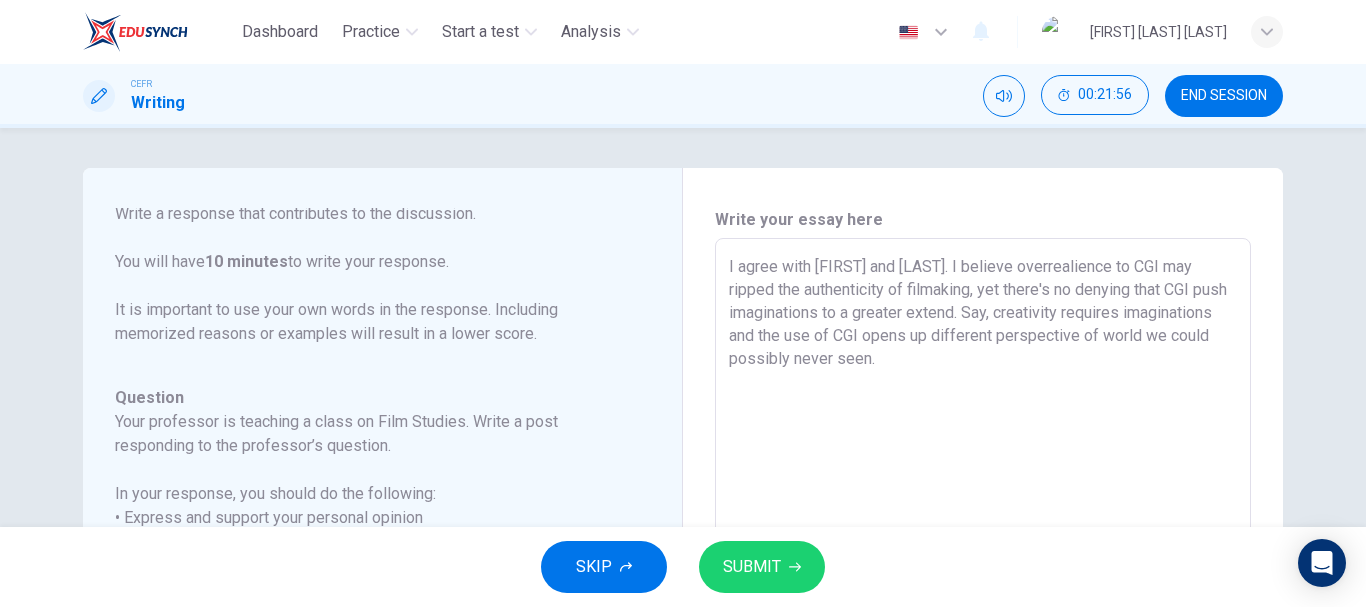 click on "I agree with [FIRST] and [LAST]. I believe overrealience to CGI may ripped the authenticity of filmaking, yet there's no denying that CGI push imaginations to a greater extend. Say, creativity requires imaginations and the use of CGI opens up different perspective of world we could possibly never seen." at bounding box center (983, 572) 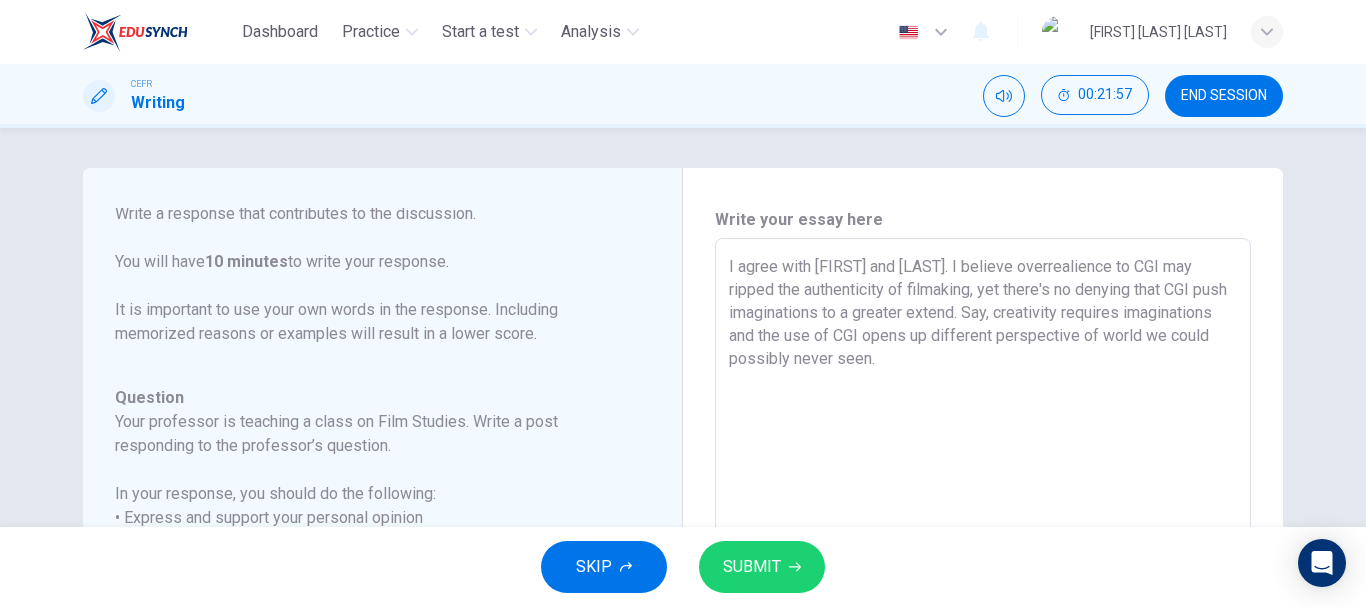 click on "I agree with [FIRST] and [LAST]. I believe overrealience to CGI may ripped the authenticity of filmaking, yet there's no denying that CGI push imaginations to a greater extend. Say, creativity requires imaginations and the use of CGI opens up different perspective of world we could possibly never seen." at bounding box center (983, 572) 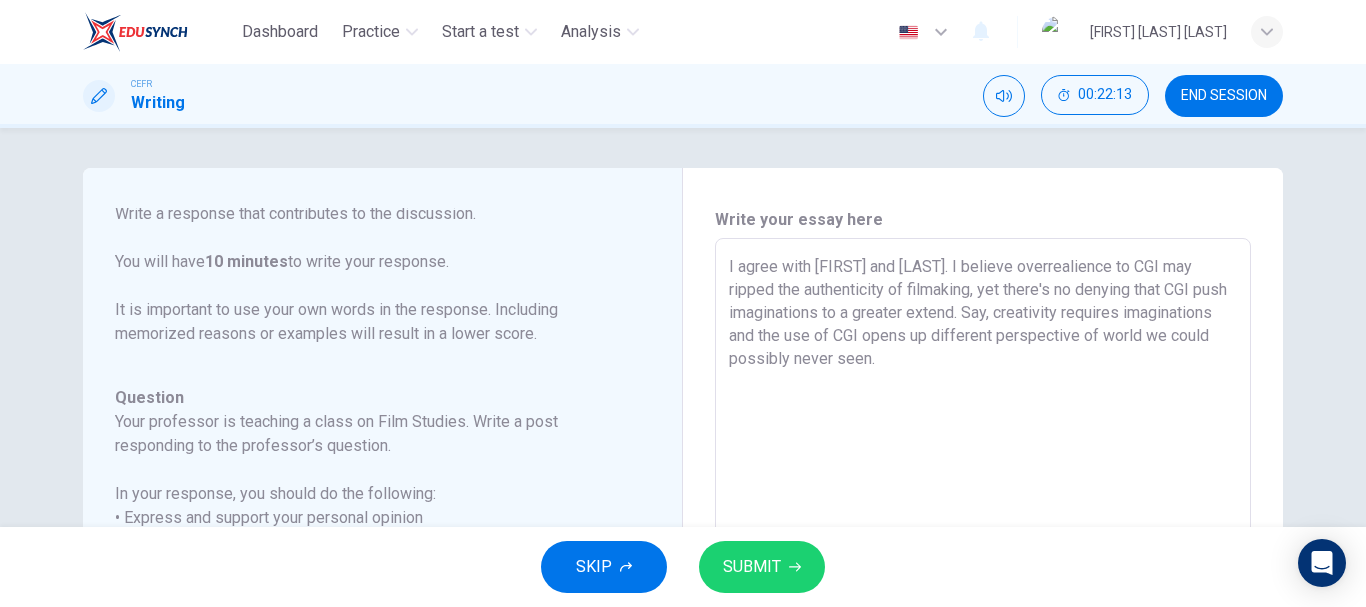 click on "I agree with [FIRST] and [LAST]. I believe overrealience to CGI may ripped the authenticity of filmaking, yet there's no denying that CGI push imaginations to a greater extend. Say, creativity requires imaginations and the use of CGI opens up different perspective of world we could possibly never seen." at bounding box center (983, 572) 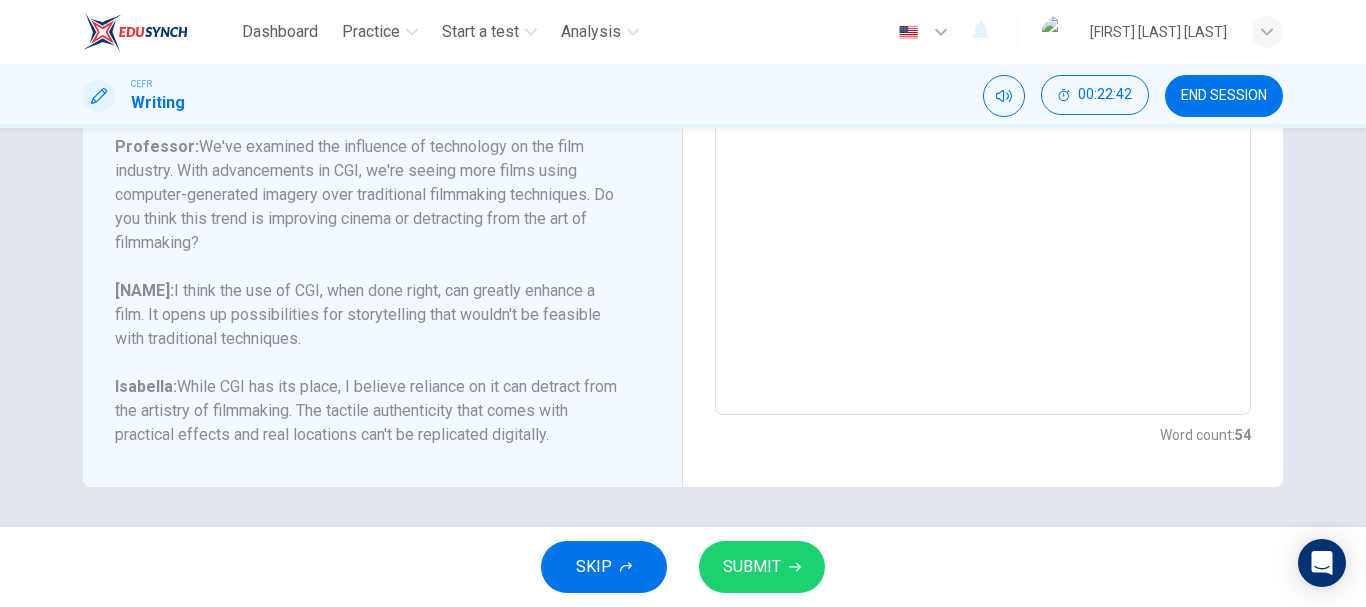 scroll, scrollTop: 0, scrollLeft: 0, axis: both 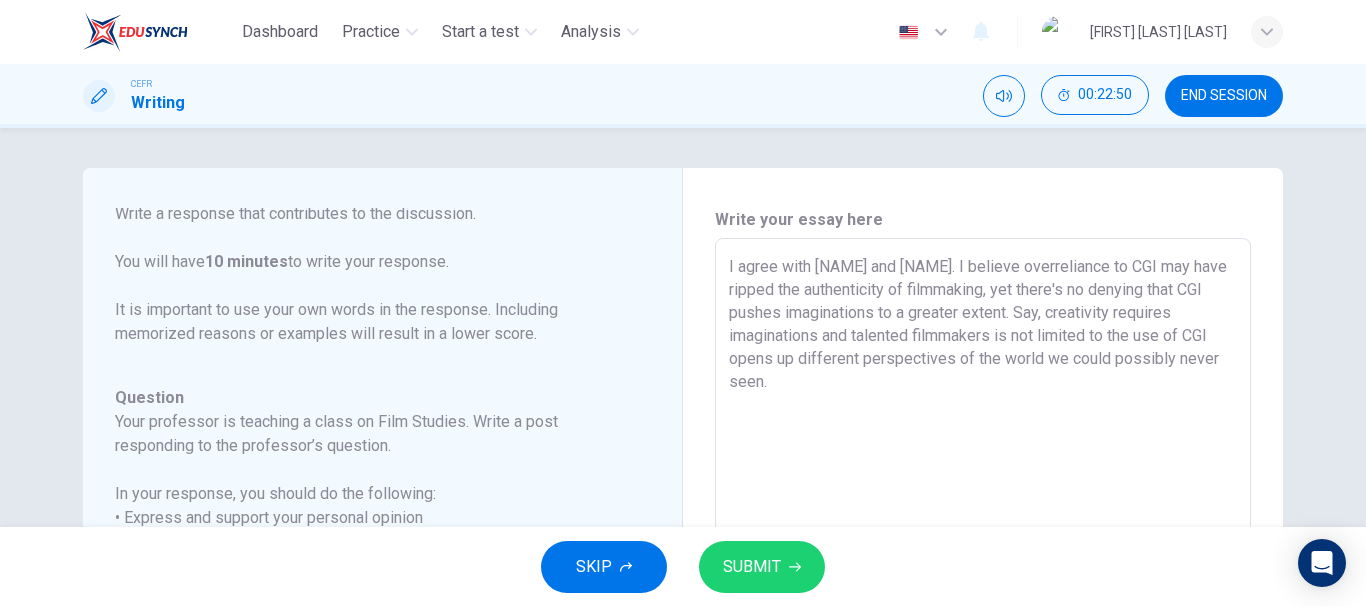 drag, startPoint x: 1090, startPoint y: 337, endPoint x: 851, endPoint y: 340, distance: 239.01883 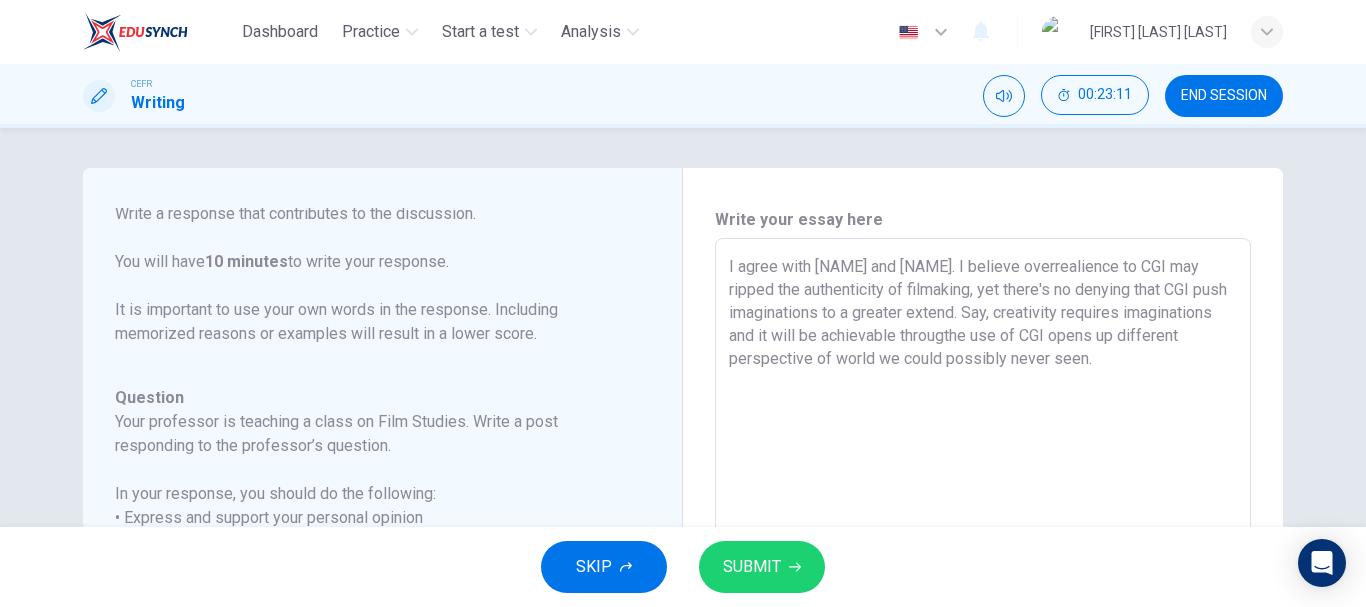 click on "I agree with [NAME] and [NAME]. I believe overrealience to CGI may ripped the authenticity of filmaking, yet there's no denying that CGI push imaginations to a greater extend. Say, creativity requires imaginations and it will be achievable througthe use of CGI opens up different perspective of world we could possibly never seen." at bounding box center (983, 572) 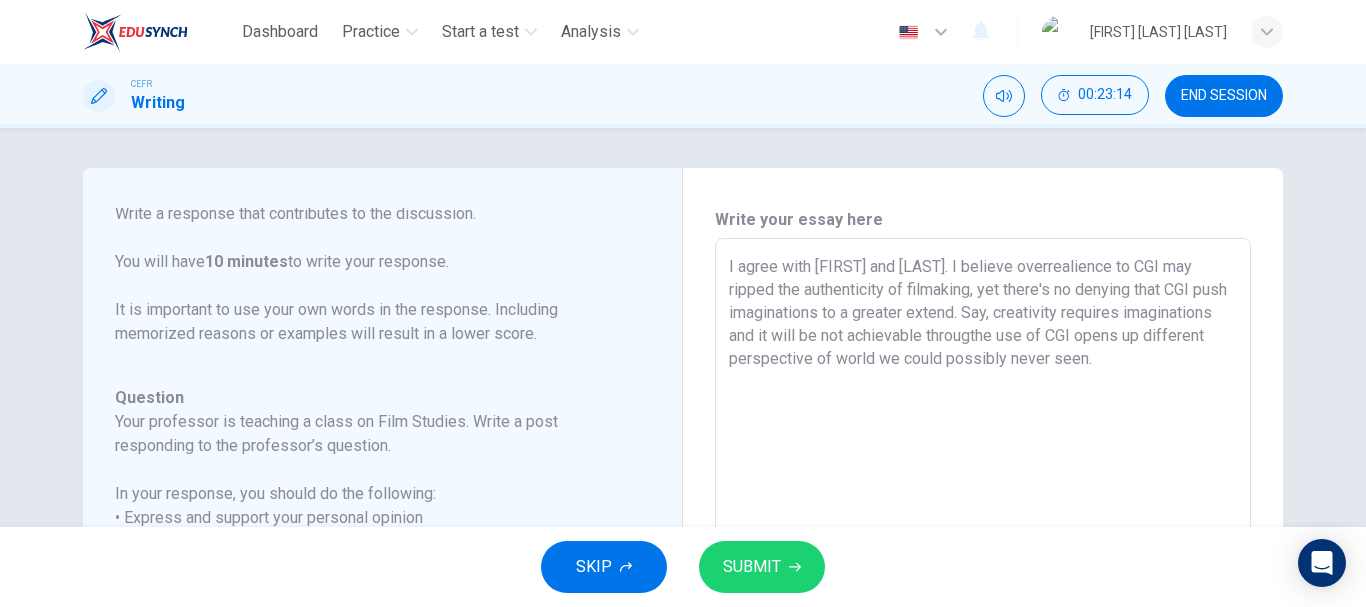 click on "I agree with [FIRST] and [LAST]. I believe overrealience to CGI may ripped the authenticity of filmaking, yet there's no denying that CGI push imaginations to a greater extend. Say, creativity requires imaginations and it will be not achievable througthe use of CGI opens up different perspective of world we could possibly never seen." at bounding box center [983, 572] 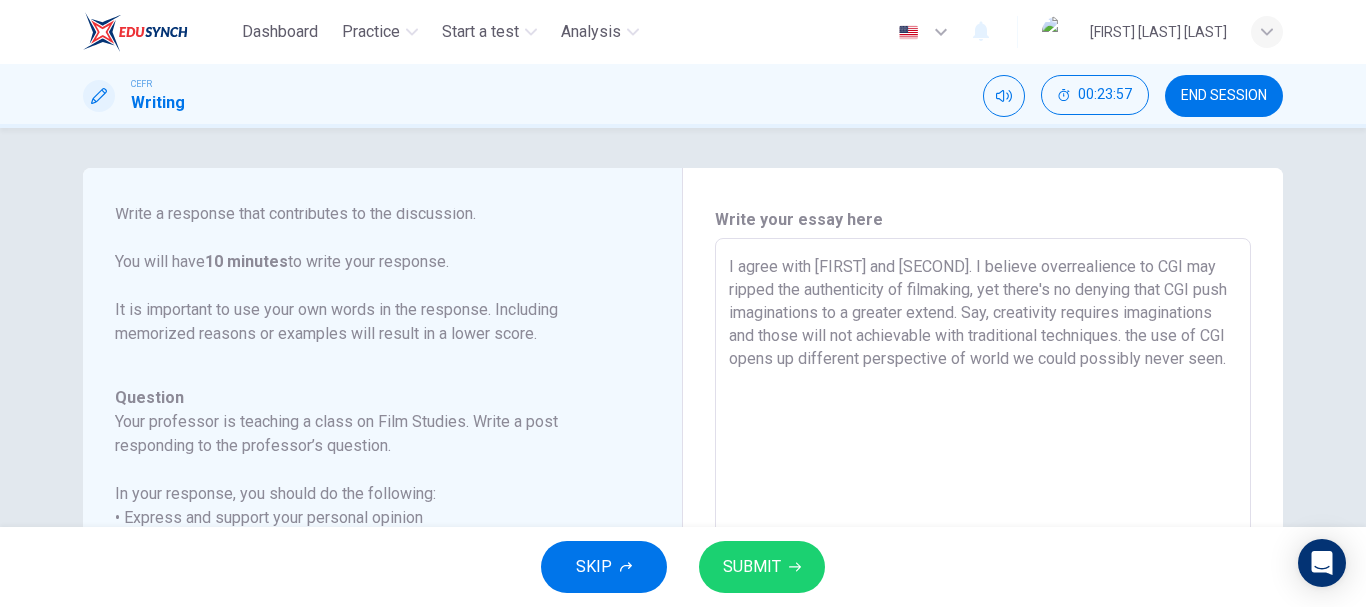 click on "I agree with [FIRST] and [SECOND]. I believe overrealience to CGI may ripped the authenticity of filmaking, yet there's no denying that CGI push imaginations to a greater extend. Say, creativity requires imaginations and those will not achievable with traditional techniques. the use of CGI opens up different perspective of world we could possibly never seen." at bounding box center [983, 572] 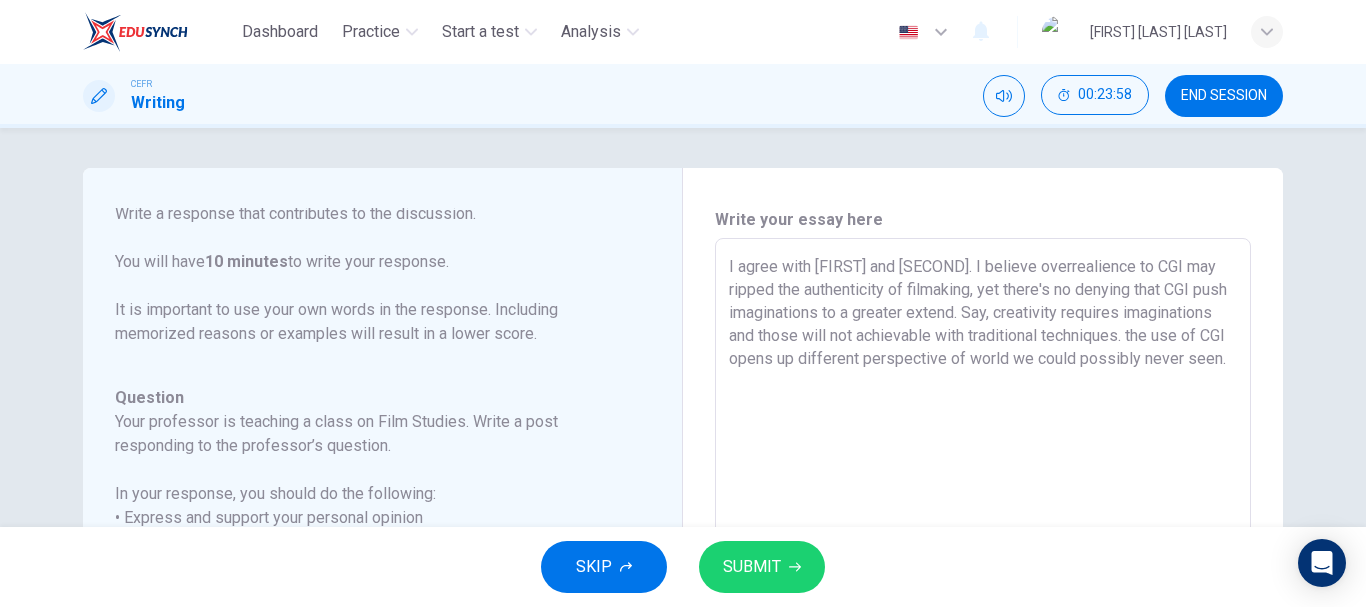 click on "I agree with [FIRST] and [SECOND]. I believe overrealience to CGI may ripped the authenticity of filmaking, yet there's no denying that CGI push imaginations to a greater extend. Say, creativity requires imaginations and those will not achievable with traditional techniques. the use of CGI opens up different perspective of world we could possibly never seen." at bounding box center [983, 572] 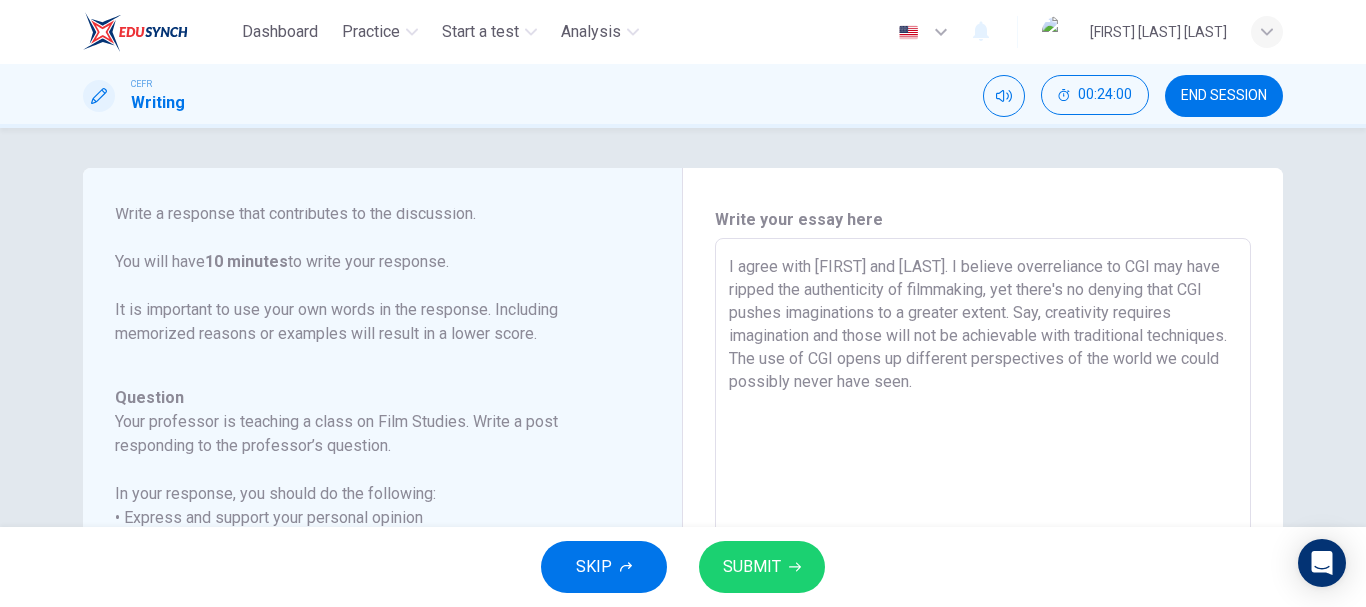 click on "I agree with [FIRST] and [LAST]. I believe overreliance to CGI may have ripped the authenticity of filmmaking, yet there's no denying that CGI pushes imaginations to a greater extent. Say, creativity requires imagination and those will not be achievable with traditional techniques. The use of CGI opens up different perspectives of the world we could possibly never have seen." at bounding box center [983, 572] 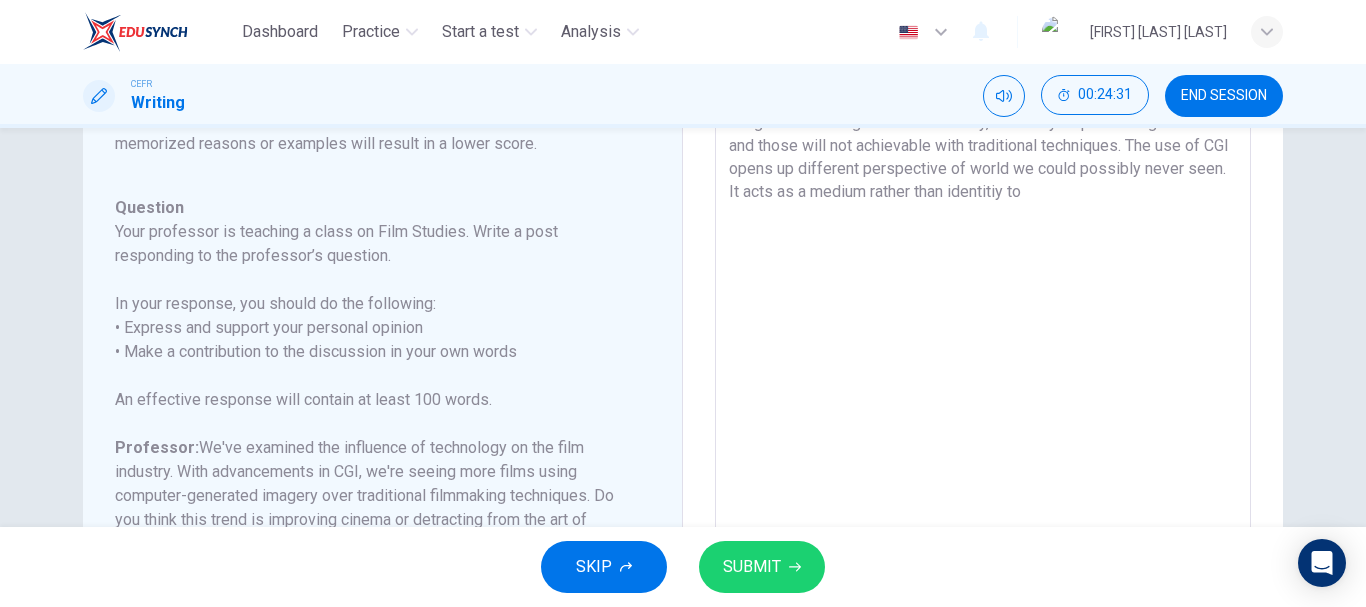 scroll, scrollTop: 0, scrollLeft: 0, axis: both 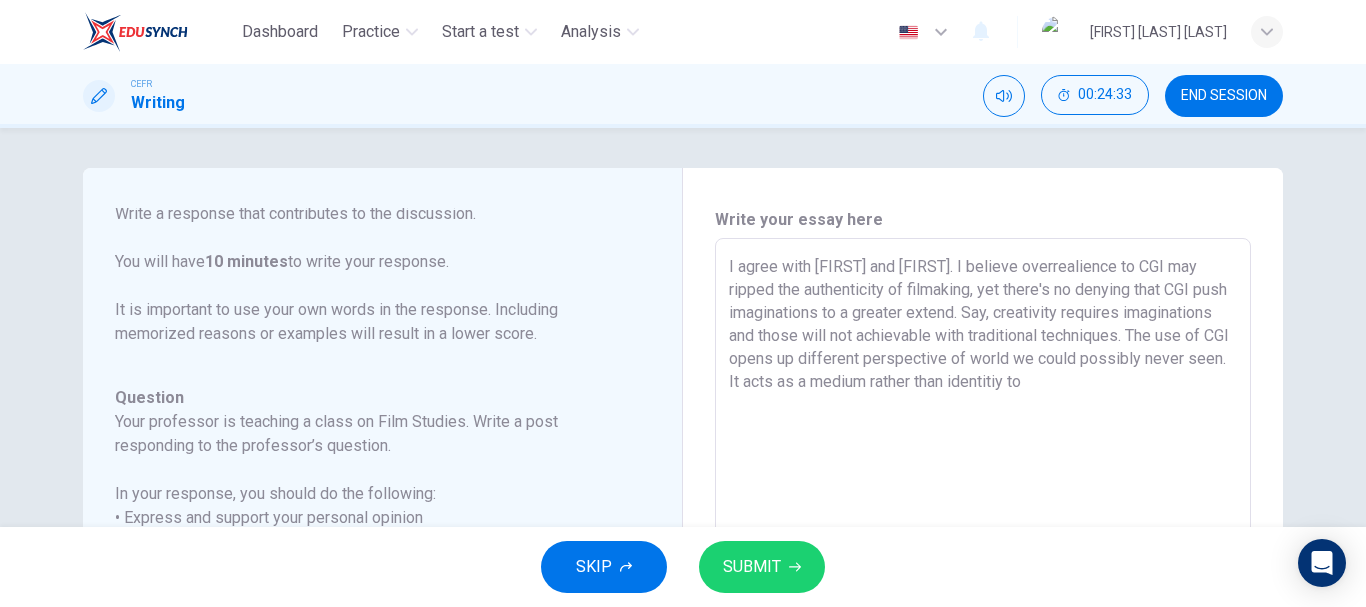 click on "I agree with [FIRST] and [FIRST]. I believe overrealience to CGI may ripped the authenticity of filmaking, yet there's no denying that CGI push imaginations to a greater extend. Say, creativity requires imaginations and those will not achievable with traditional techniques. The use of CGI opens up different perspective of world we could possibly never seen. It acts as a medium rather than identitiy to" at bounding box center (983, 572) 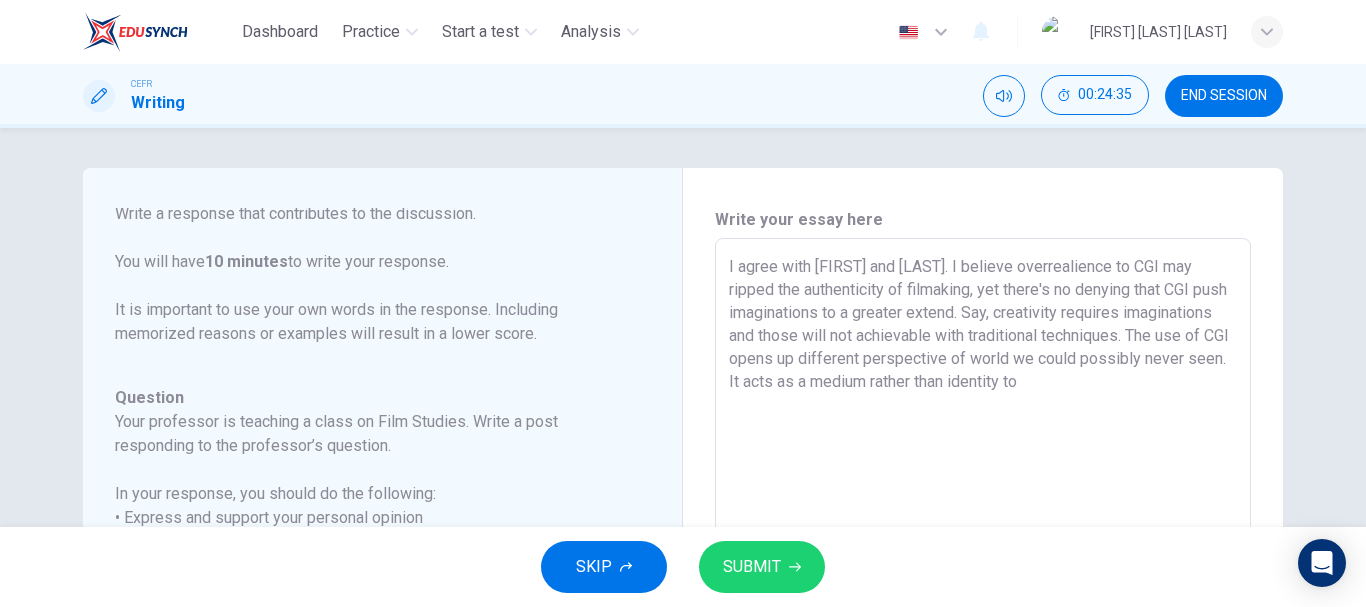 click on "I agree with [FIRST] and [LAST]. I believe overrealience to CGI may ripped the authenticity of filmaking, yet there's no denying that CGI push imaginations to a greater extend. Say, creativity requires imaginations and those will not achievable with traditional techniques. The use of CGI opens up different perspective of world we could possibly never seen. It acts as a medium rather than identity to" at bounding box center [983, 572] 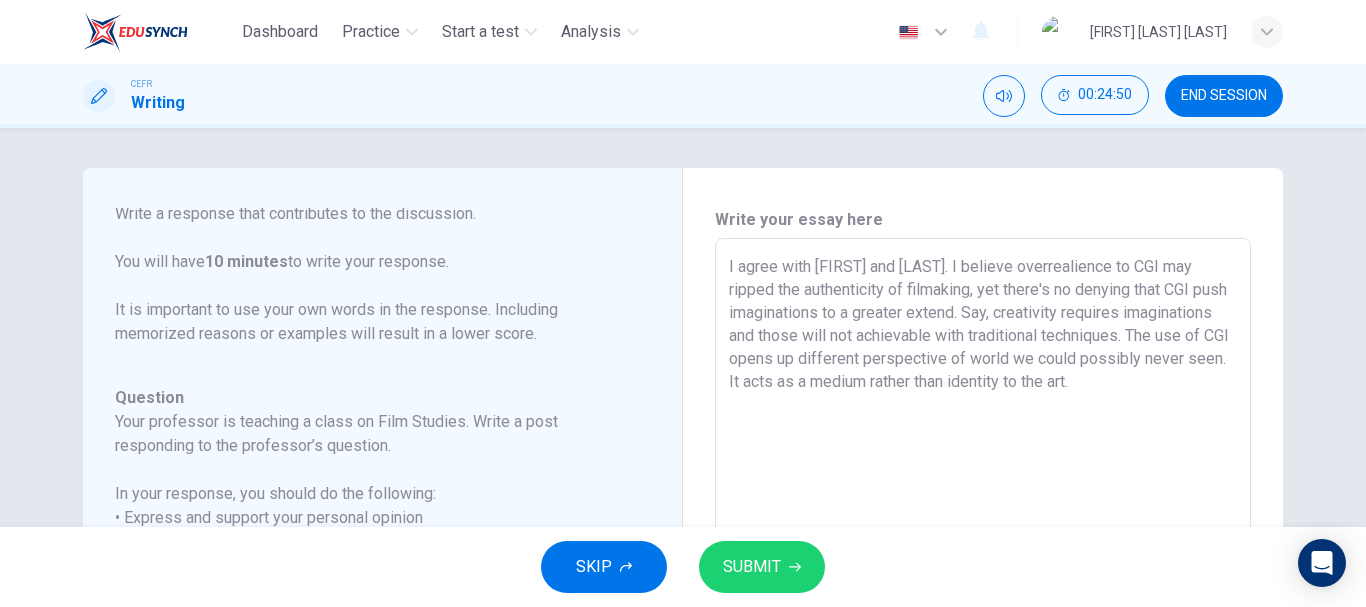 click on "I agree with [FIRST] and [LAST]. I believe overrealience to CGI may ripped the authenticity of filmaking, yet there's no denying that CGI push imaginations to a greater extend. Say, creativity requires imaginations and those will not achievable with traditional techniques. The use of CGI opens up different perspective of world we could possibly never seen. It acts as a medium rather than identity to the art." at bounding box center [983, 572] 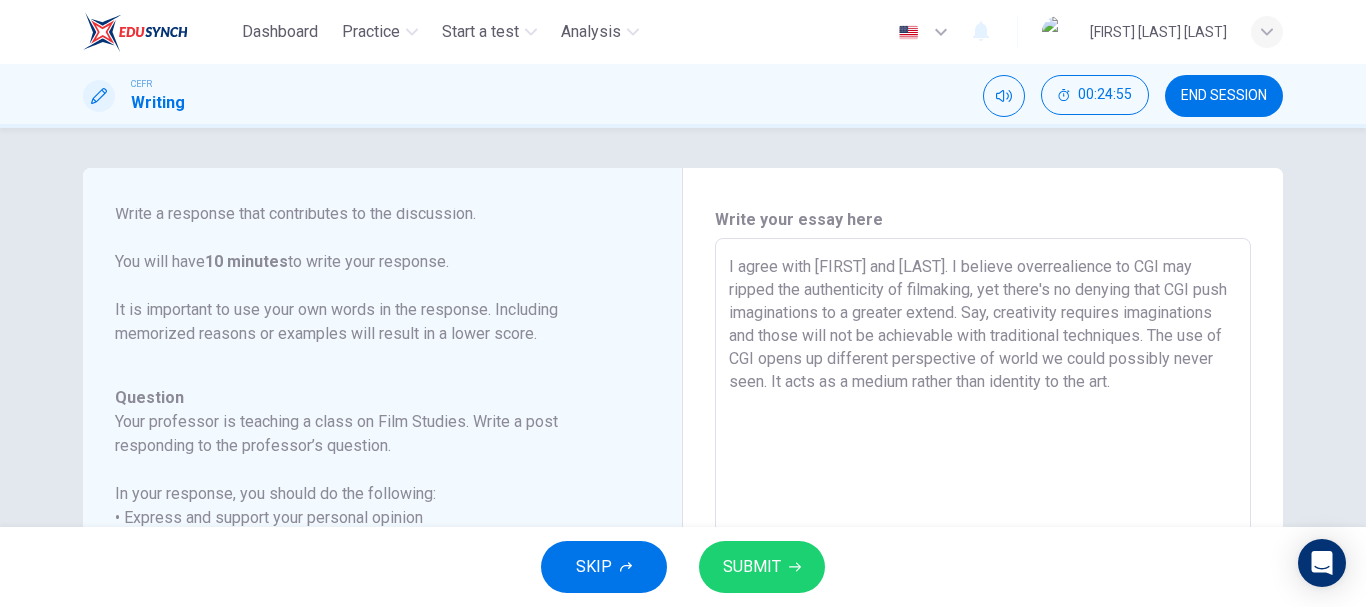 click on "I agree with [FIRST] and [LAST]. I believe overrealience to CGI may ripped the authenticity of filmaking, yet there's no denying that CGI push imaginations to a greater extend. Say, creativity requires imaginations and those will not be achievable with traditional techniques. The use of CGI opens up different perspective of world we could possibly never seen. It acts as a medium rather than identity to the art." at bounding box center [983, 572] 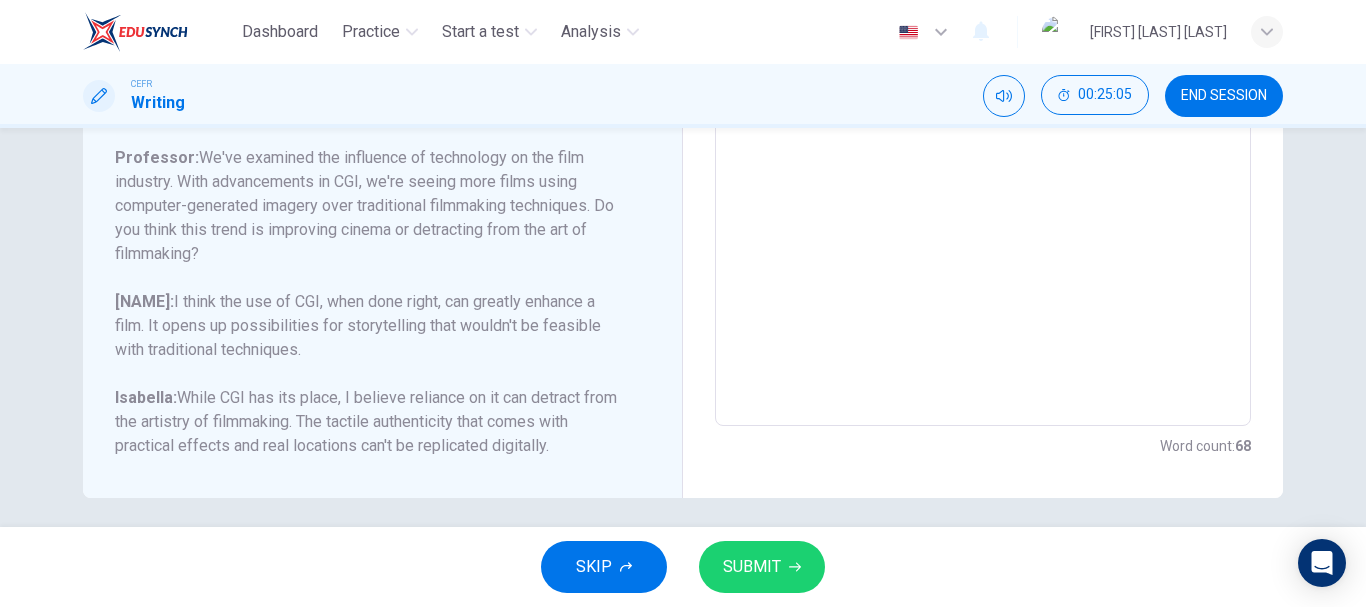 scroll, scrollTop: 491, scrollLeft: 0, axis: vertical 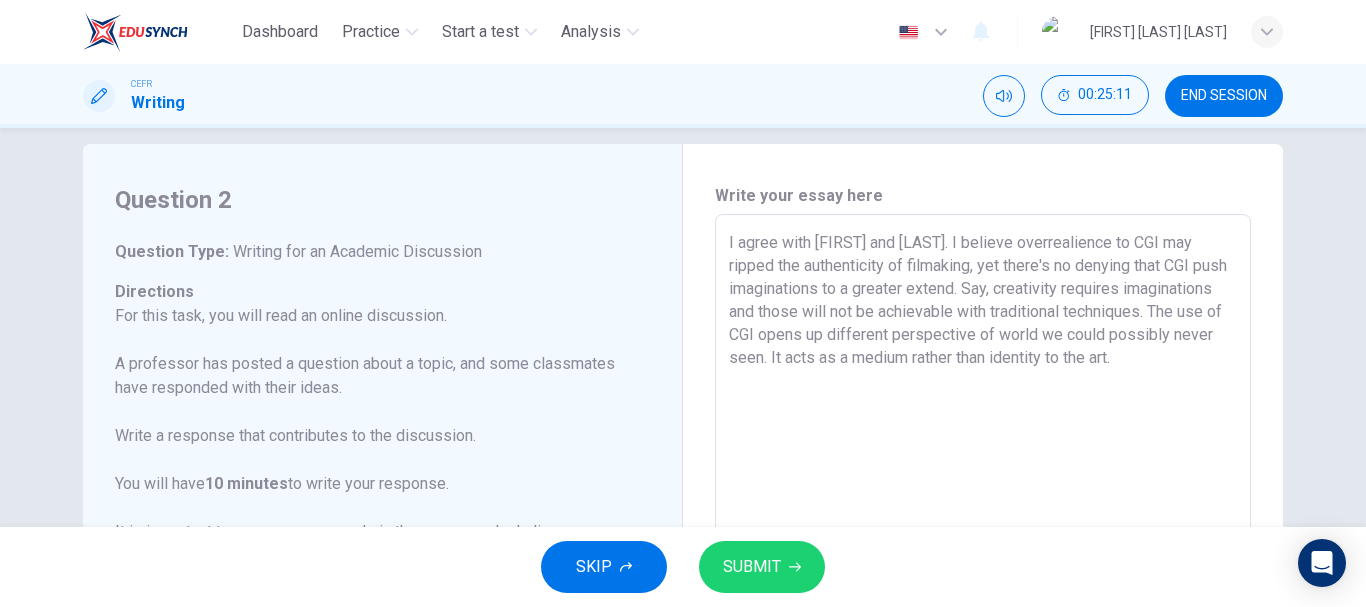click on "I agree with [FIRST] and [LAST]. I believe overrealience to CGI may ripped the authenticity of filmaking, yet there's no denying that CGI push imaginations to a greater extend. Say, creativity requires imaginations and those will not be achievable with traditional techniques. The use of CGI opens up different perspective of world we could possibly never seen. It acts as a medium rather than identity to the art." at bounding box center [983, 548] 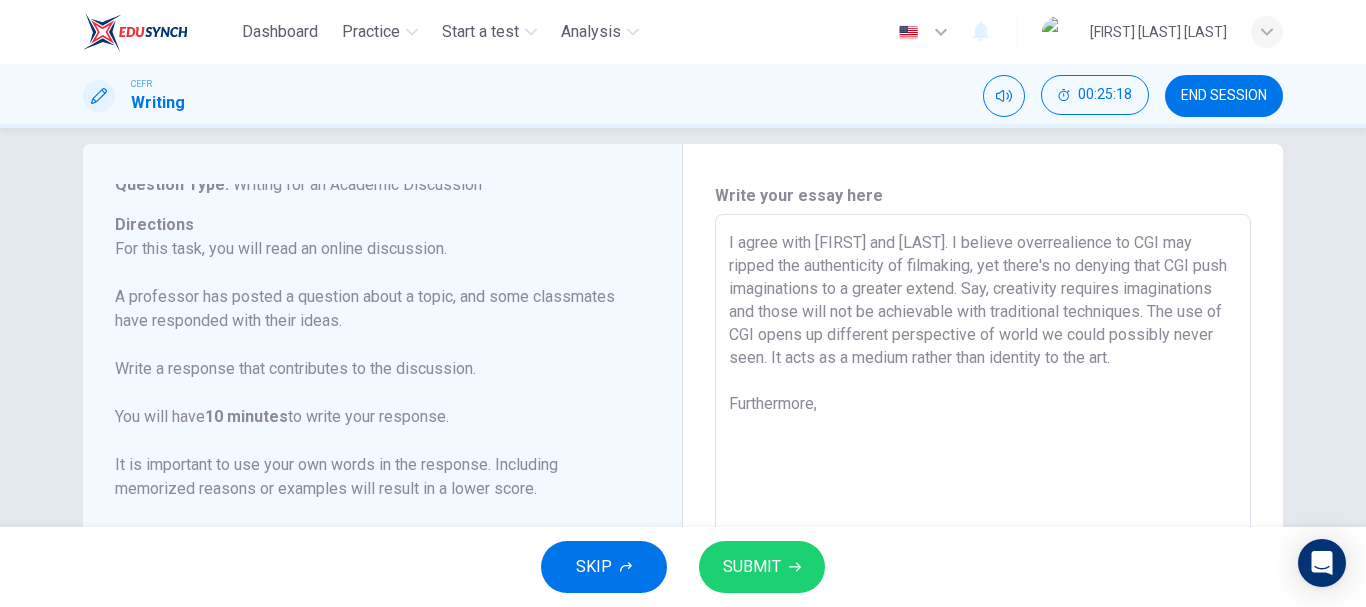 scroll, scrollTop: 246, scrollLeft: 0, axis: vertical 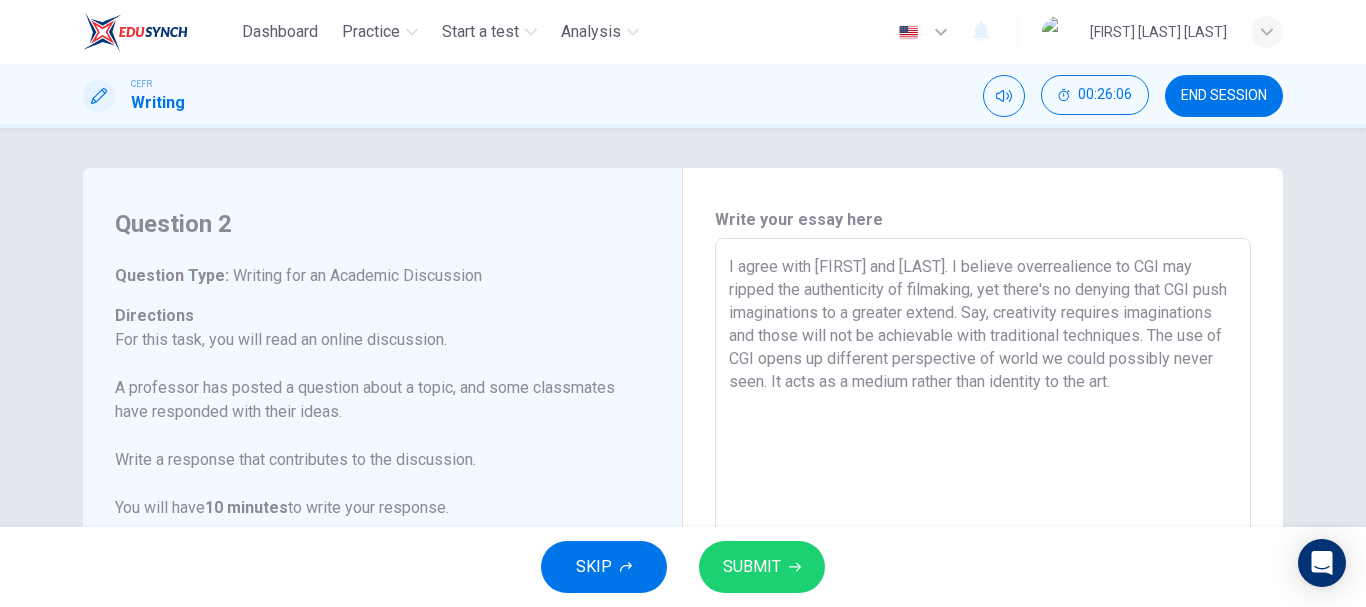 type on "I agree with [FIRST] and [LAST]. I believe overrealience to CGI may ripped the authenticity of filmaking, yet there's no denying that CGI push imaginations to a greater extend. Say, creativity requires imaginations and those will not be achievable with traditional techniques. The use of CGI opens up different perspective of world we could possibly never seen. It acts as a medium rather than identity to the art." 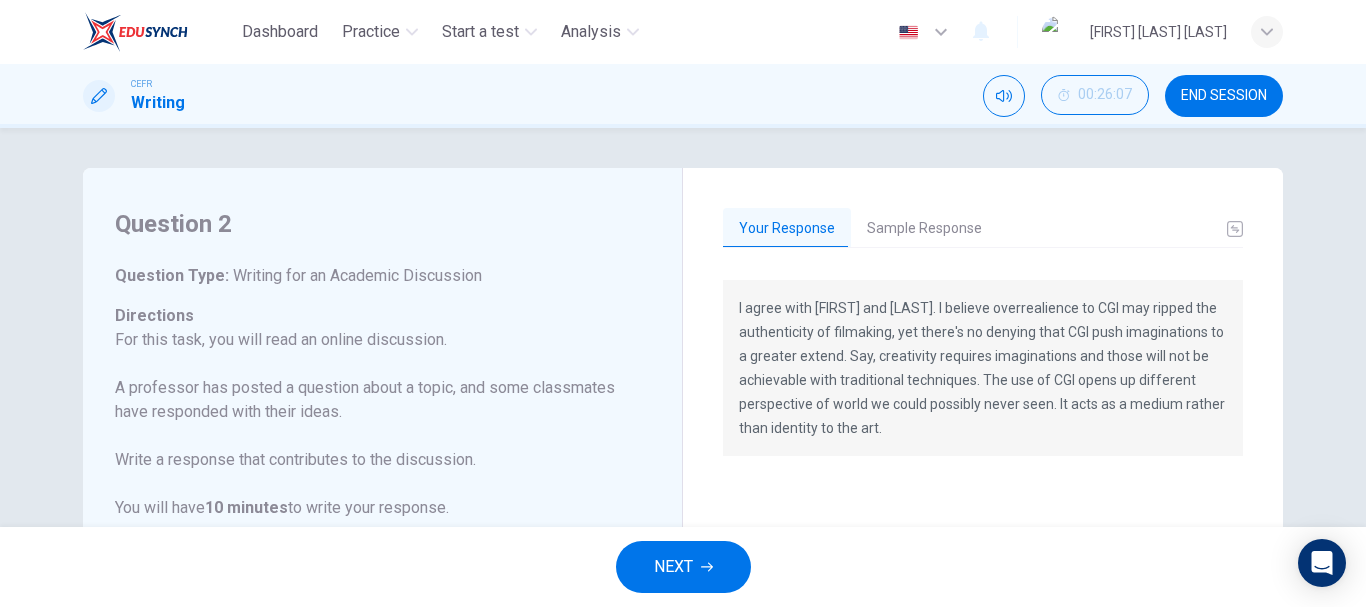 click on "Sample Response" at bounding box center [924, 229] 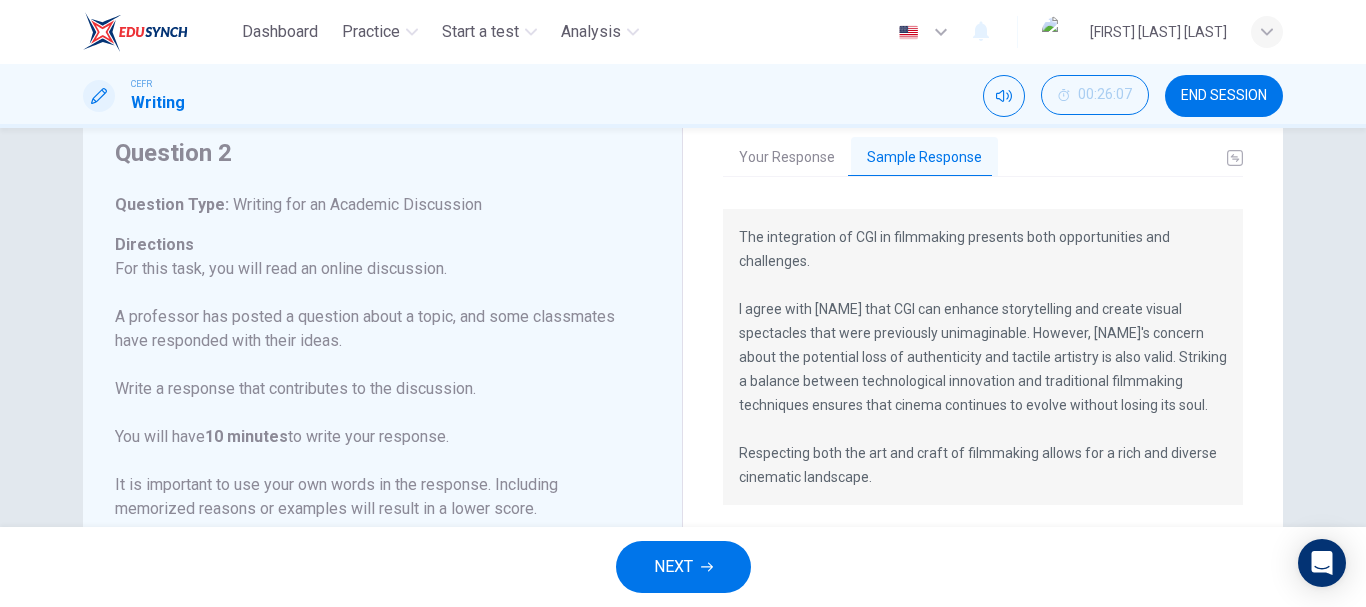scroll, scrollTop: 0, scrollLeft: 0, axis: both 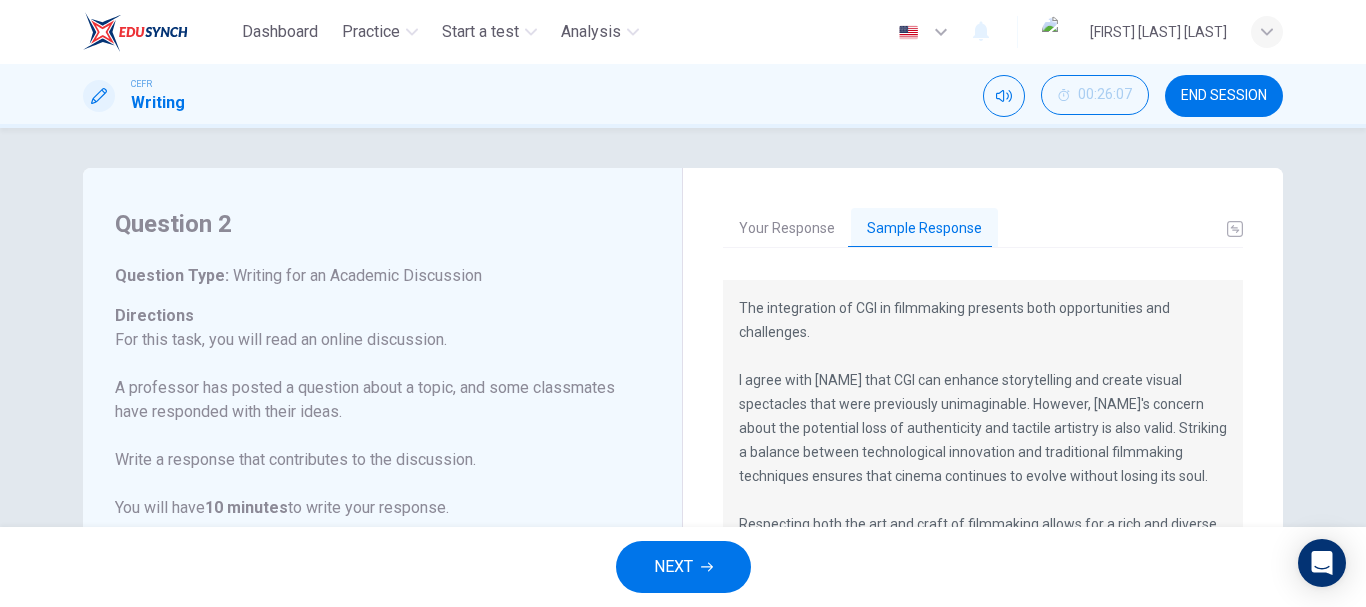 click on "Your Response" at bounding box center (787, 229) 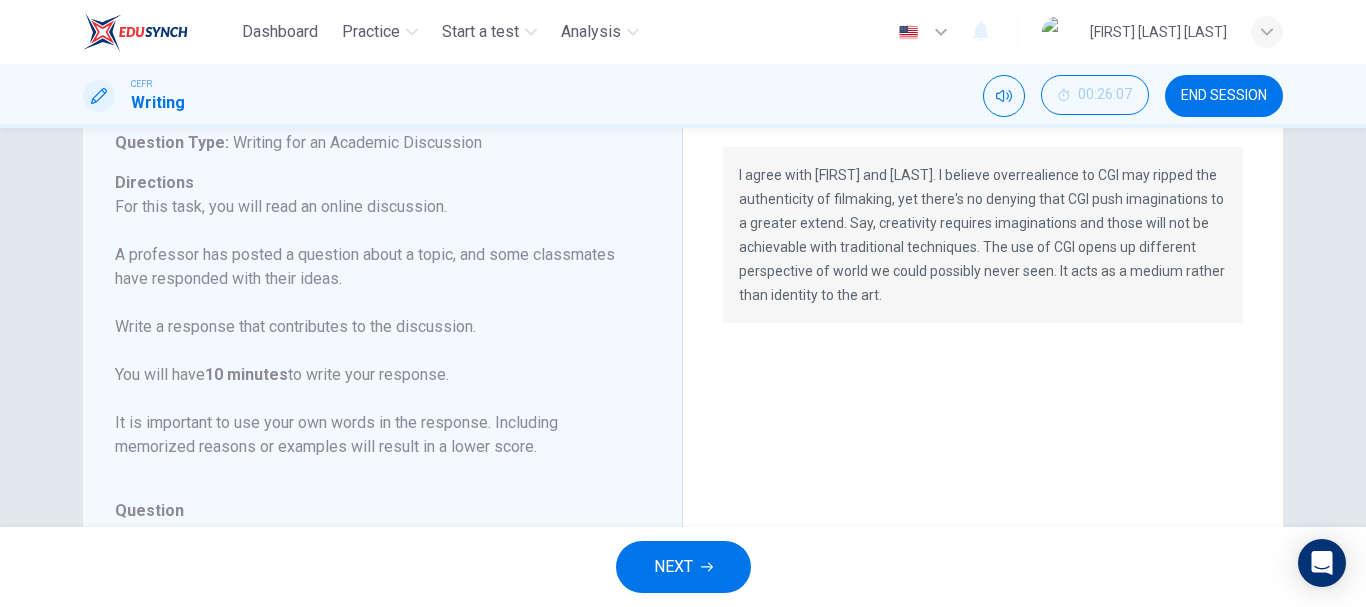 scroll, scrollTop: 0, scrollLeft: 0, axis: both 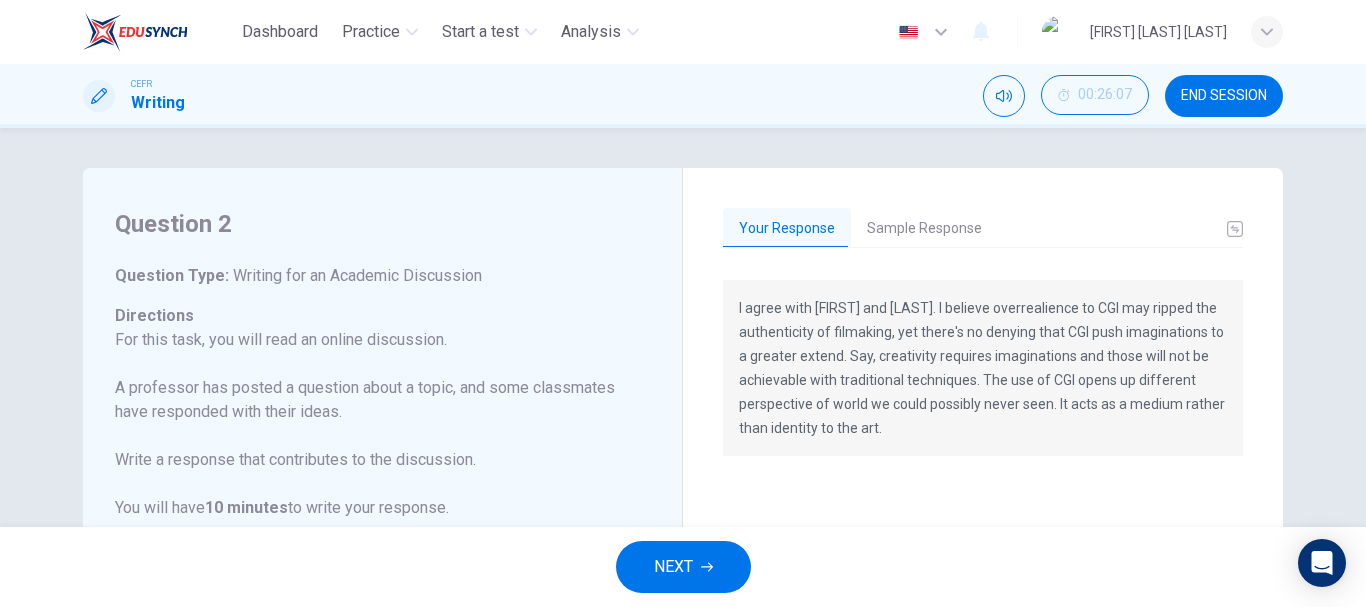 click on "Sample Response" at bounding box center (924, 229) 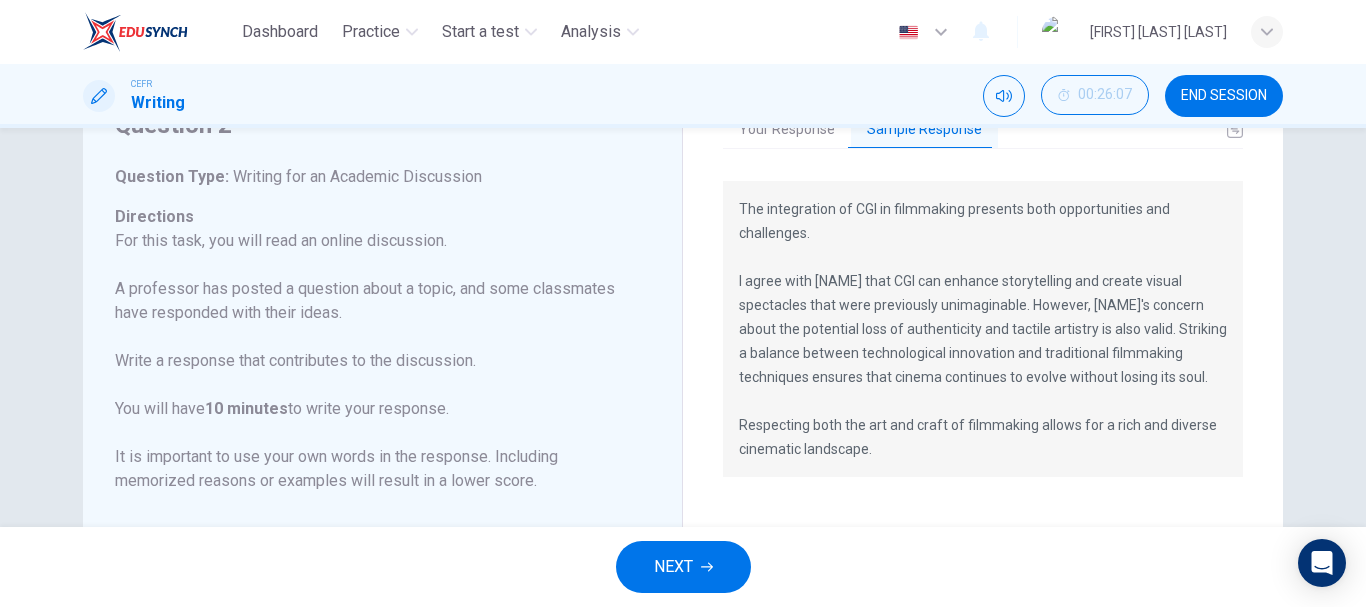 scroll, scrollTop: 100, scrollLeft: 0, axis: vertical 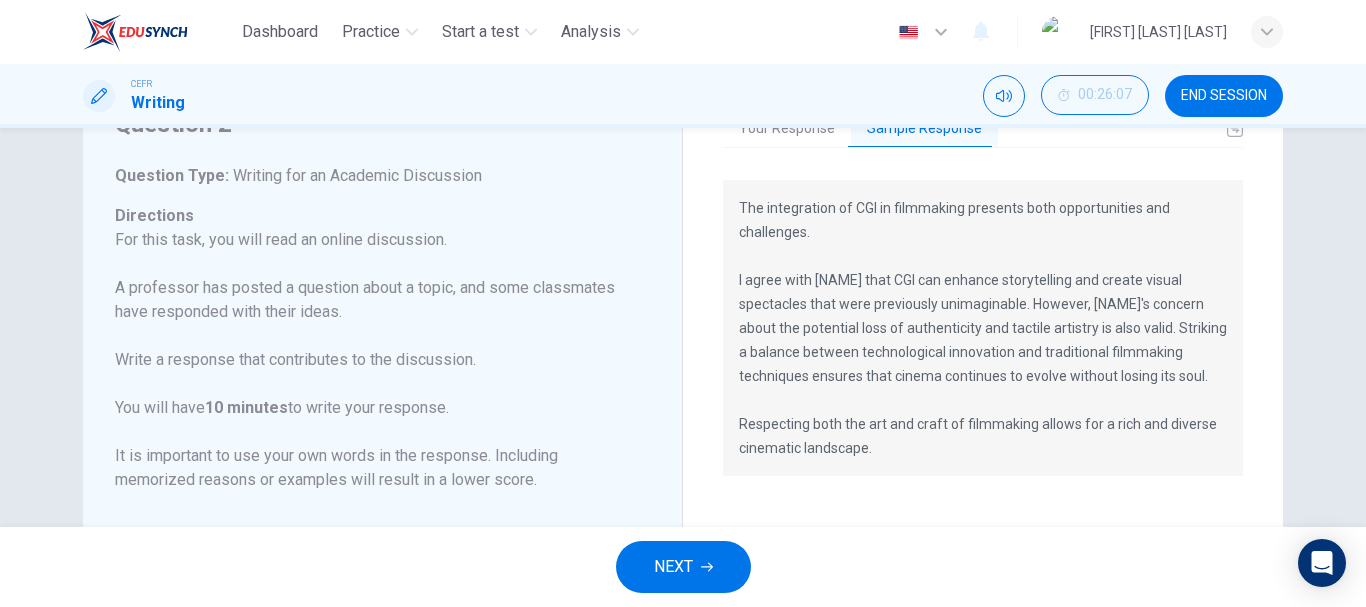 click at bounding box center (707, 567) 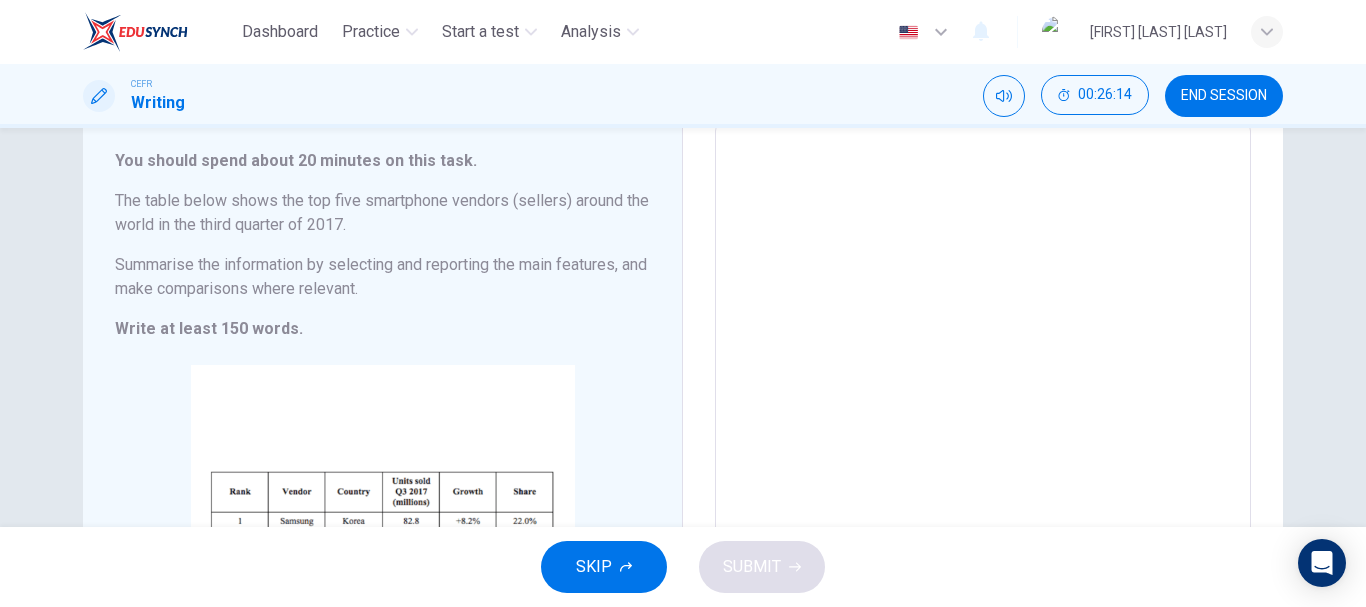 scroll, scrollTop: 133, scrollLeft: 0, axis: vertical 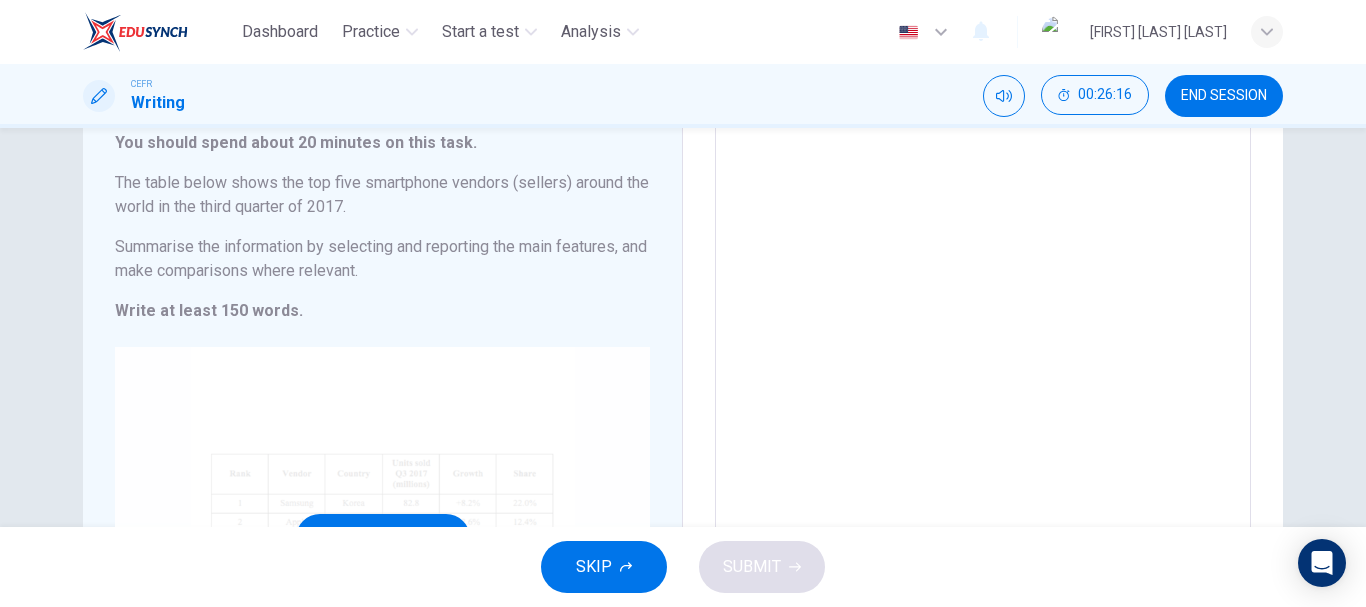 click on "Click to Zoom" at bounding box center [382, 537] 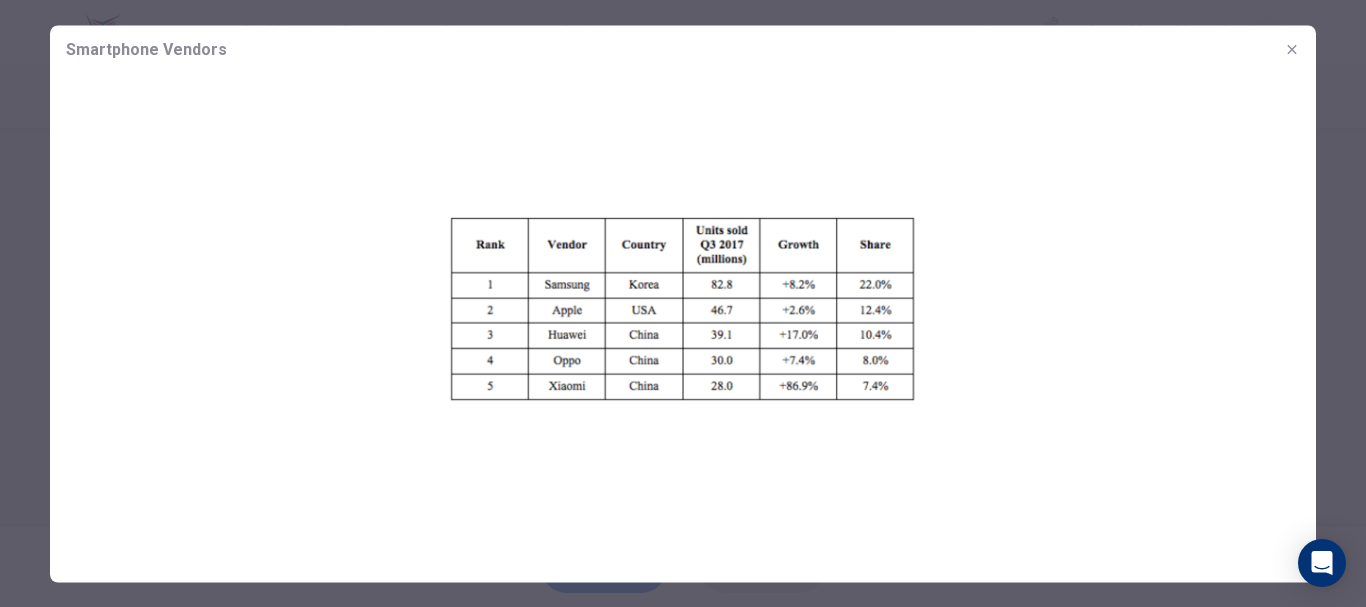click at bounding box center [1292, 49] 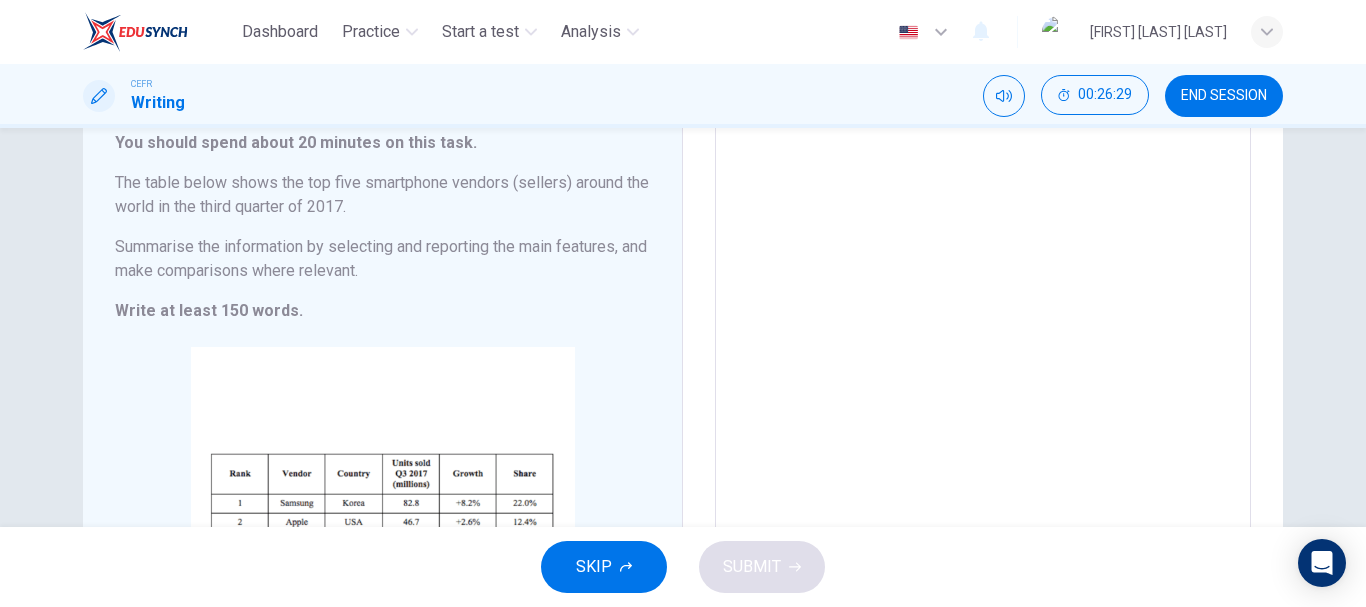scroll, scrollTop: 0, scrollLeft: 0, axis: both 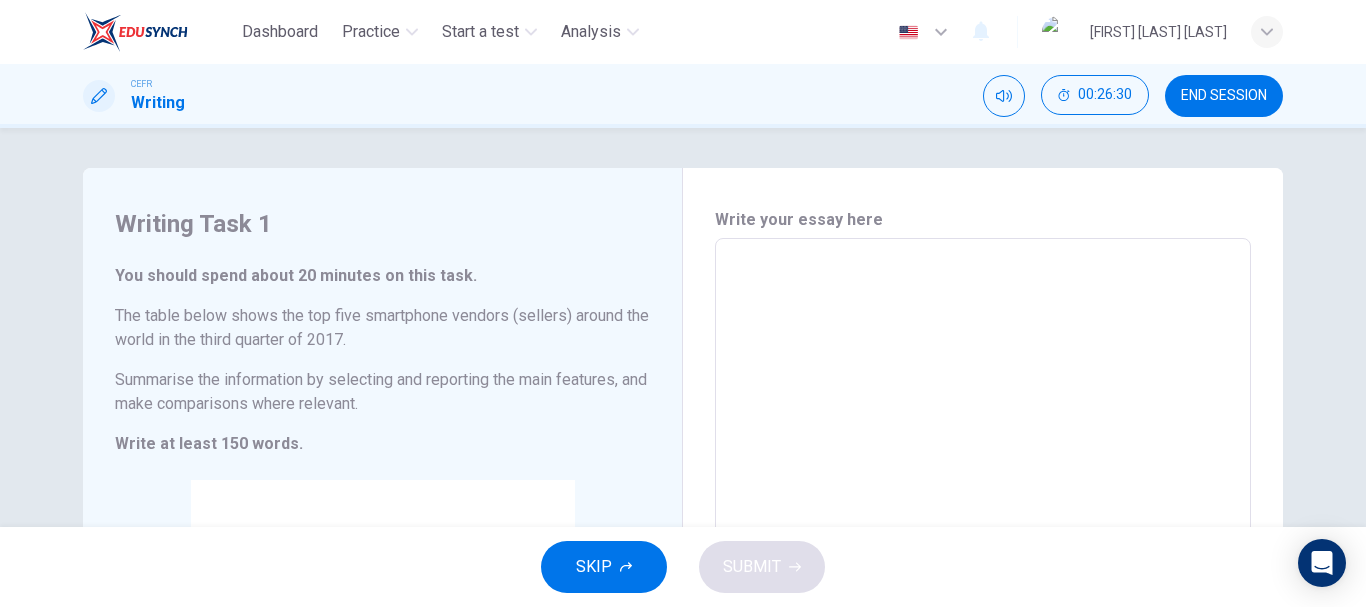 click on "SKIP" at bounding box center [604, 567] 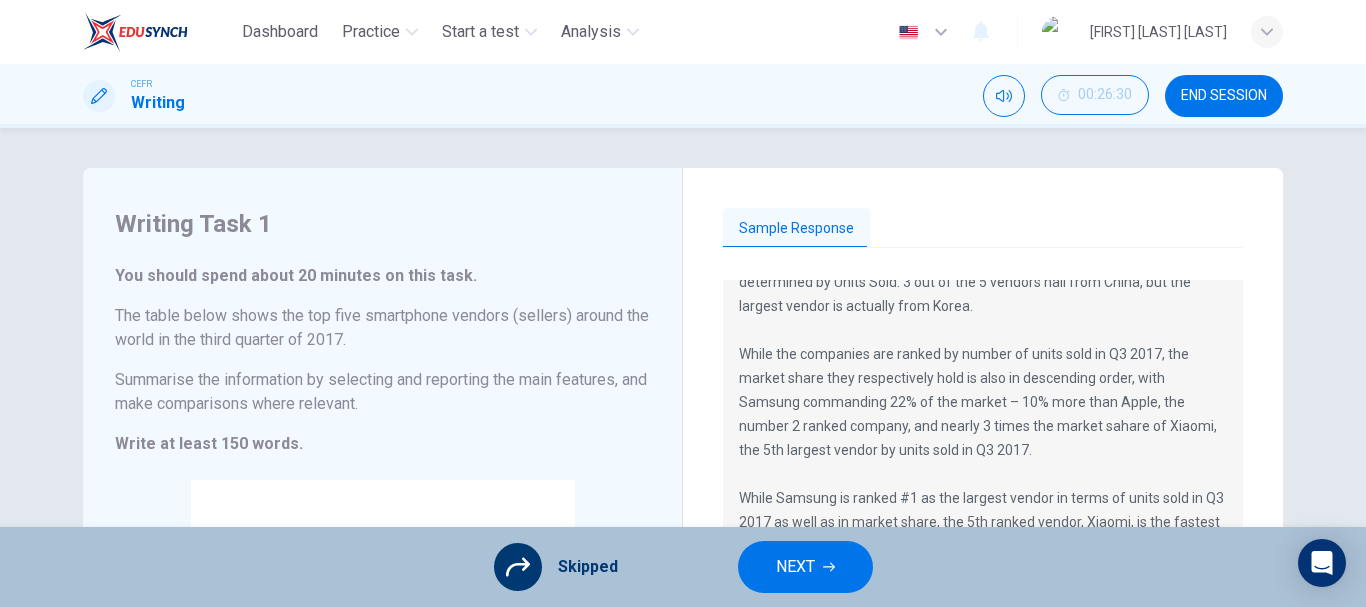 scroll, scrollTop: 0, scrollLeft: 0, axis: both 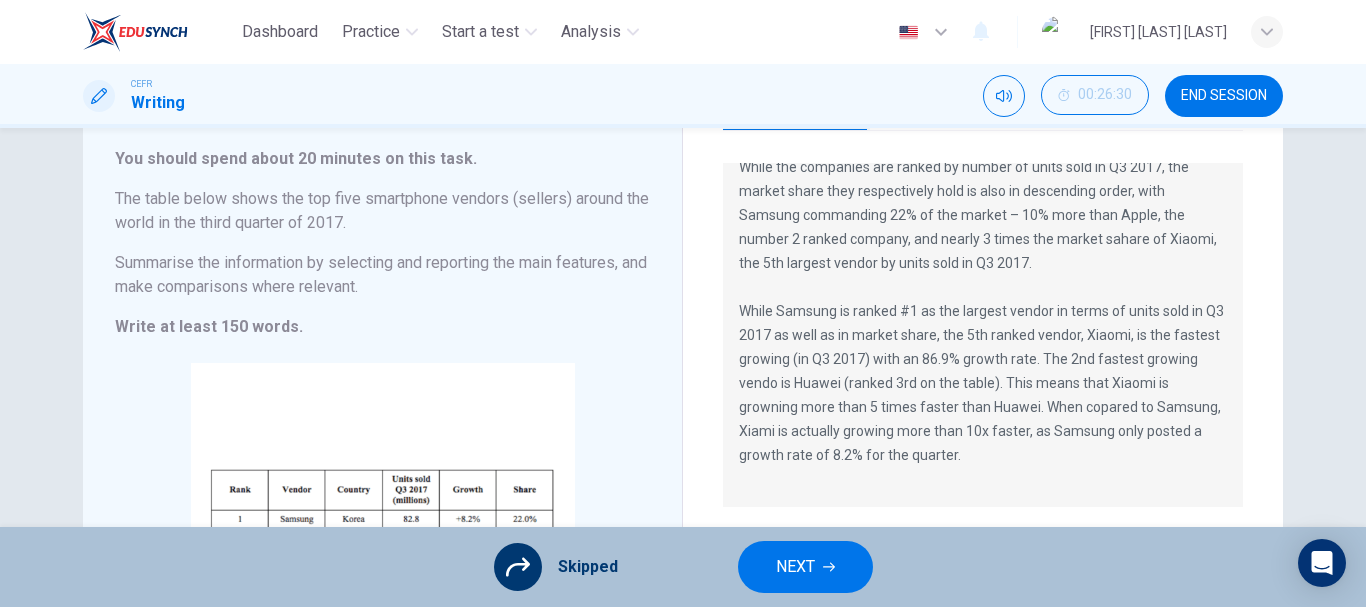 click on "NEXT" at bounding box center (805, 567) 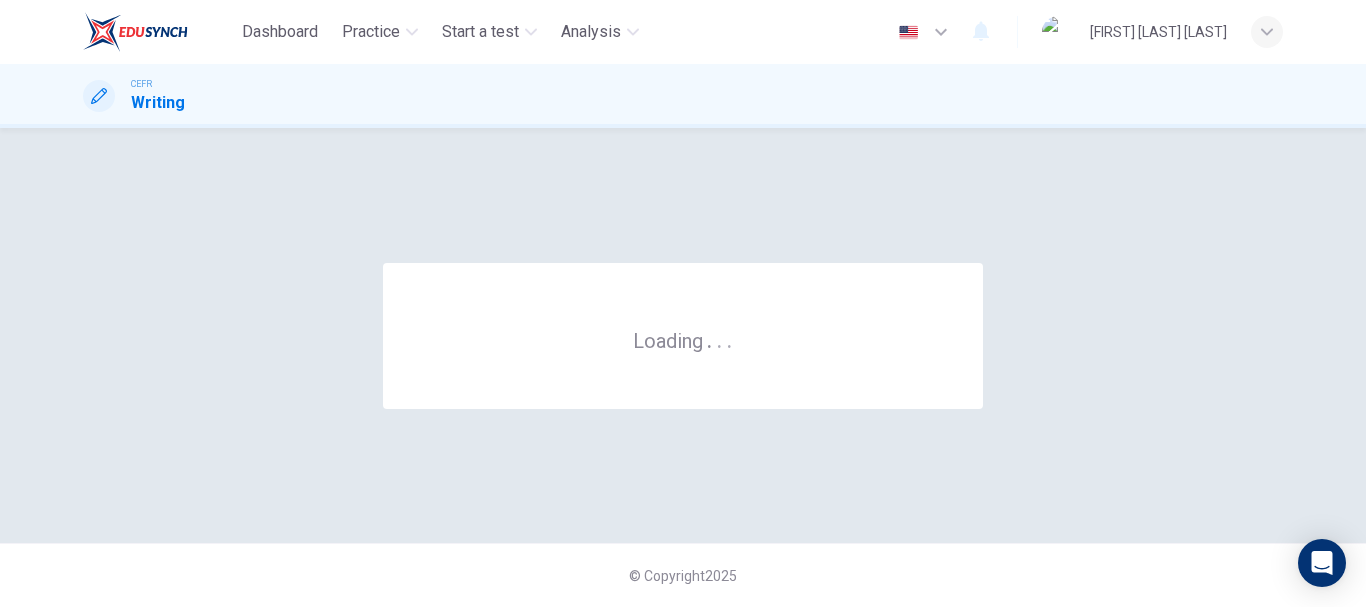 scroll, scrollTop: 0, scrollLeft: 0, axis: both 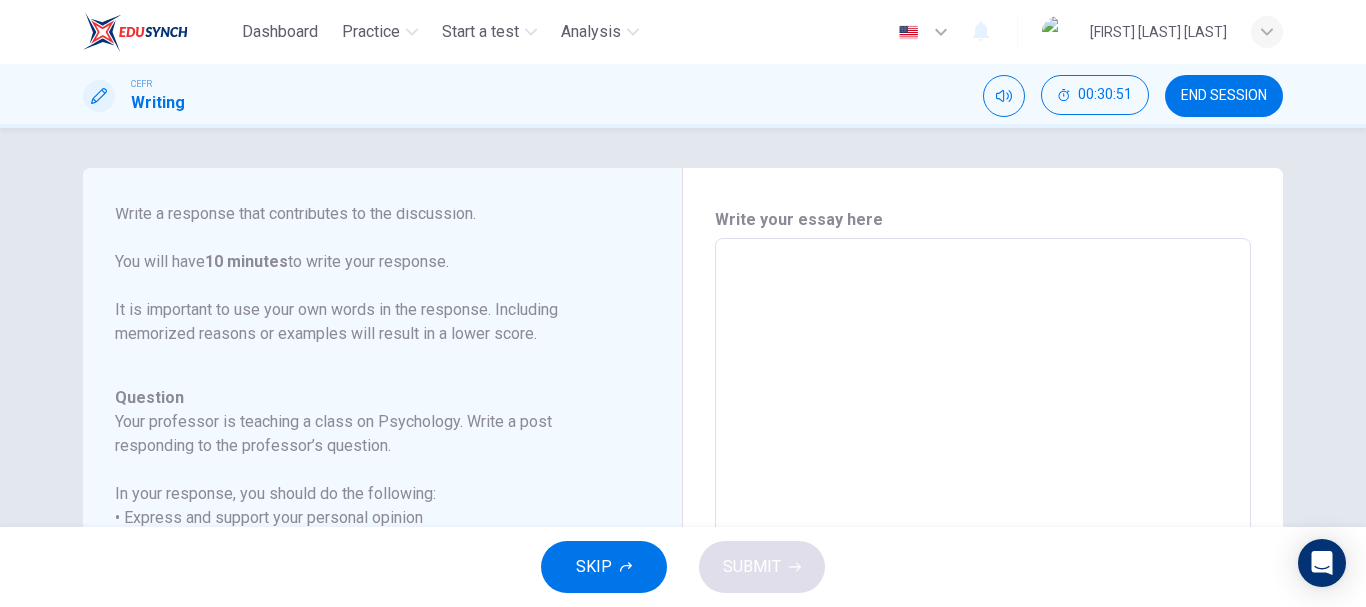 click at bounding box center [983, 572] 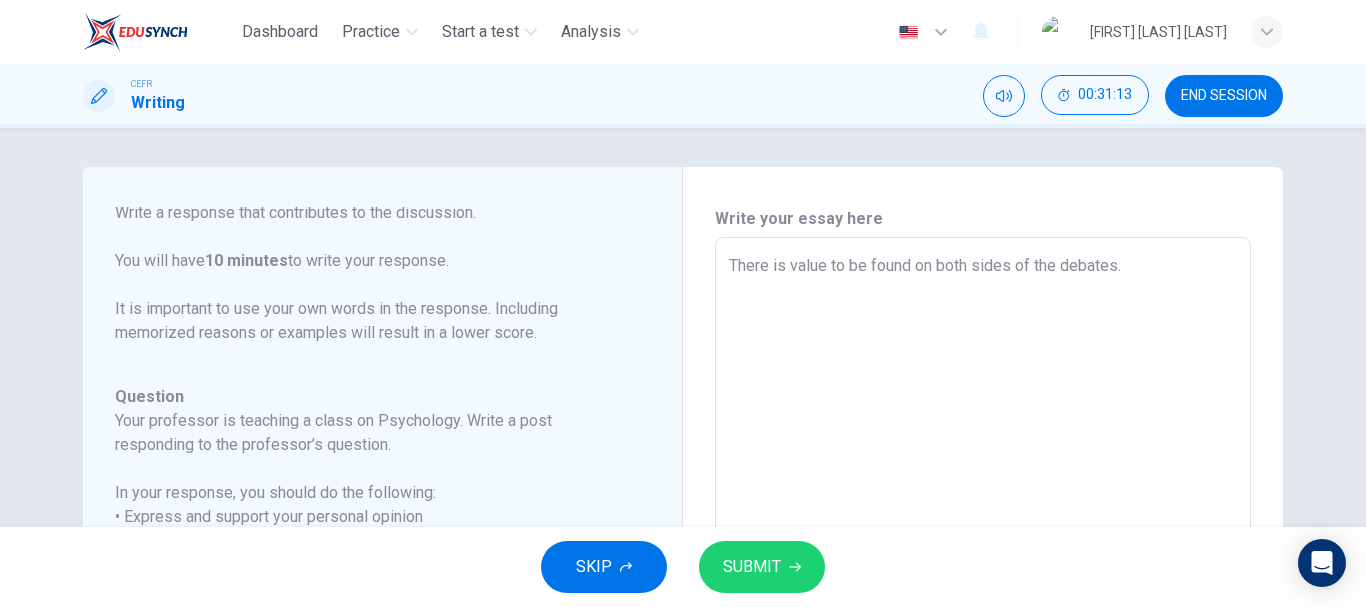 scroll, scrollTop: 0, scrollLeft: 0, axis: both 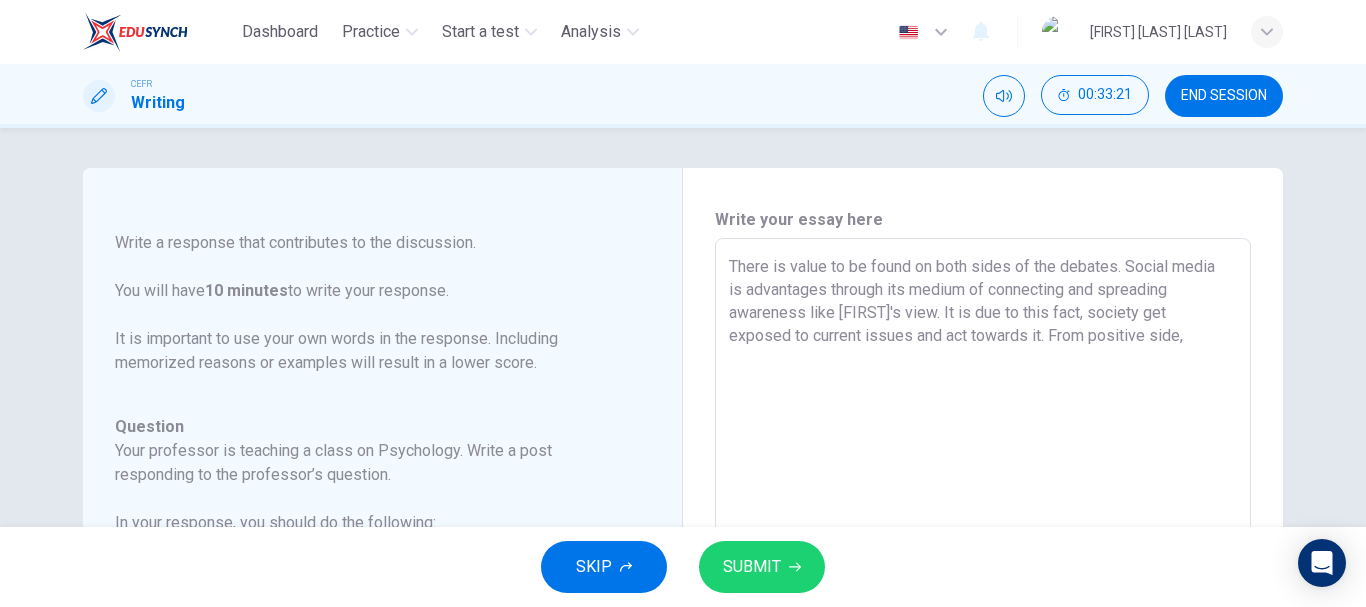 type on "There is value to be found on both sides of the debates. Social media is advantages through its medium of connecting and spreading awareness like [FIRST]'s view. It is due to this fact, society get exposed to current issues and act towards it. From positive side," 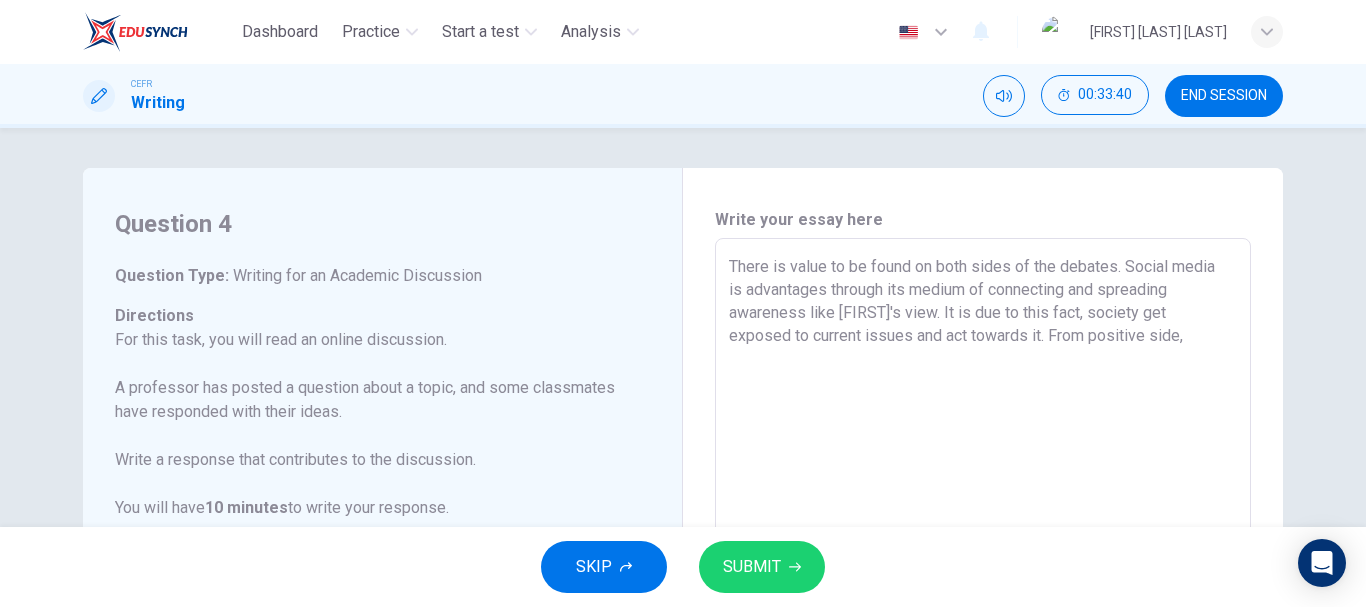 click on "There is value to be found on both sides of the debates. Social media is advantages through its medium of connecting and spreading awareness like [FIRST]'s view. It is due to this fact, society get exposed to current issues and act towards it. From positive side," at bounding box center (983, 572) 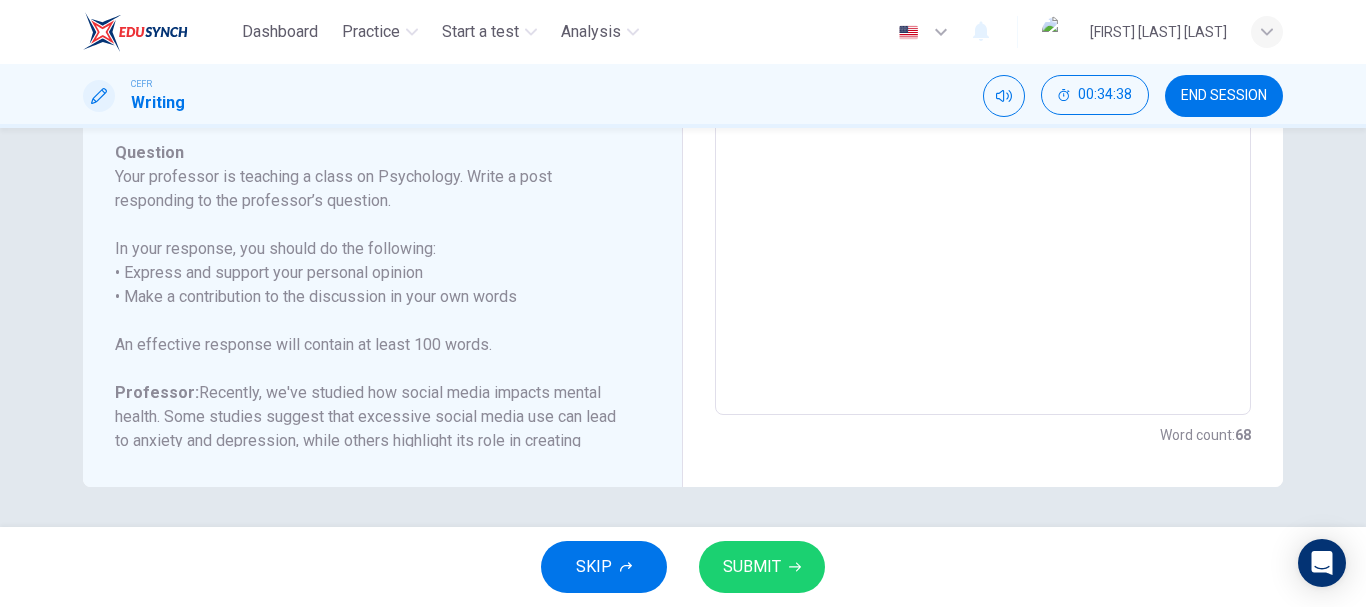 scroll, scrollTop: 0, scrollLeft: 0, axis: both 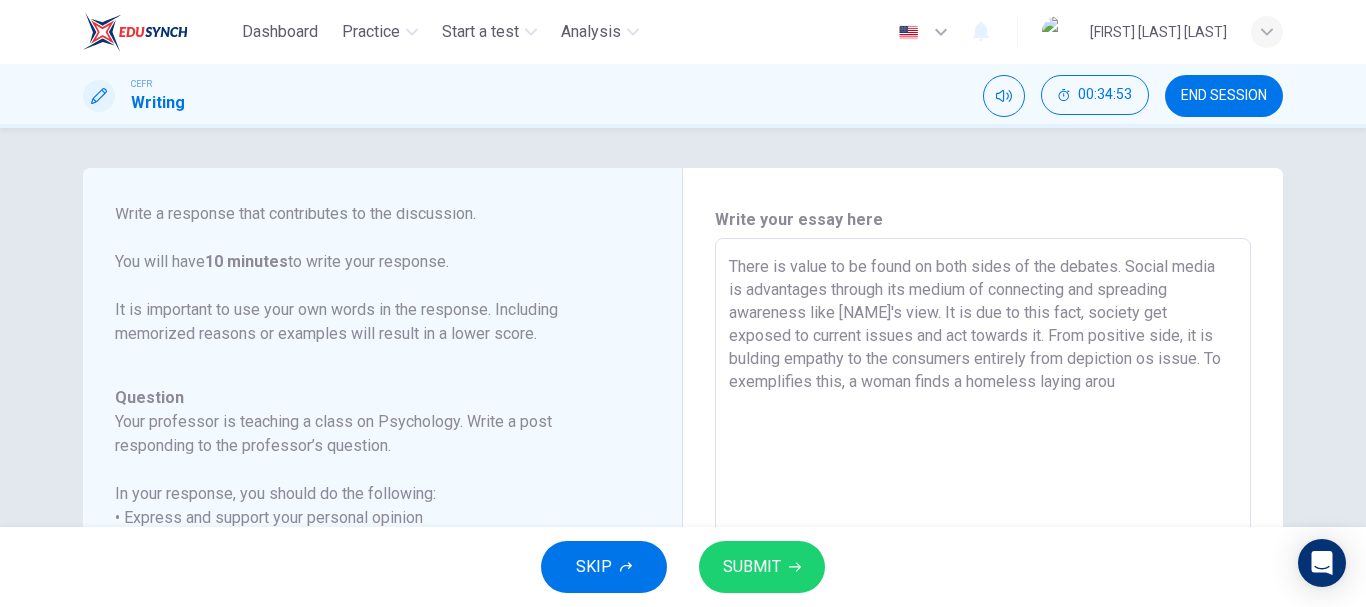 drag, startPoint x: 984, startPoint y: 336, endPoint x: 1142, endPoint y: 354, distance: 159.02202 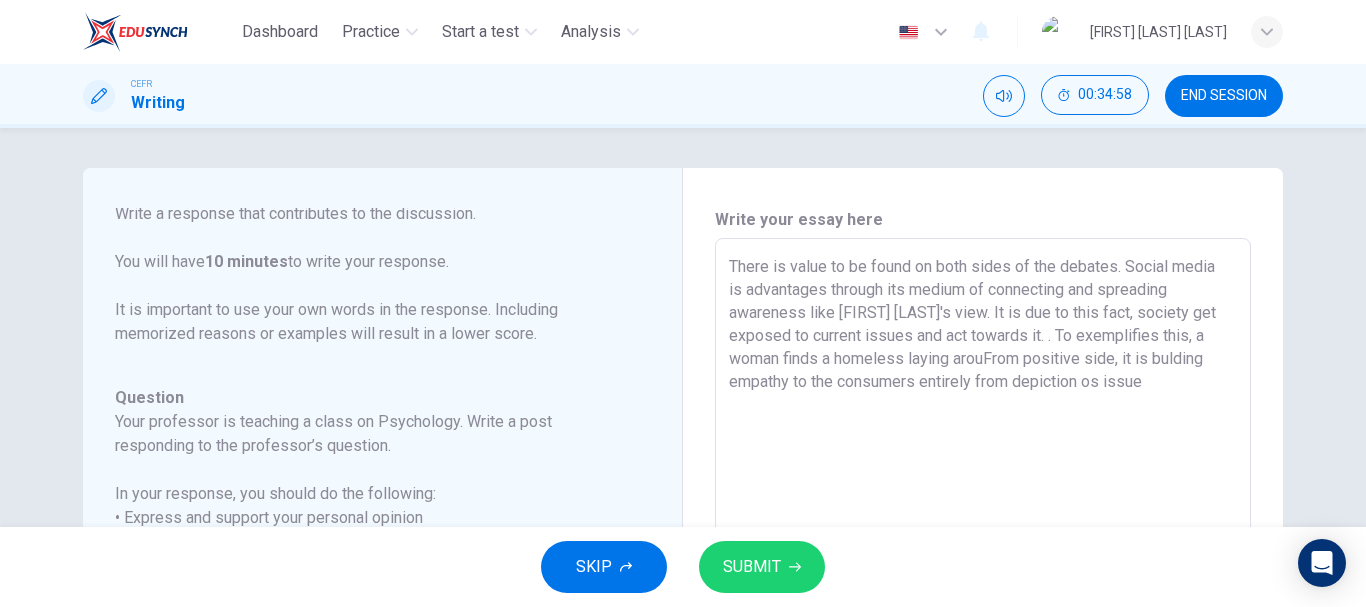 click on "There is value to be found on both sides of the debates. Social media is advantages through its medium of connecting and spreading awareness like [FIRST] [LAST]'s view. It is due to this fact, society get exposed to current issues and act towards it. . To exemplifies this, a woman finds a homeless laying arouFrom positive side, it is bulding empathy to the consumers entirely from depiction os issue" at bounding box center (983, 572) 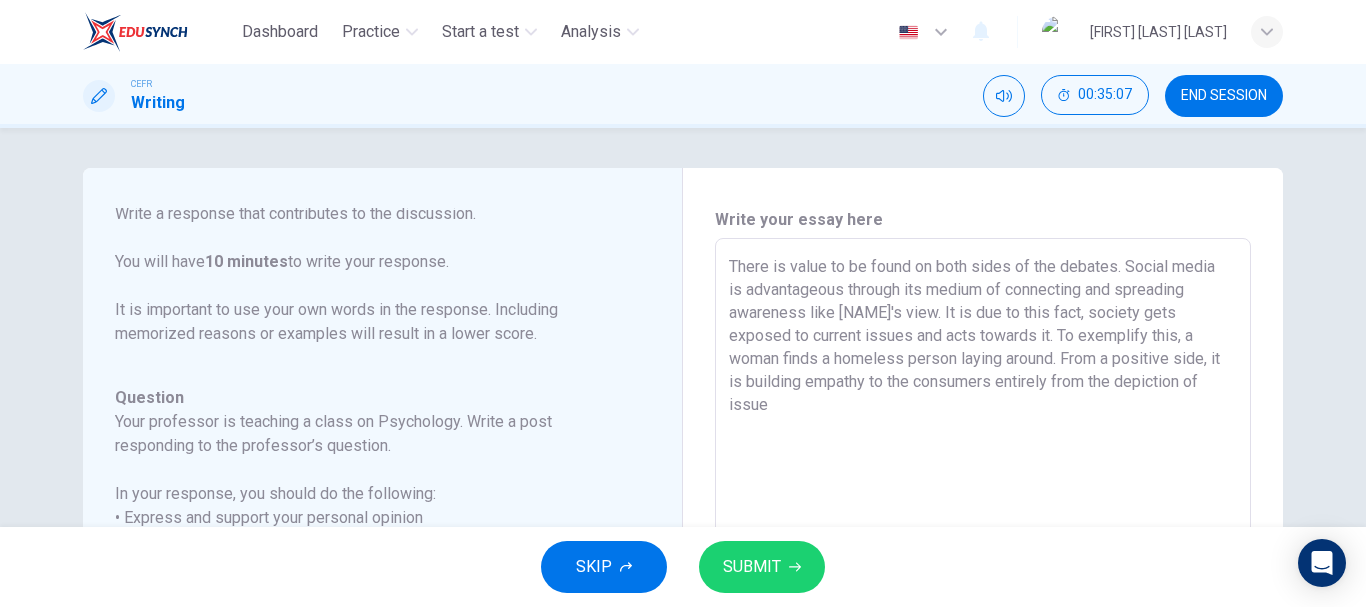 drag, startPoint x: 1146, startPoint y: 338, endPoint x: 771, endPoint y: 355, distance: 375.38513 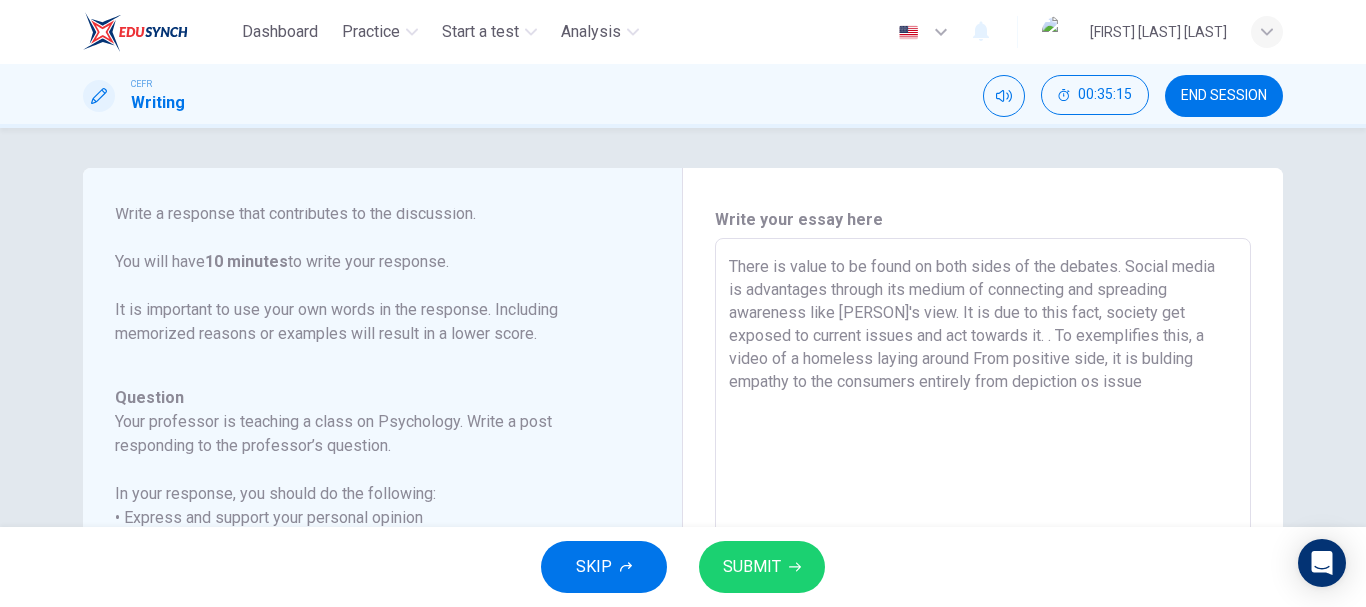 click on "There is value to be found on both sides of the debates. Social media is advantages through its medium of connecting and spreading awareness like [PERSON]'s view. It is due to this fact, society get exposed to current issues and act towards it. . To exemplifies this, a video of a homeless laying around From positive side, it is bulding empathy to the consumers entirely from depiction os issue" at bounding box center (983, 572) 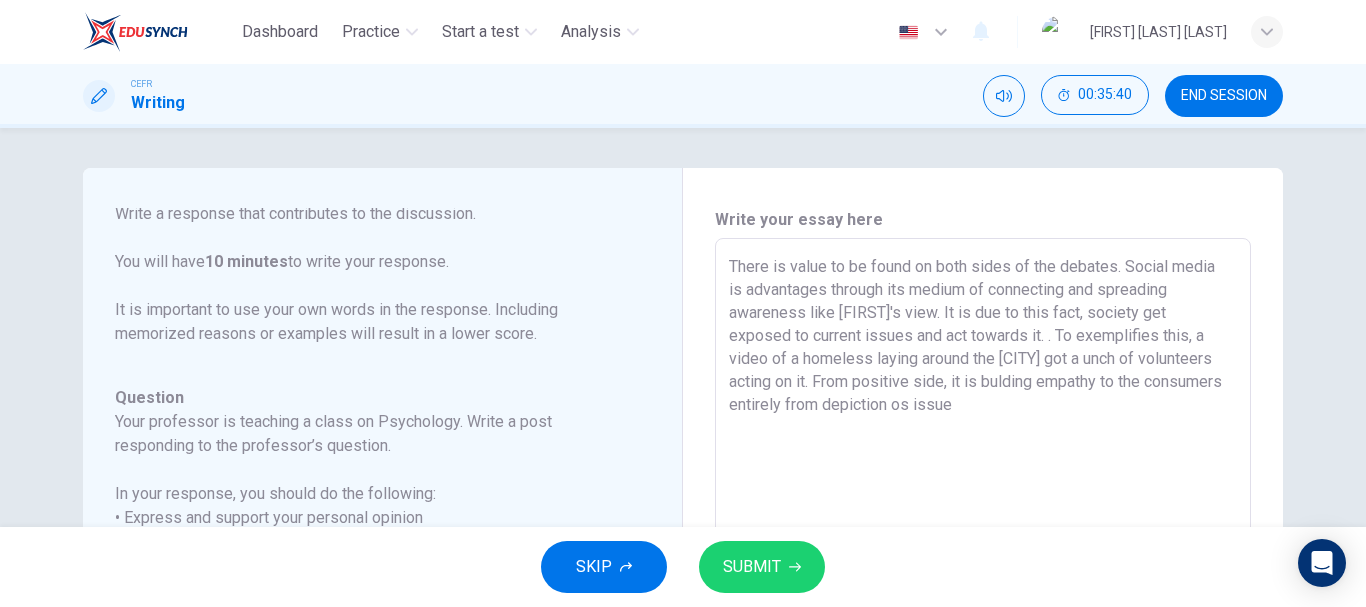 click on "There is value to be found on both sides of the debates. Social media is advantages through its medium of connecting and spreading awareness like [FIRST]'s view. It is due to this fact, society get exposed to current issues and act towards it. . To exemplifies this, a video of a homeless laying around the [CITY] got a unch of volunteers acting on it. From positive side, it is bulding empathy to the consumers entirely from depiction os issue" at bounding box center [983, 572] 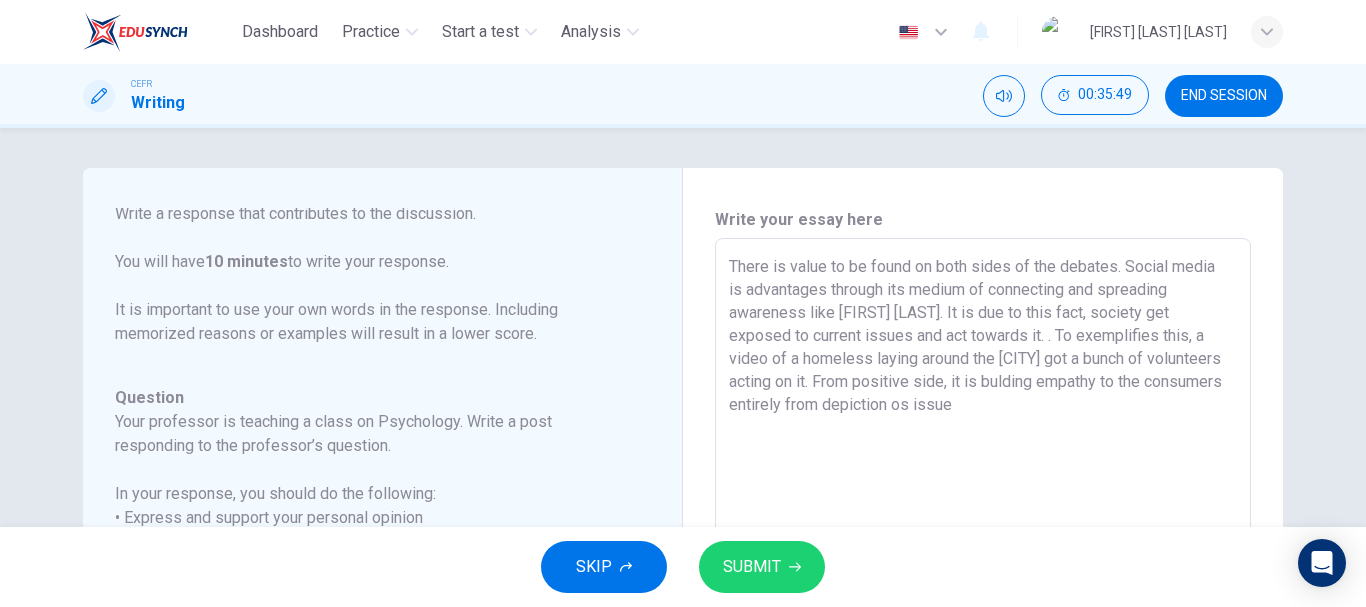 click on "There is value to be found on both sides of the debates. Social media is advantages through its medium of connecting and spreading awareness like [FIRST] [LAST]. It is due to this fact, society get exposed to current issues and act towards it. . To exemplifies this, a video of a homeless laying around the [CITY] got a bunch of volunteers acting on it. From positive side, it is bulding empathy to the consumers entirely from depiction os issue" at bounding box center (983, 572) 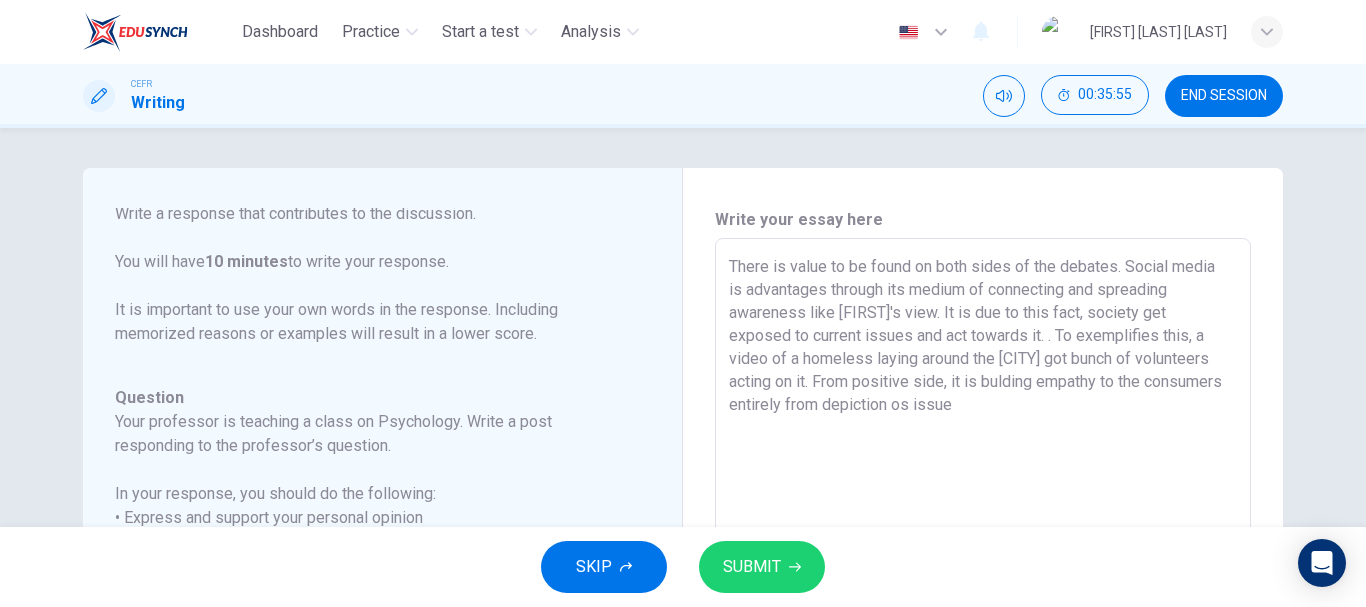 drag, startPoint x: 851, startPoint y: 409, endPoint x: 834, endPoint y: 409, distance: 17 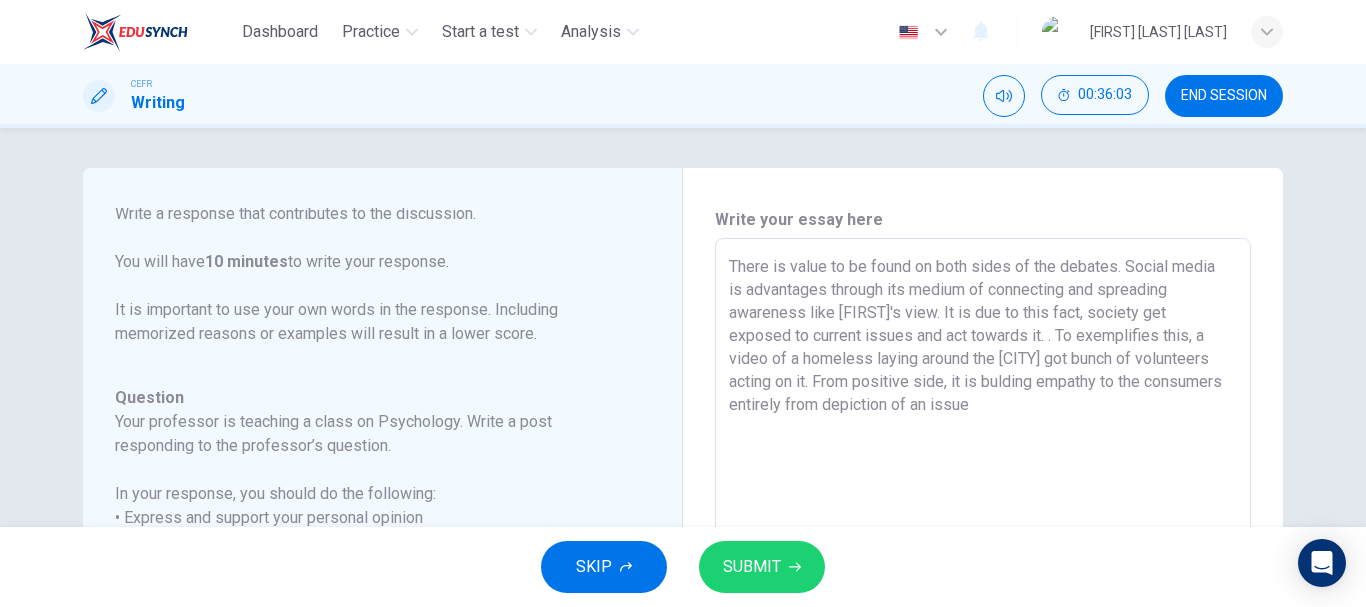 click on "There is value to be found on both sides of the debates. Social media is advantages through its medium of connecting and spreading awareness like [FIRST]'s view. It is due to this fact, society get exposed to current issues and act towards it. . To exemplifies this, a video of a homeless laying around the [CITY] got bunch of volunteers acting on it. From positive side, it is bulding empathy to the consumers entirely from depiction of an issue" at bounding box center (983, 572) 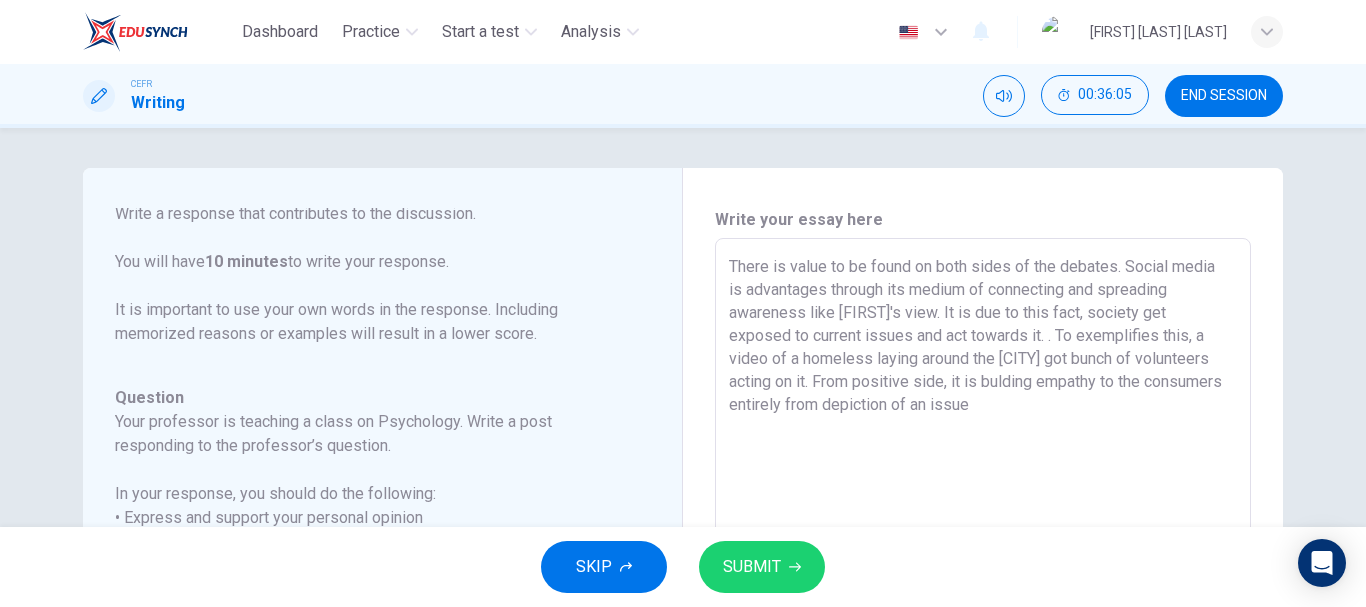 click on "There is value to be found on both sides of the debates. Social media is advantages through its medium of connecting and spreading awareness like [FIRST]'s view. It is due to this fact, society get exposed to current issues and act towards it. . To exemplifies this, a video of a homeless laying around the [CITY] got bunch of volunteers acting on it. From positive side, it is bulding empathy to the consumers entirely from depiction of an issue" at bounding box center (983, 572) 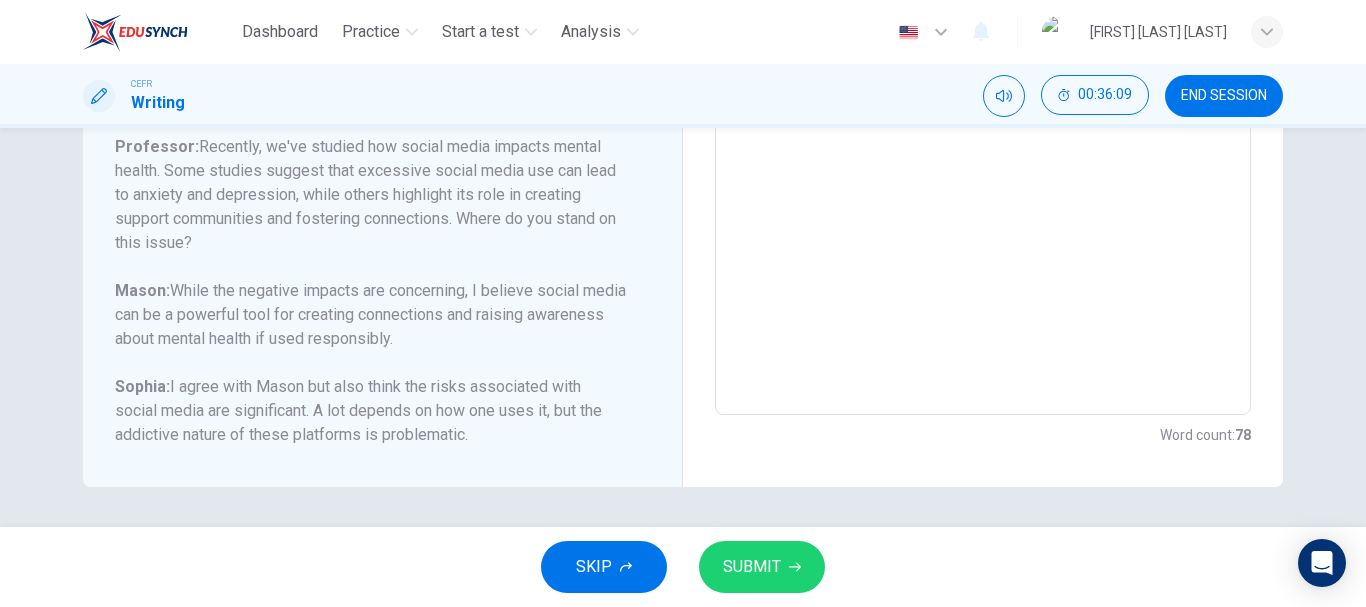 scroll, scrollTop: 0, scrollLeft: 0, axis: both 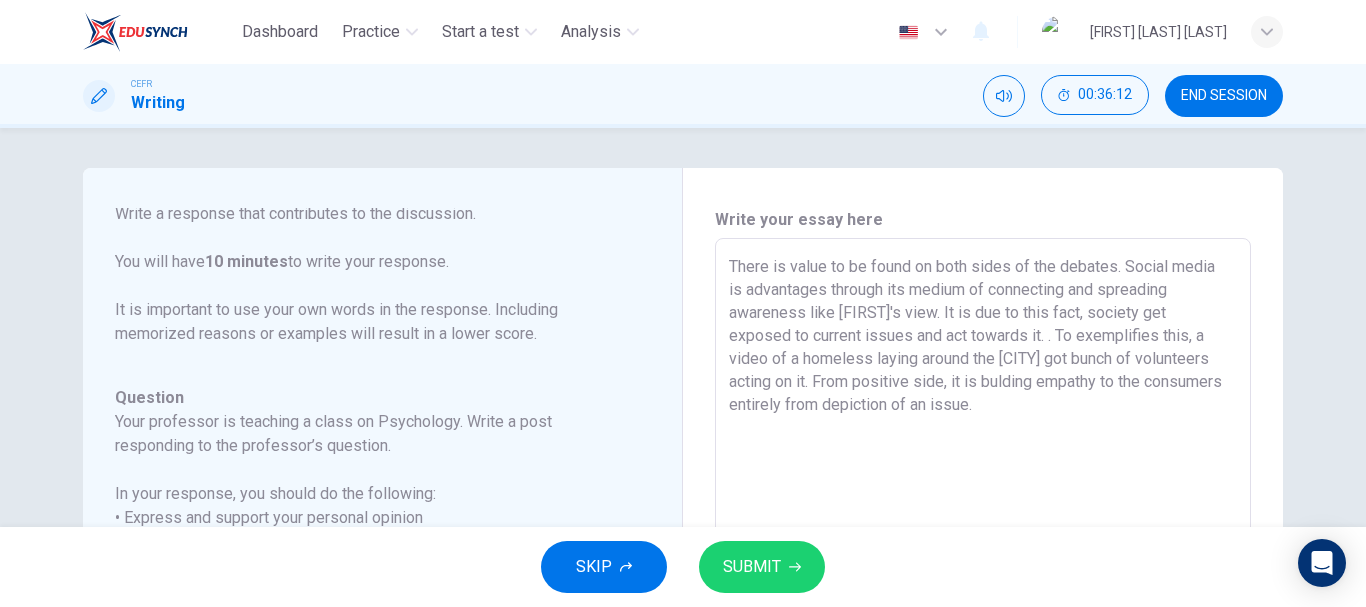 type on "There is value to be found on both sides of the debates. Social media is advantages through its medium of connecting and spreading awareness like [FIRST]'s view. It is due to this fact, society get exposed to current issues and act towards it. . To exemplifies this, a video of a homeless laying around the [CITY] got bunch of volunteers acting on it. From positive side, it is bulding empathy to the consumers entirely from depiction of an issue." 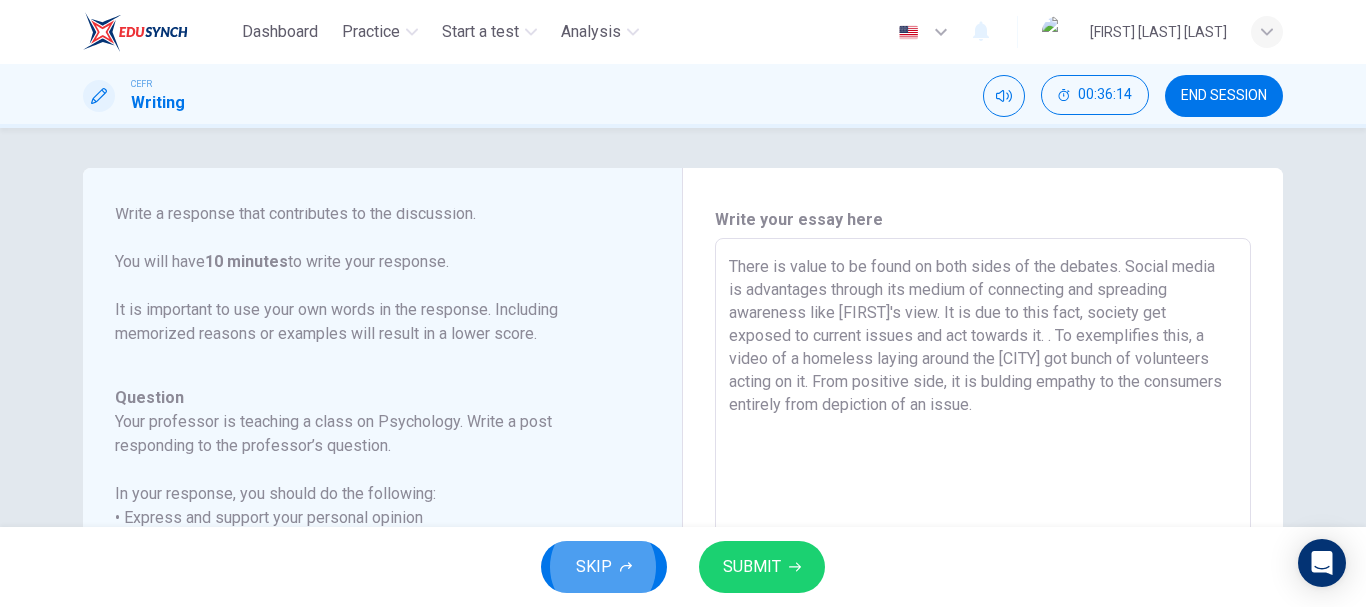 click on "There is value to be found on both sides of the debates. Social media is advantages through its medium of connecting and spreading awareness like [FIRST]'s view. It is due to this fact, society get exposed to current issues and act towards it. . To exemplifies this, a video of a homeless laying around the [CITY] got bunch of volunteers acting on it. From positive side, it is bulding empathy to the consumers entirely from depiction of an issue." at bounding box center [983, 572] 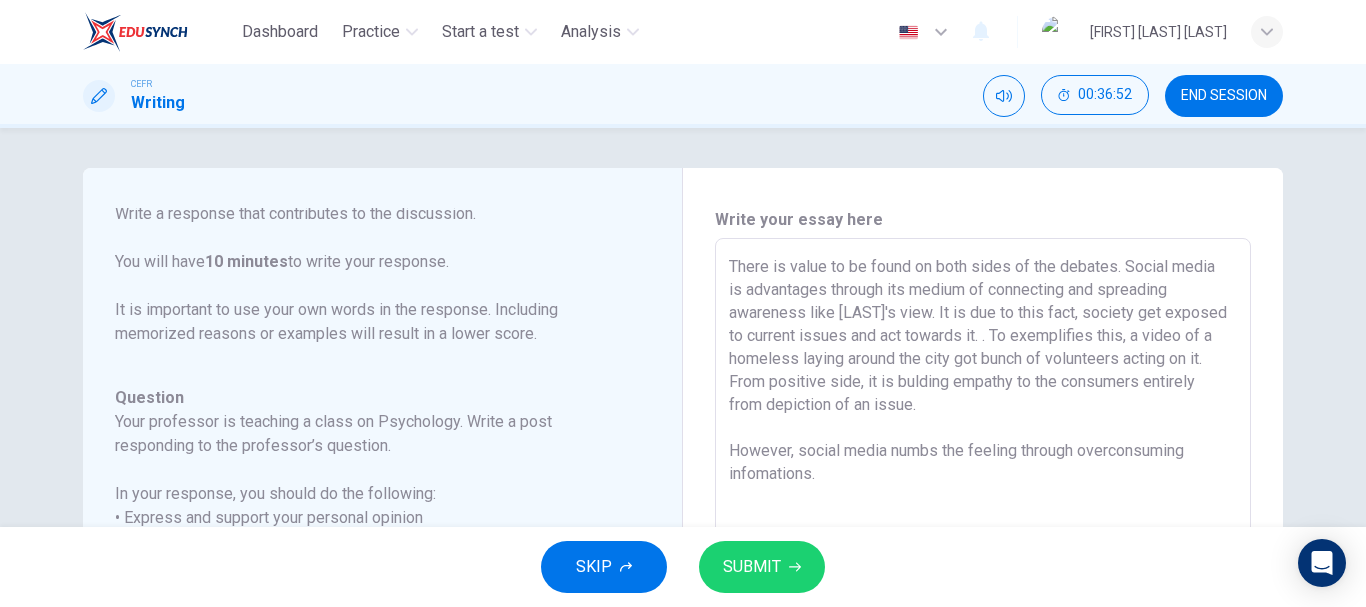 click on "There is value to be found on both sides of the debates. Social media is advantages through its medium of connecting and spreading awareness like [LAST]'s view. It is due to this fact, society get exposed to current issues and act towards it. . To exemplifies this, a video of a homeless laying around the city got bunch of volunteers acting on it. From positive side, it is bulding empathy to the consumers entirely from depiction of an issue.
However, social media numbs the feeling through overconsuming infomations." at bounding box center (983, 572) 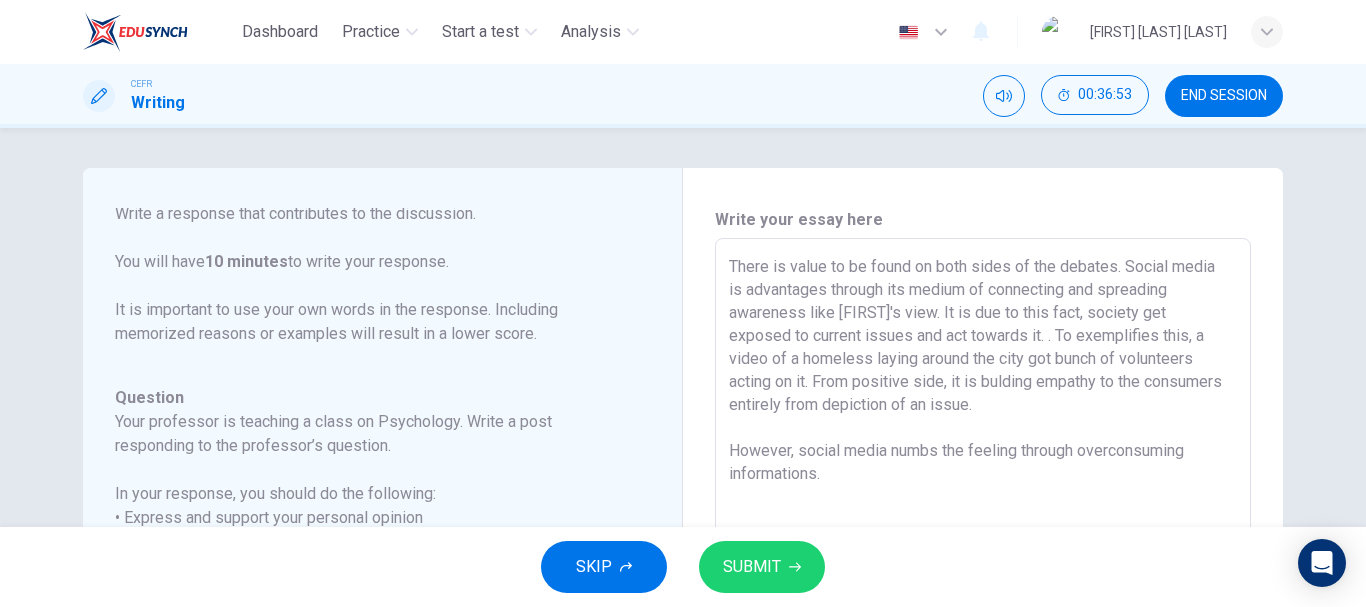click on "There is value to be found on both sides of the debates. Social media is advantages through its medium of connecting and spreading awareness like [FIRST]'s view. It is due to this fact, society get exposed to current issues and act towards it. . To exemplifies this, a video of a homeless laying around the city got bunch of volunteers acting on it. From positive side, it is bulding empathy to the consumers entirely from depiction of an issue.
However, social media numbs the feeling through overconsuming informations." at bounding box center [983, 572] 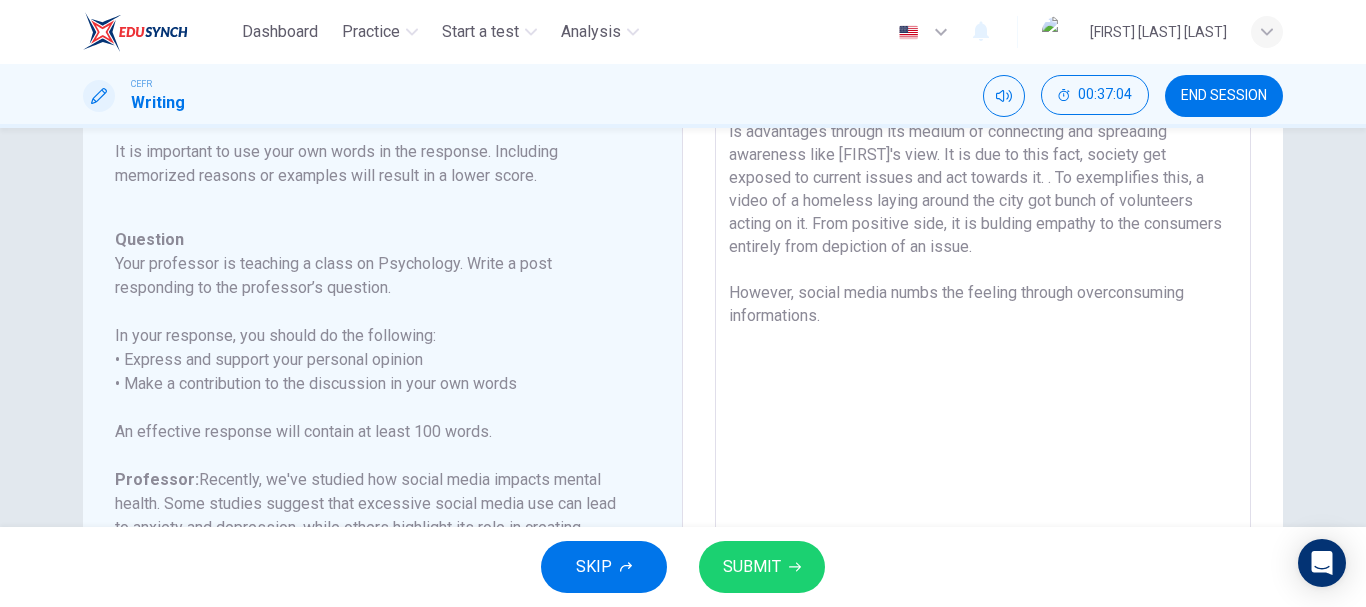 scroll, scrollTop: 167, scrollLeft: 0, axis: vertical 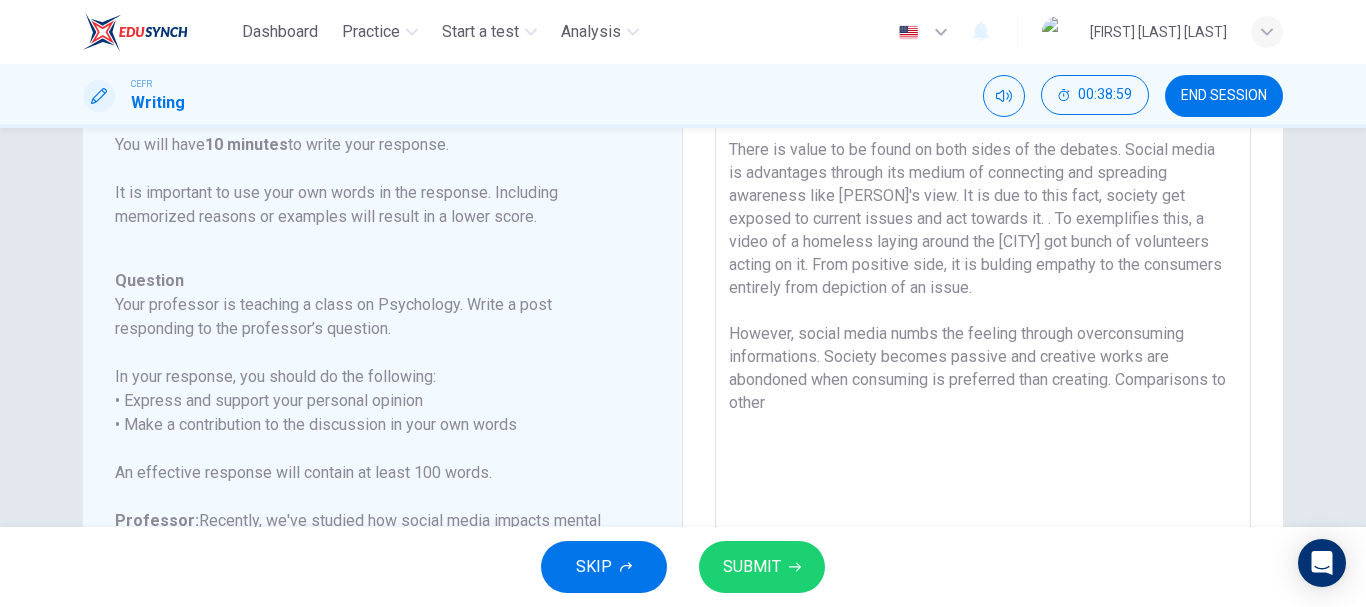 drag, startPoint x: 888, startPoint y: 409, endPoint x: 1121, endPoint y: 379, distance: 234.92339 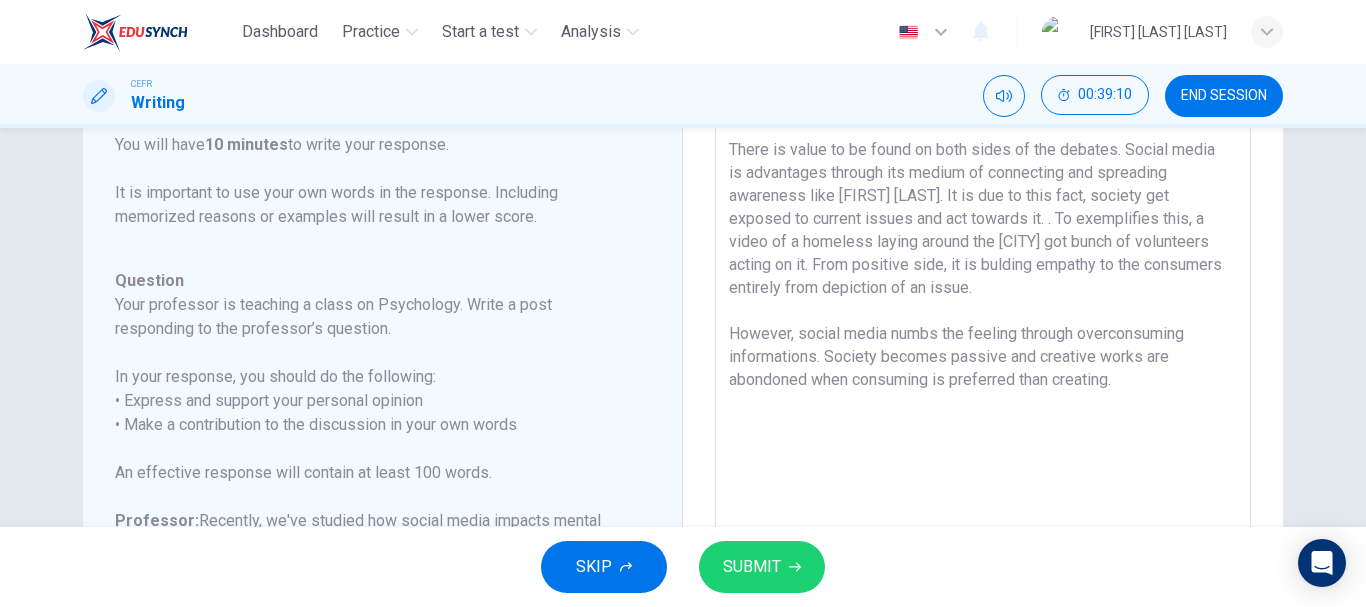 drag, startPoint x: 932, startPoint y: 198, endPoint x: 805, endPoint y: 195, distance: 127.03543 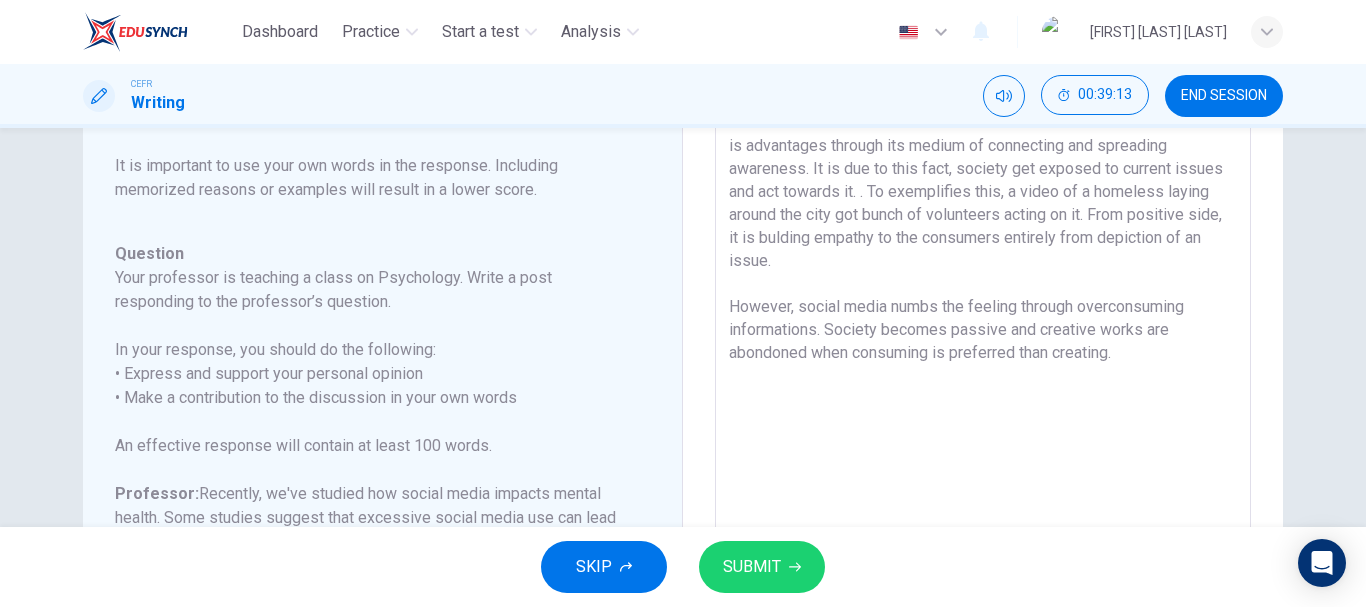 scroll, scrollTop: 0, scrollLeft: 0, axis: both 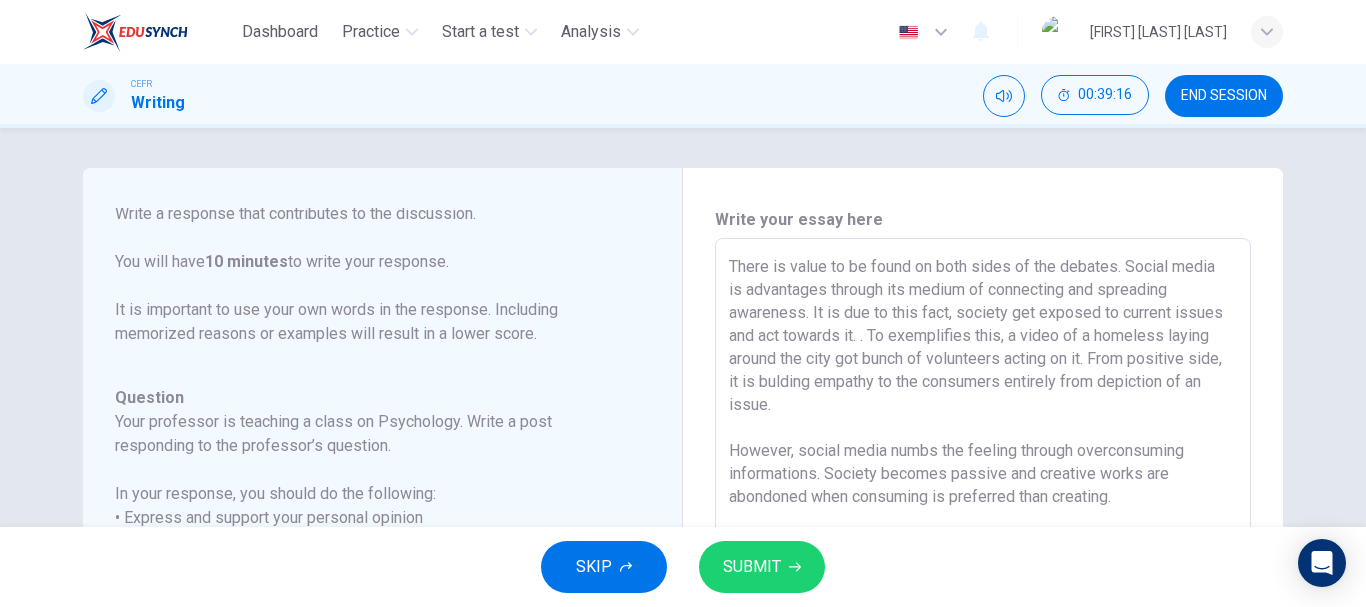 drag, startPoint x: 846, startPoint y: 312, endPoint x: 809, endPoint y: 313, distance: 37.01351 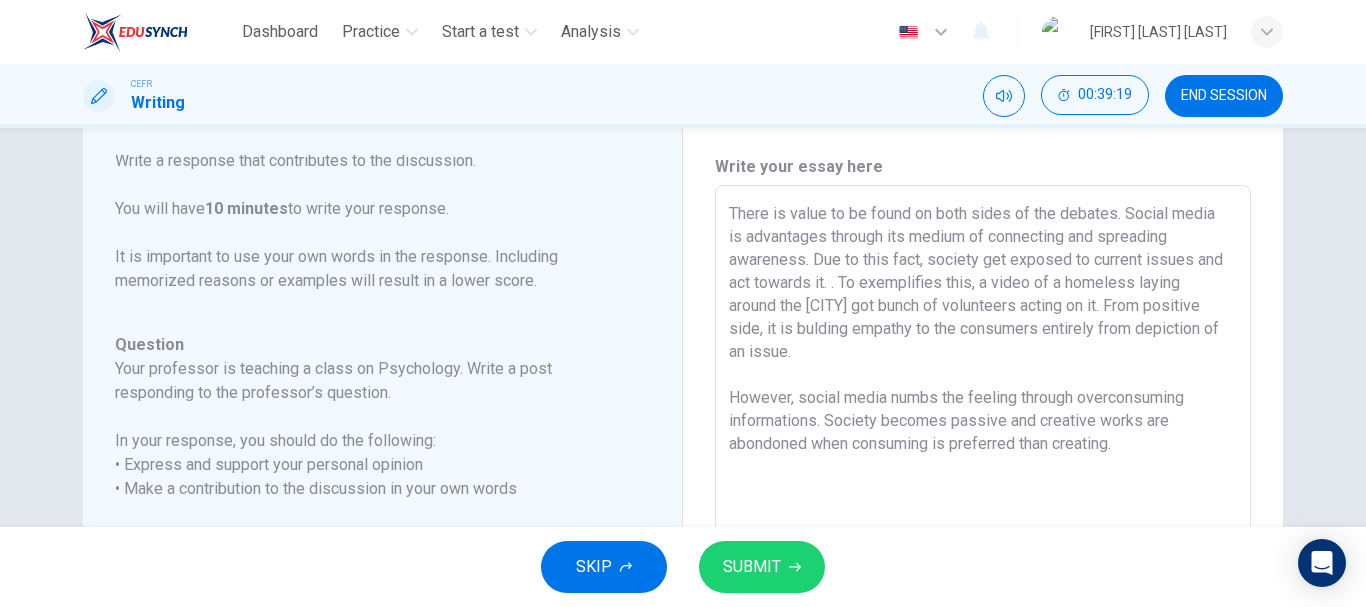 scroll, scrollTop: 100, scrollLeft: 0, axis: vertical 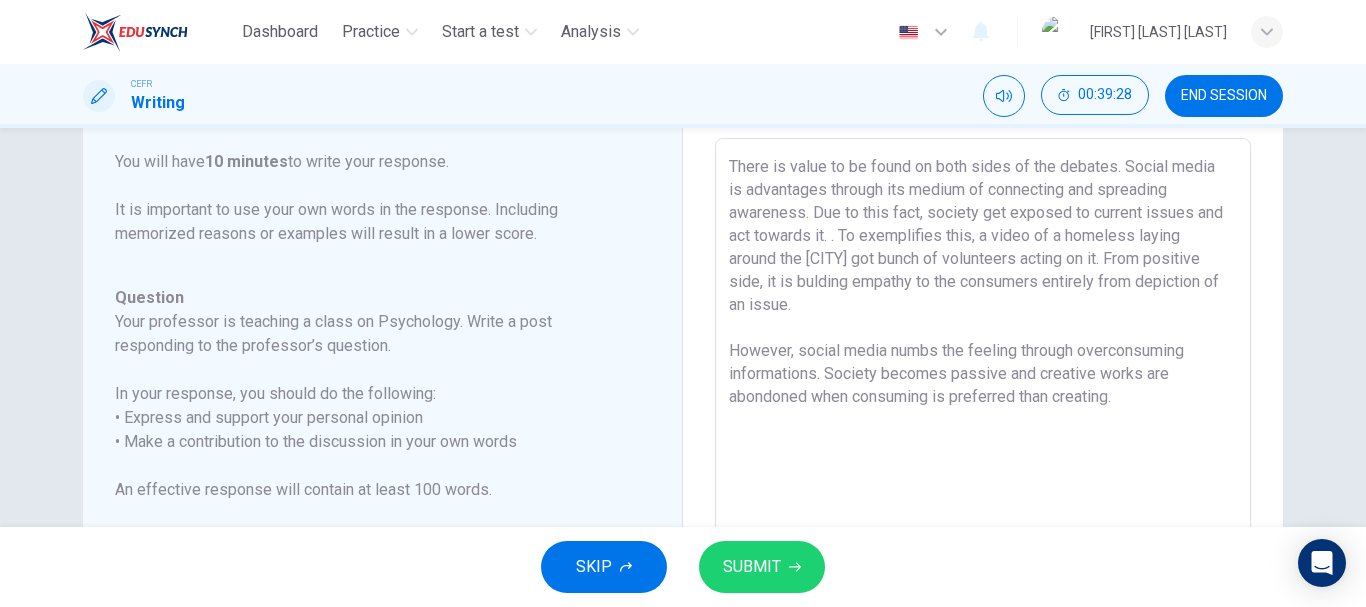 drag, startPoint x: 771, startPoint y: 283, endPoint x: 1095, endPoint y: 263, distance: 324.6167 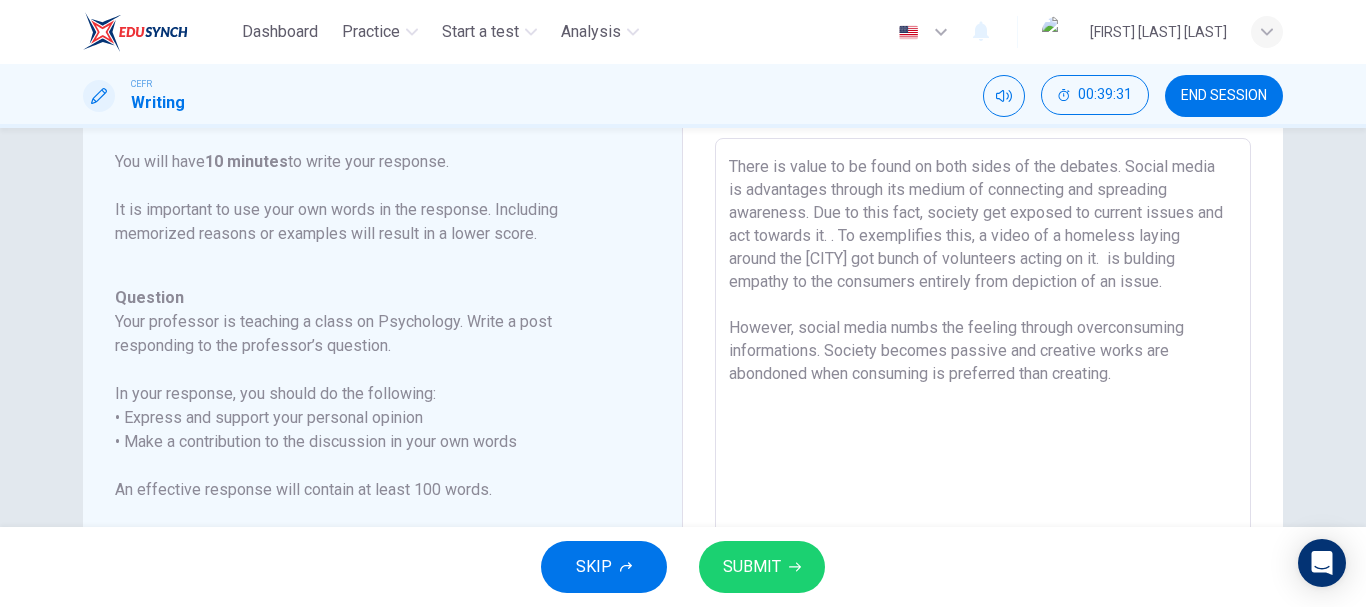 click on "There is value to be found on both sides of the debates. Social media is advantages through its medium of connecting and spreading awareness. Due to this fact, society get exposed to current issues and act towards it. . To exemplifies this, a video of a homeless laying around the [CITY] got bunch of volunteers acting on it.  is bulding empathy to the consumers entirely from depiction of an issue.
However, social media numbs the feeling through overconsuming informations. Society becomes passive and creative works are abondoned when consuming is preferred than creating." at bounding box center [983, 472] 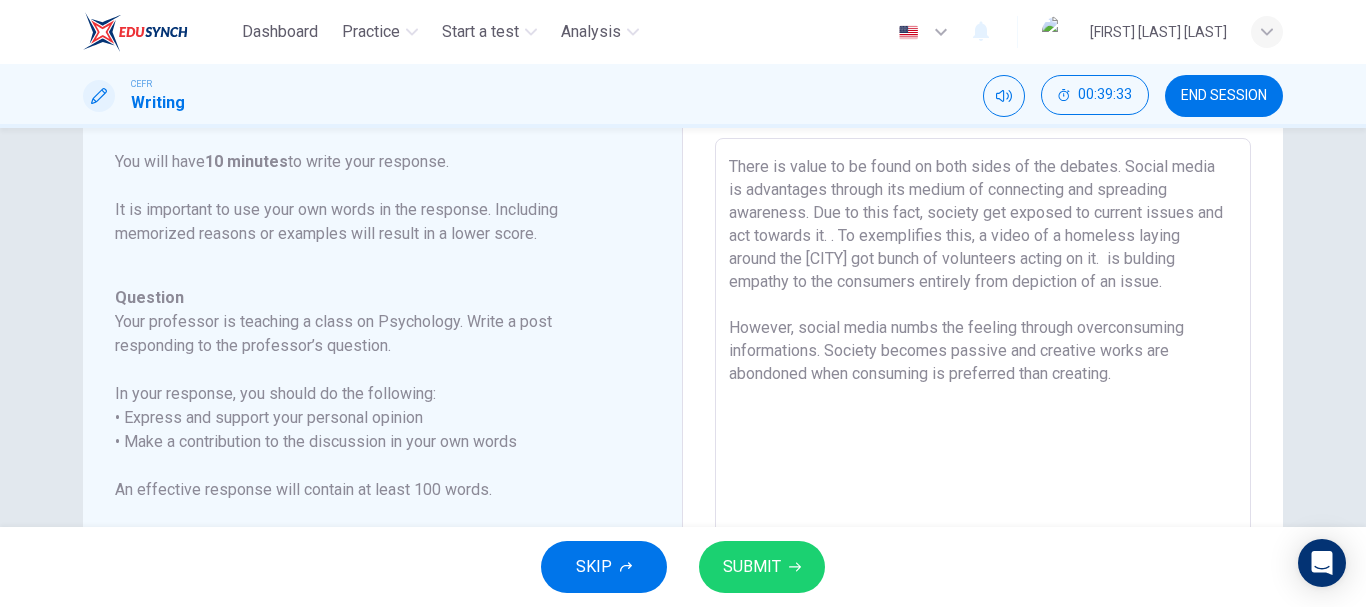 drag, startPoint x: 1117, startPoint y: 261, endPoint x: 1096, endPoint y: 258, distance: 21.213203 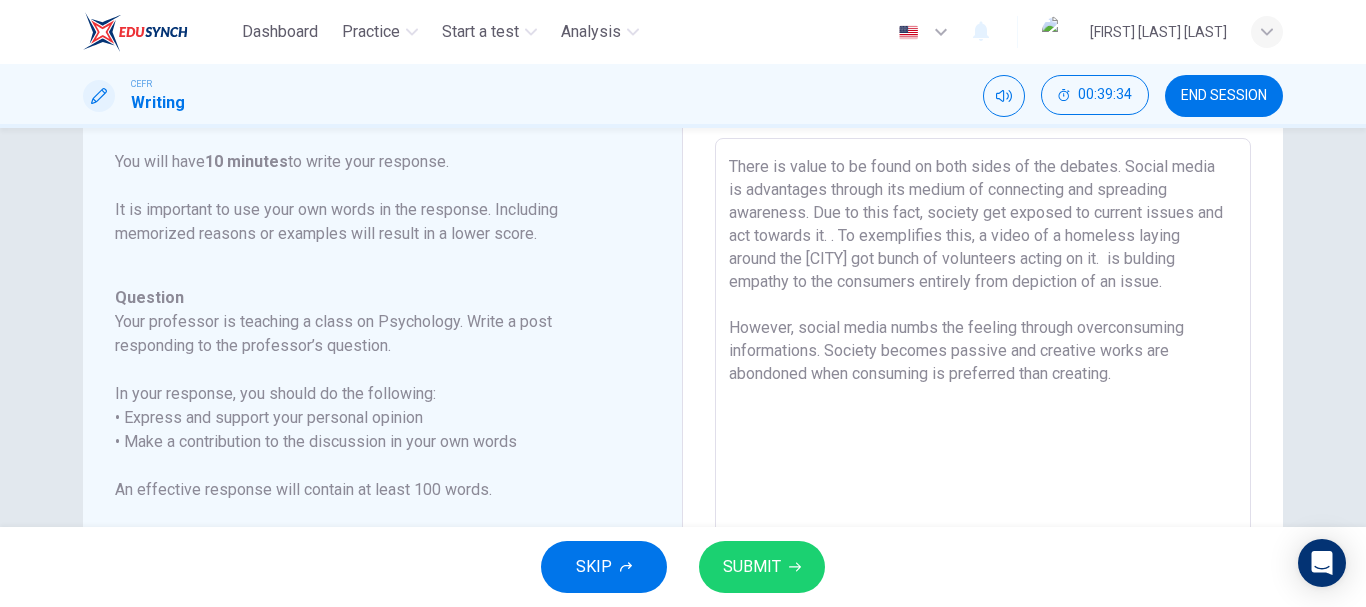 drag, startPoint x: 1118, startPoint y: 260, endPoint x: 1102, endPoint y: 259, distance: 16.03122 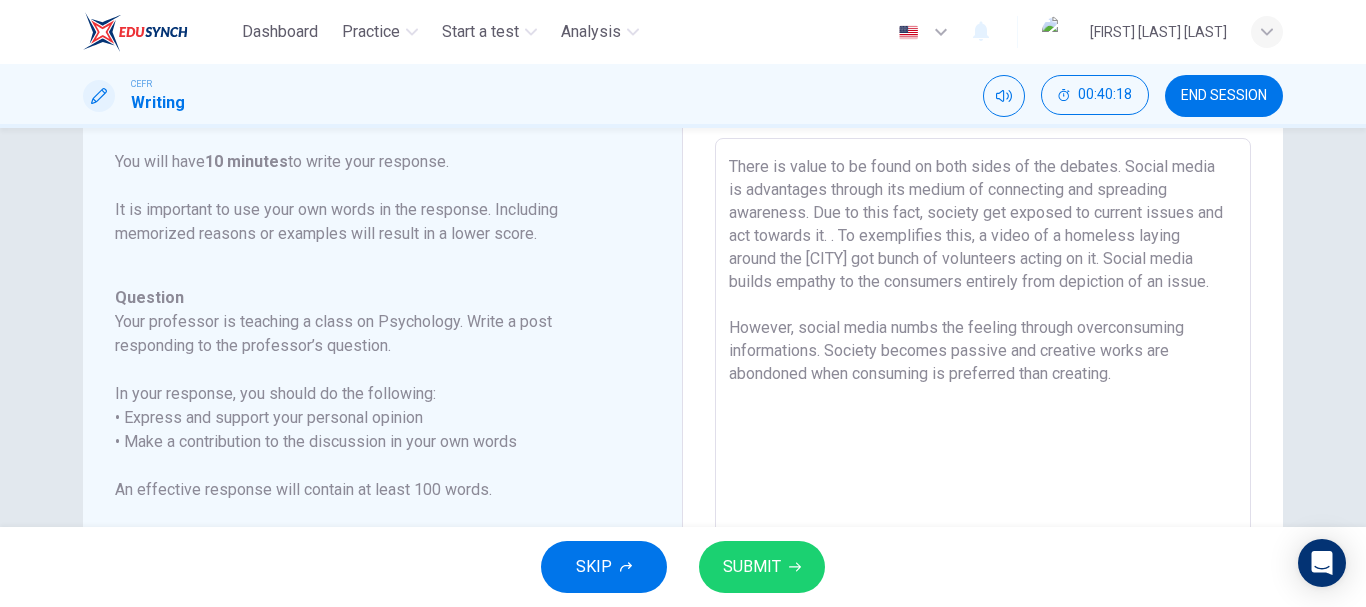 click on "There is value to be found on both sides of the debates. Social media is advantages through its medium of connecting and spreading awareness. Due to this fact, society get exposed to current issues and act towards it. . To exemplifies this, a video of a homeless laying around the [CITY] got bunch of volunteers acting on it. Social media builds empathy to the consumers entirely from depiction of an issue.
However, social media numbs the feeling through overconsuming informations. Society becomes passive and creative works are abondoned when consuming is preferred than creating." at bounding box center (983, 472) 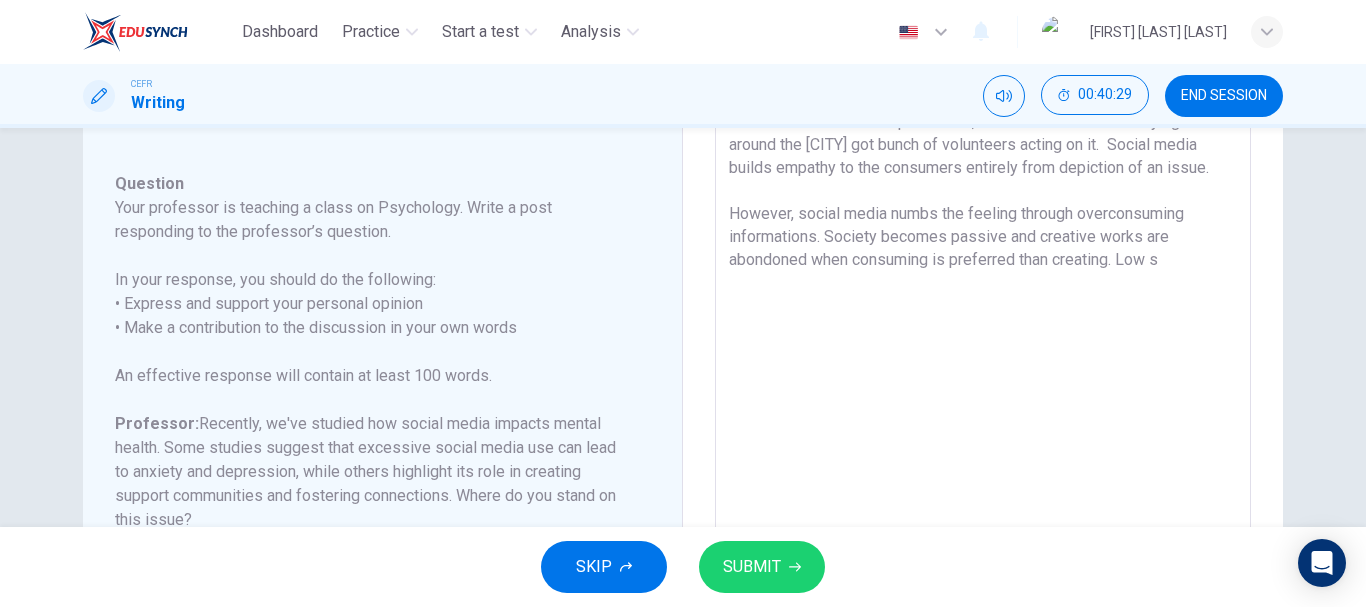 scroll, scrollTop: 250, scrollLeft: 0, axis: vertical 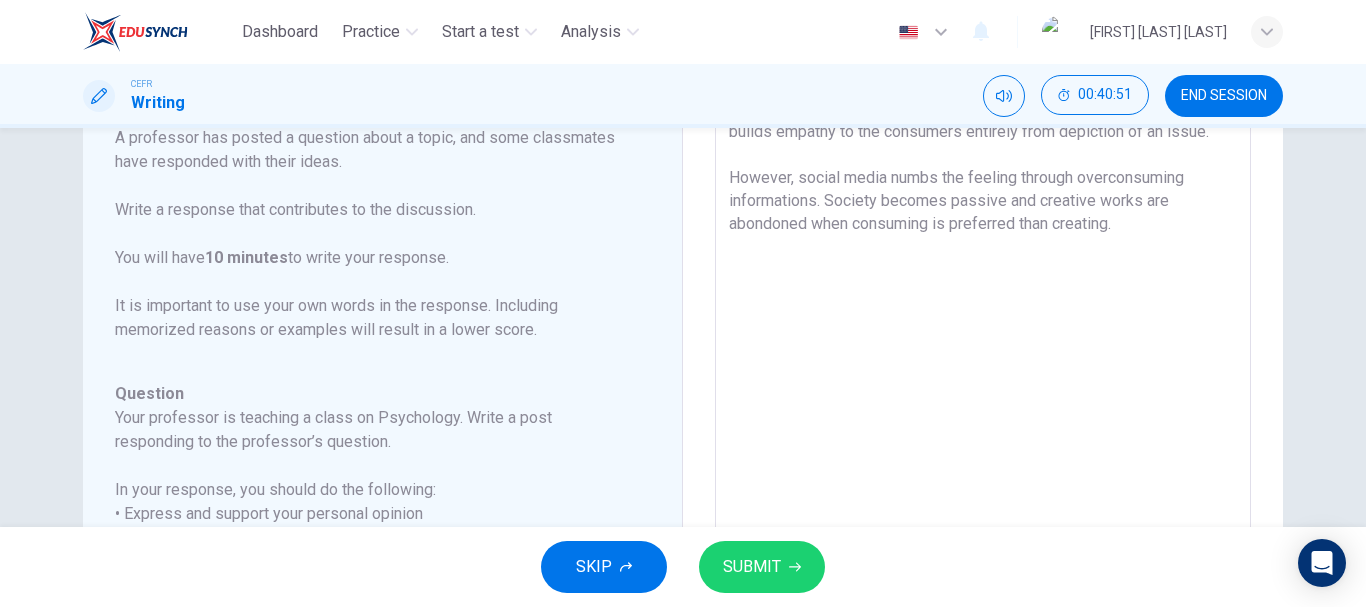 click on "There is value to be found on both sides of the debates. Social media is advantages through its medium of connecting and spreading awareness. Due to this fact, society get exposed to current issues and act towards it. . To exemplifies this, a video of a homeless laying around the [CITY] got bunch of volunteers acting on it. Social media builds empathy to the consumers entirely from depiction of an issue.
However, social media numbs the feeling through overconsuming informations. Society becomes passive and creative works are abondoned when consuming is preferred than creating." at bounding box center [983, 322] 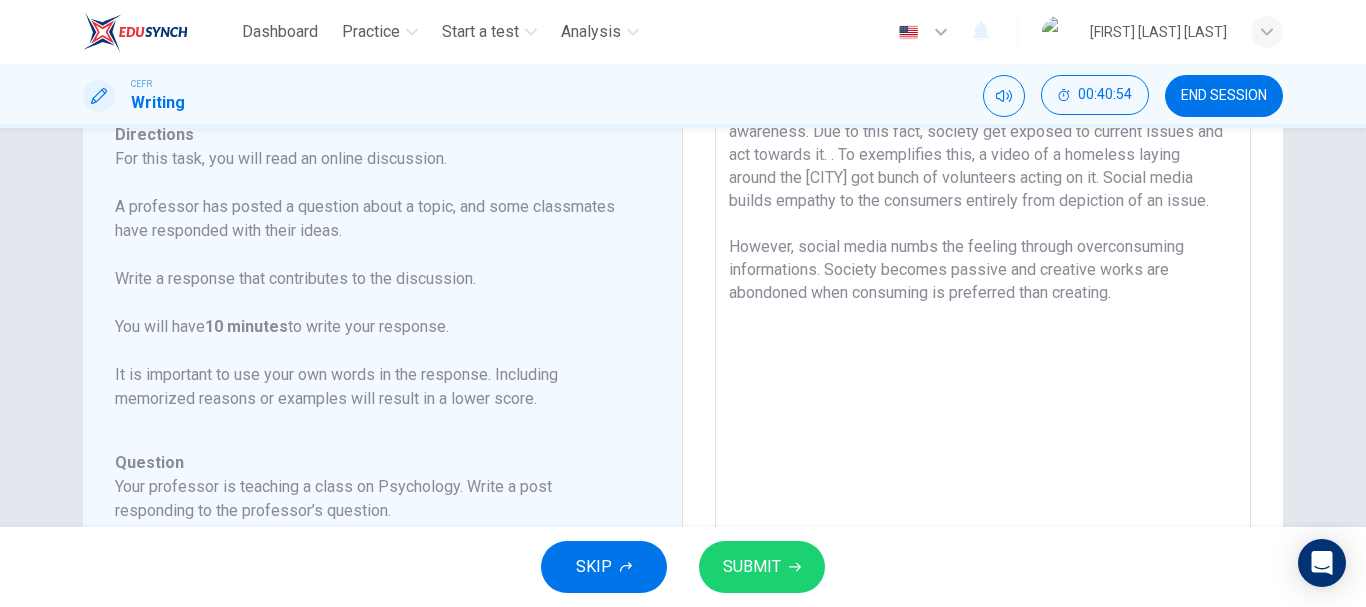 scroll, scrollTop: 183, scrollLeft: 0, axis: vertical 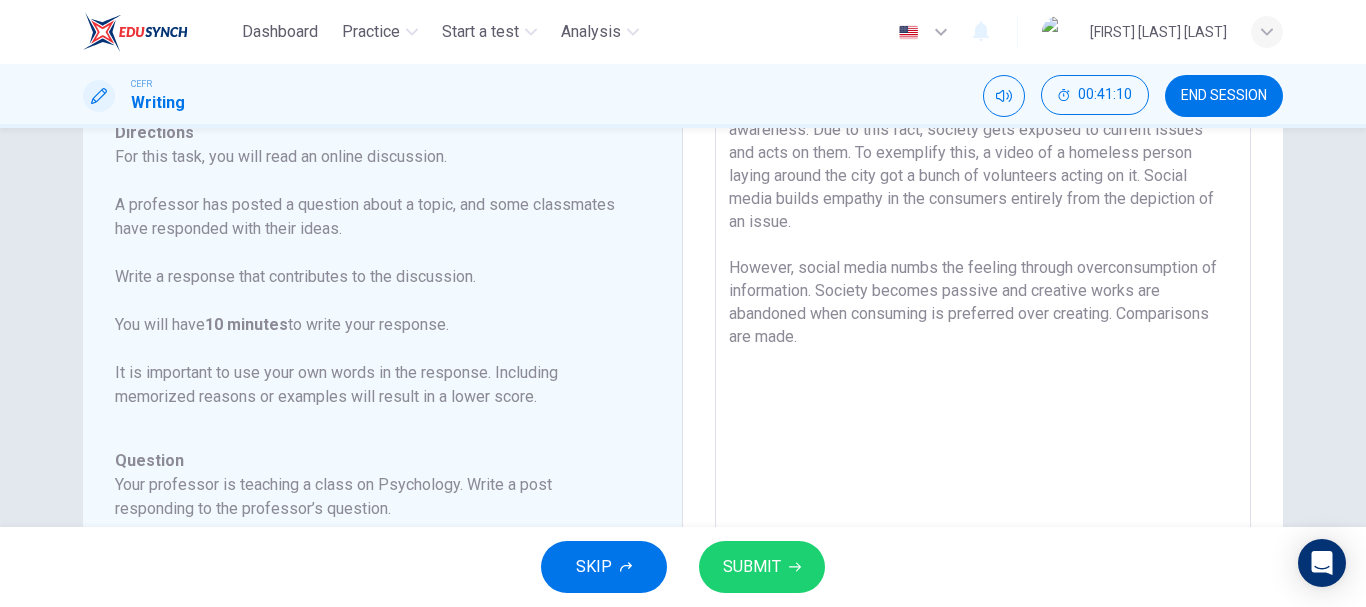 drag, startPoint x: 1118, startPoint y: 288, endPoint x: 825, endPoint y: 263, distance: 294.0646 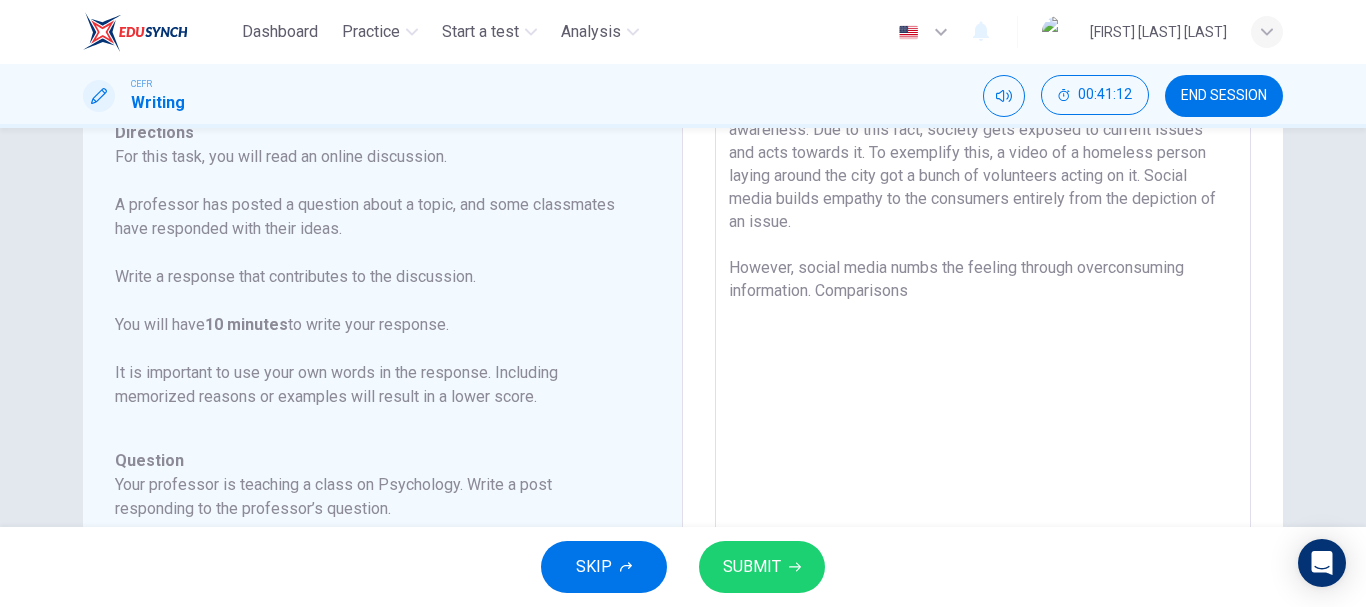 click on "There is value to be found on both sides of the debates. Social media is advantageous through its medium of connecting and spreading awareness. Due to this fact, society gets exposed to current issues and acts towards it. To exemplify this, a video of a homeless person laying around the city got a bunch of volunteers acting on it. Social media builds empathy to the consumers entirely from the depiction of an issue.
However, social media numbs the feeling through overconsuming information. Comparisons" at bounding box center [983, 389] 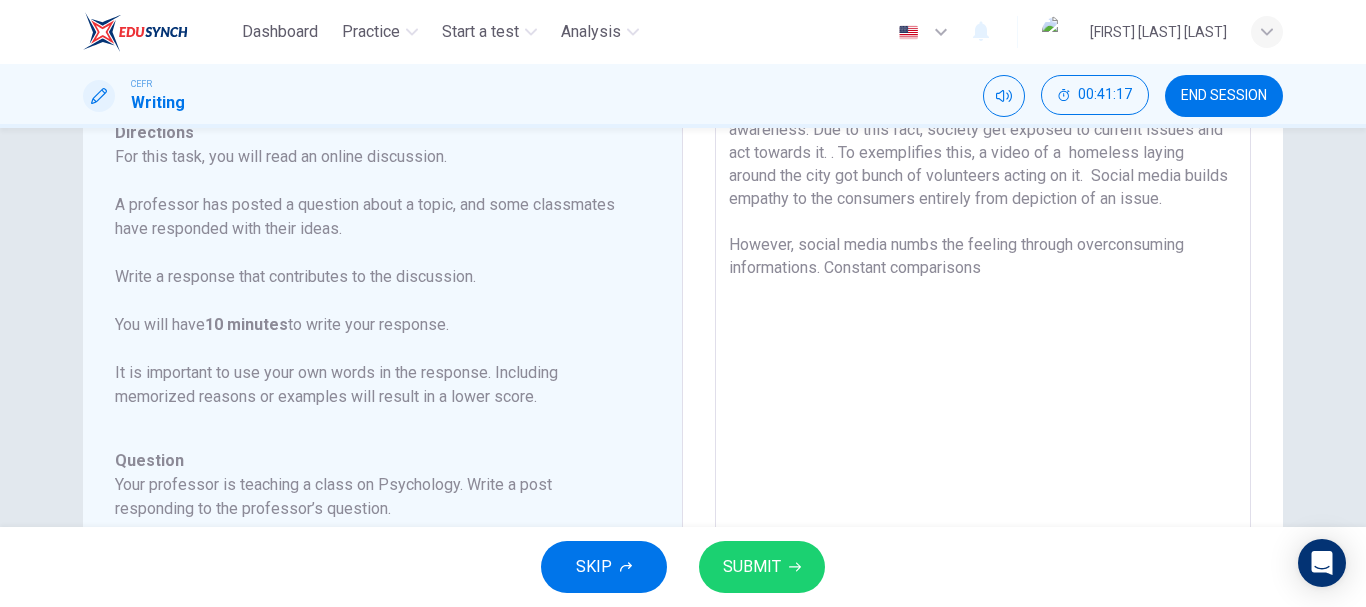 click on "There is value to be found on both sides of the debates. Social media is advantages through its medium of connecting and spreading awareness. Due to this fact, society get exposed to current issues and act towards it. . To exemplifies this, a video of a  homeless laying around the city got bunch of volunteers acting on it.  Social media builds empathy to the consumers entirely from depiction of an issue.
However, social media numbs the feeling through overconsuming informations. Constant comparisons" at bounding box center [983, 389] 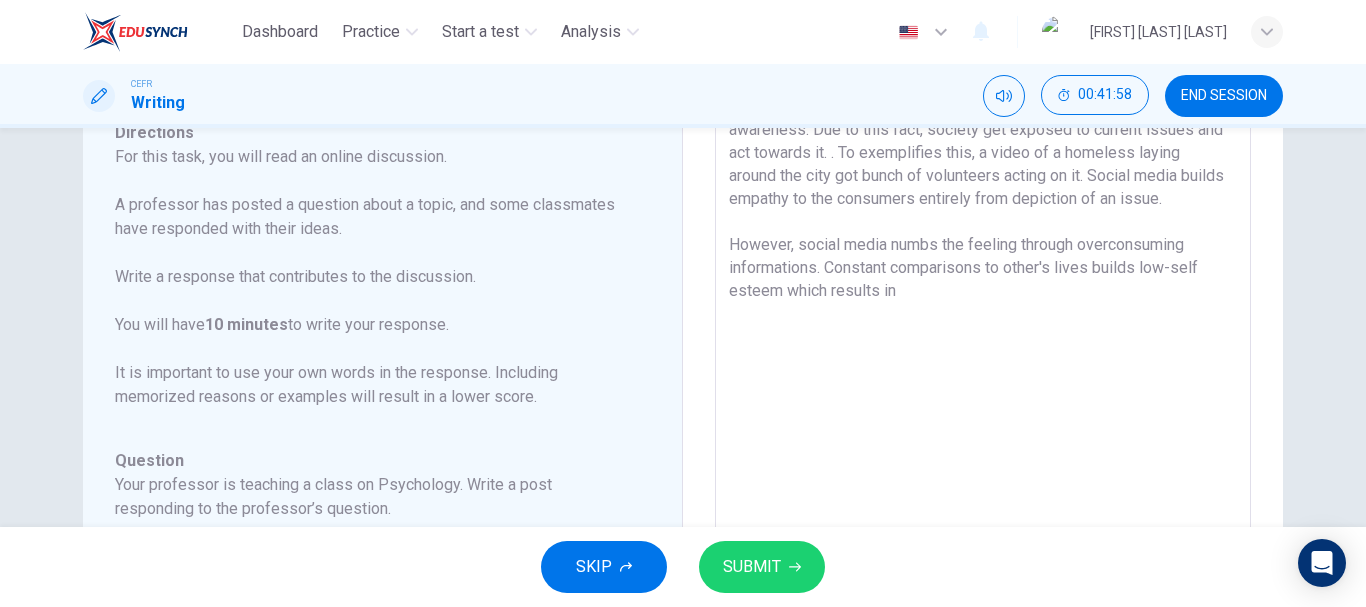 scroll, scrollTop: 246, scrollLeft: 0, axis: vertical 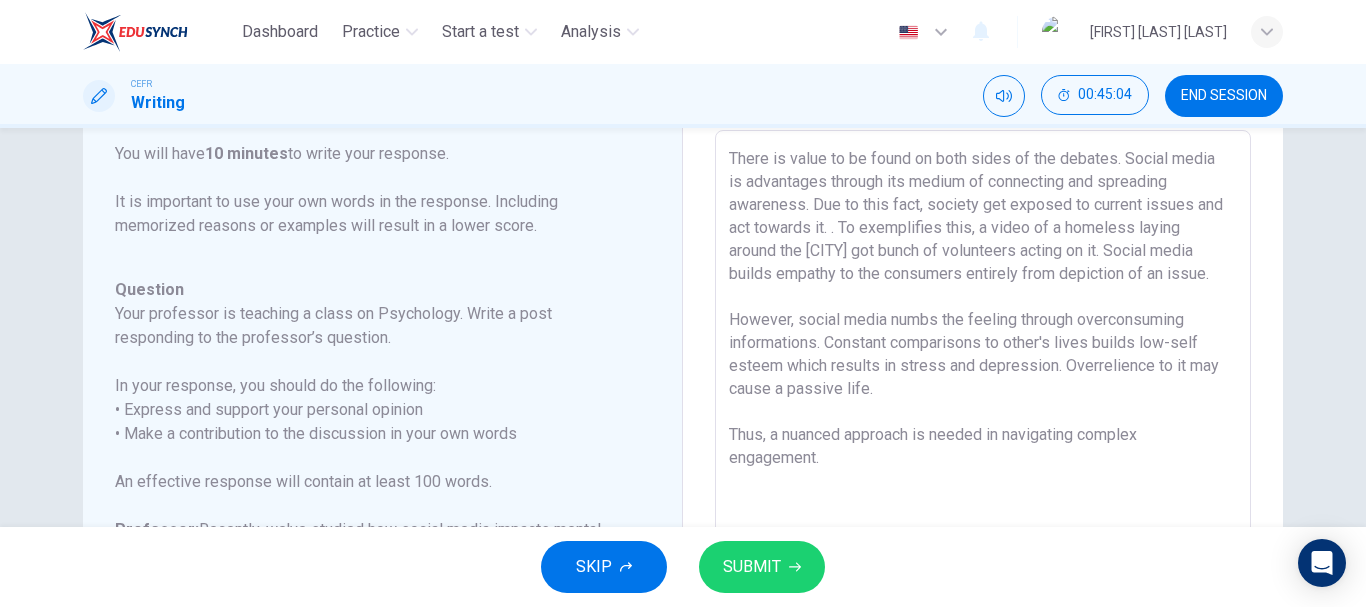 type on "There is value to be found on both sides of the debates. Social media is advantages through its medium of connecting and spreading awareness. Due to this fact, society get exposed to current issues and act towards it. . To exemplifies this, a video of a homeless laying around the [CITY] got bunch of volunteers acting on it. Social media builds empathy to the consumers entirely from depiction of an issue.
However, social media numbs the feeling through overconsuming informations. Constant comparisons to other's lives builds low-self esteem which results in stress and depression. Overrelience to it may cause a passive life.
Thus, a nuanced approach is needed in navigating complex engagement." 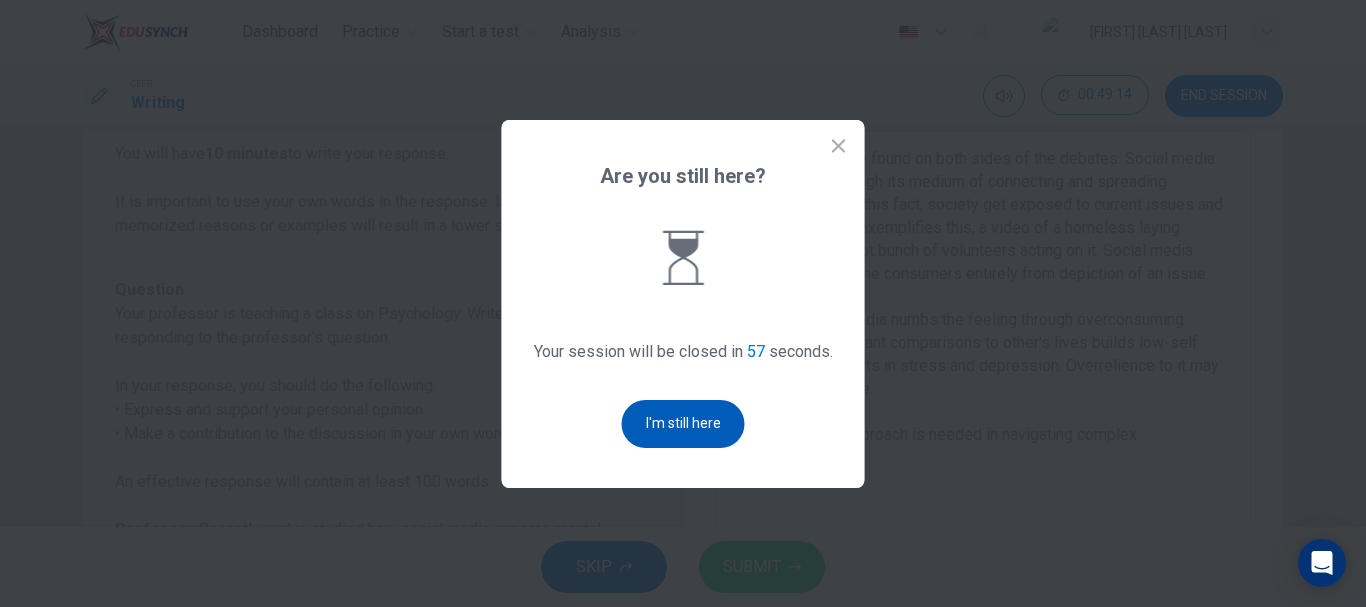 click on "I'm still here" at bounding box center (683, 424) 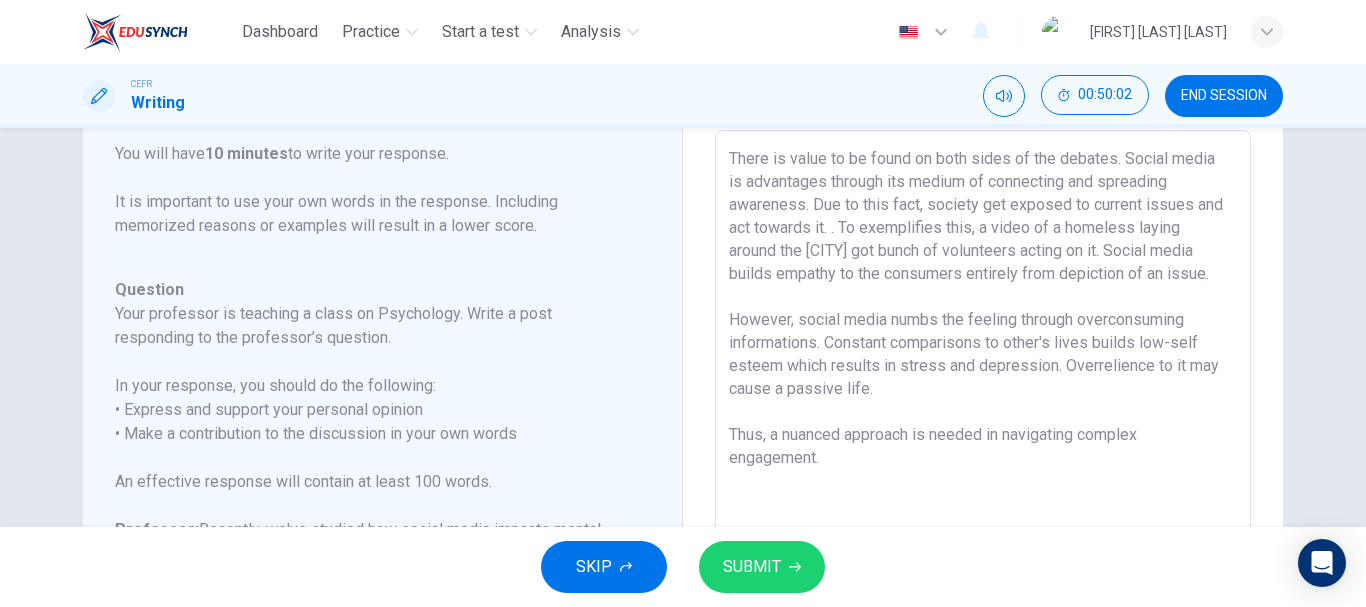 click on "SUBMIT" at bounding box center (752, 567) 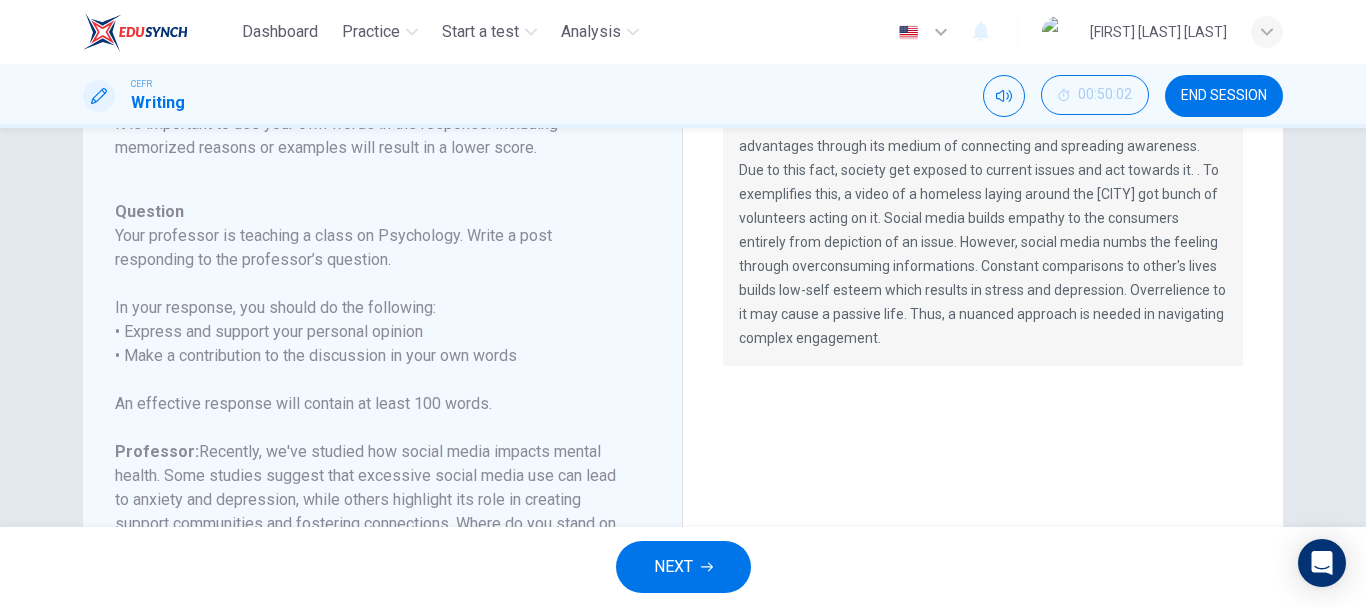 scroll, scrollTop: 0, scrollLeft: 0, axis: both 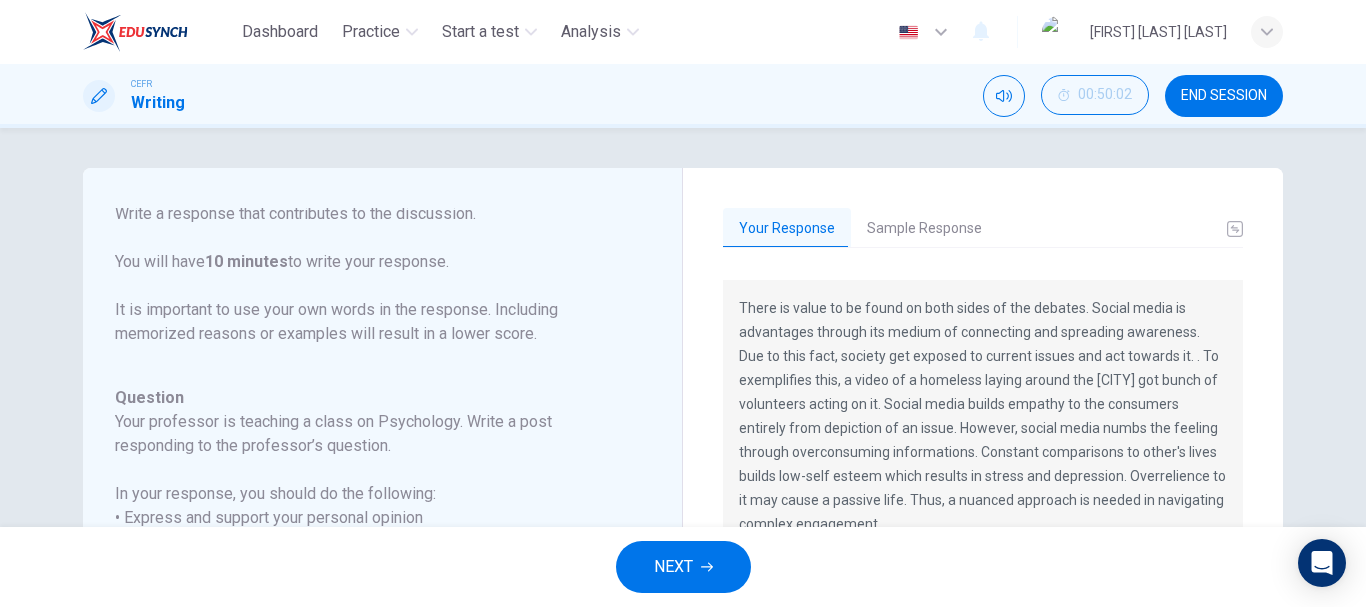 click on "Sample Response" at bounding box center (924, 229) 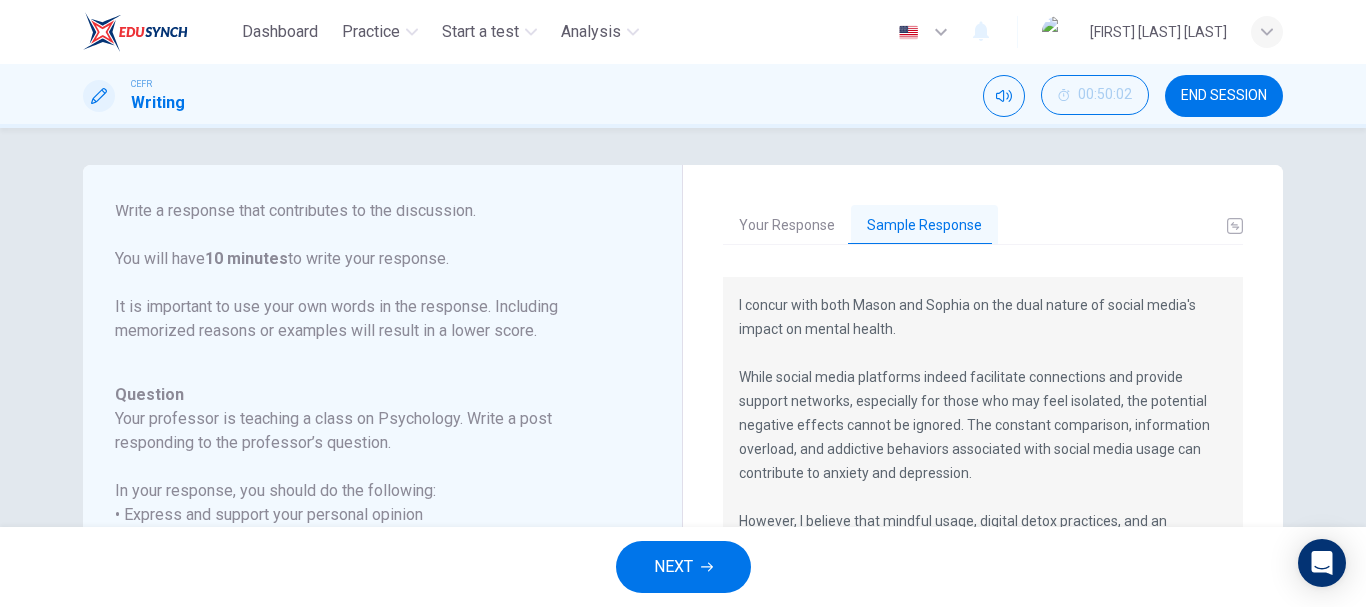 scroll, scrollTop: 0, scrollLeft: 0, axis: both 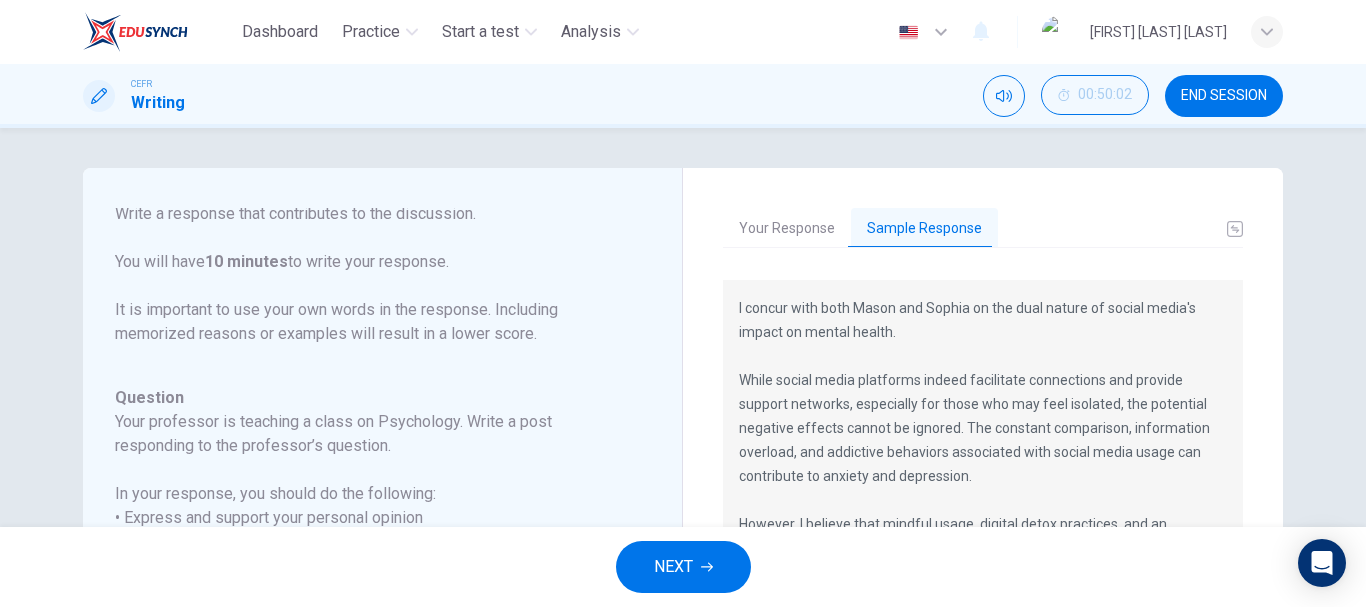 click on "Your Response" at bounding box center (787, 229) 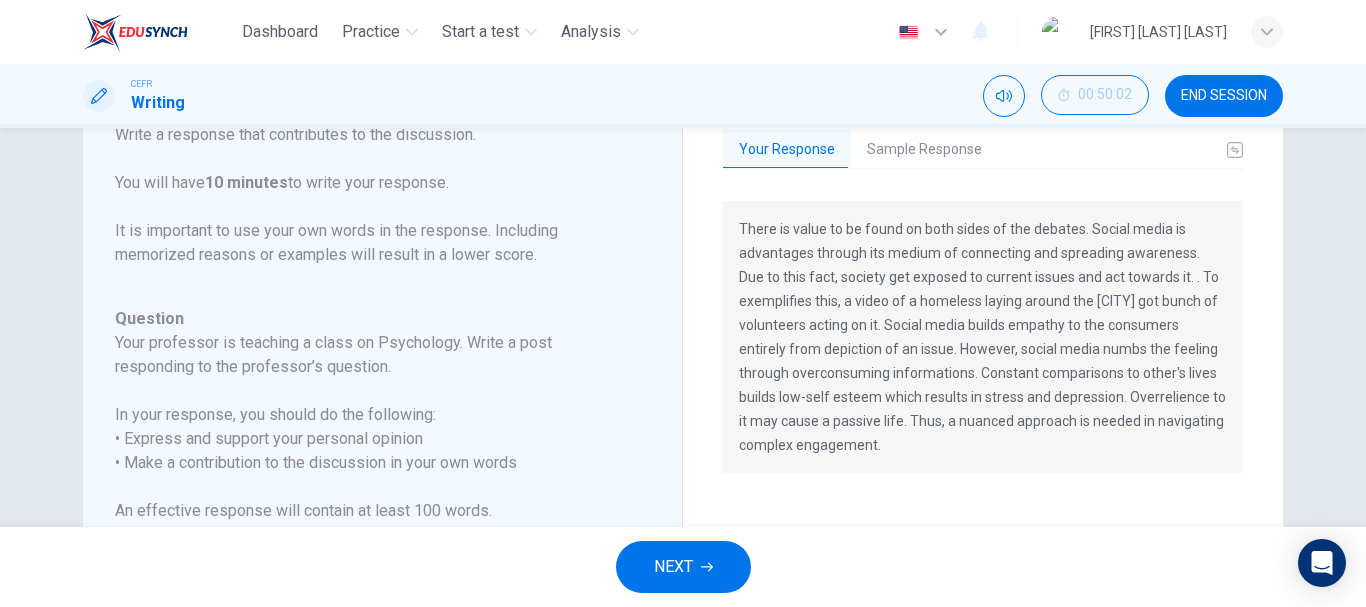 scroll, scrollTop: 100, scrollLeft: 0, axis: vertical 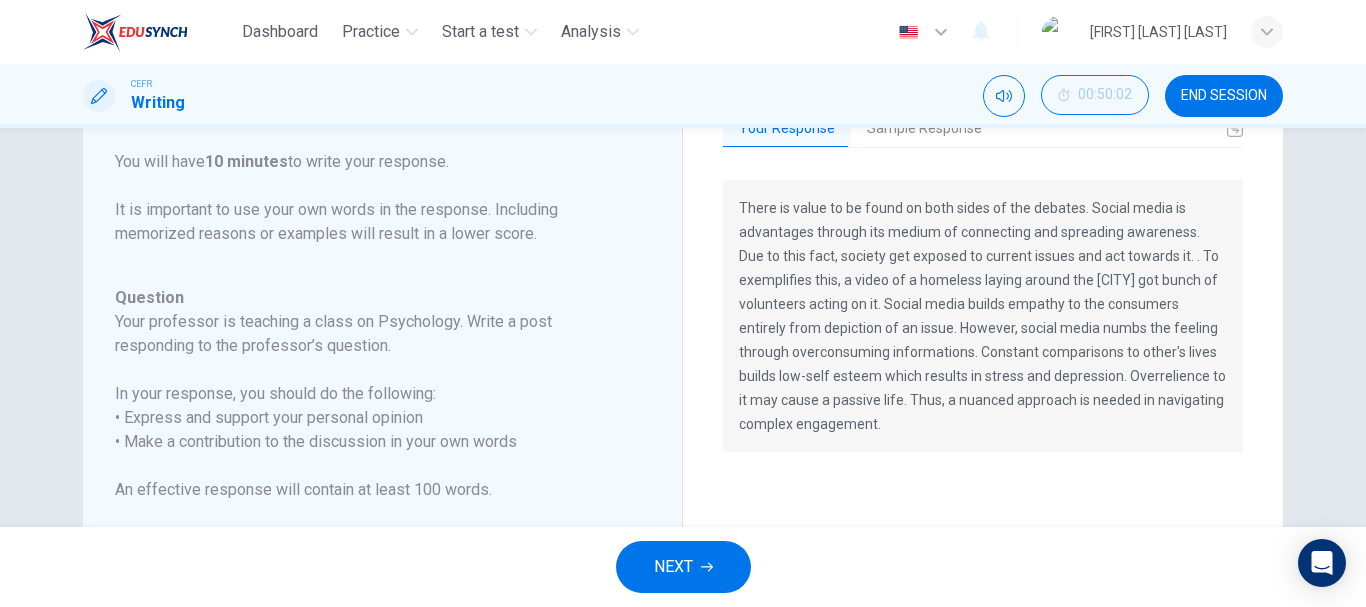 click on "END SESSION" at bounding box center (1224, 96) 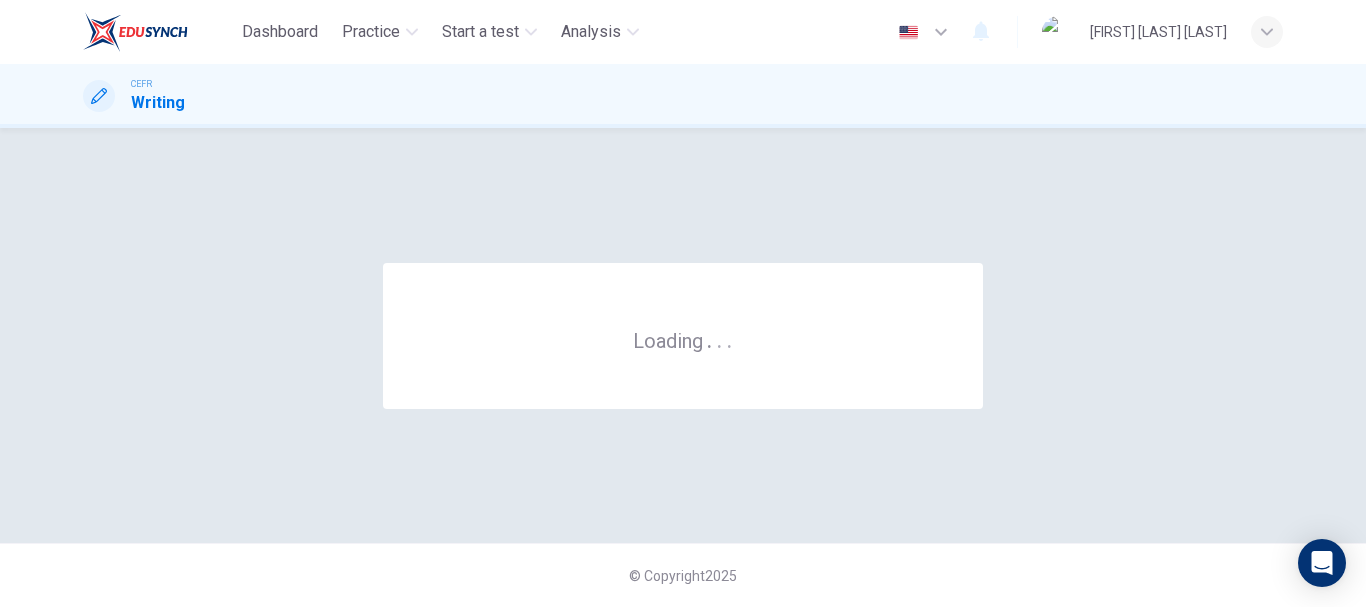 scroll, scrollTop: 0, scrollLeft: 0, axis: both 